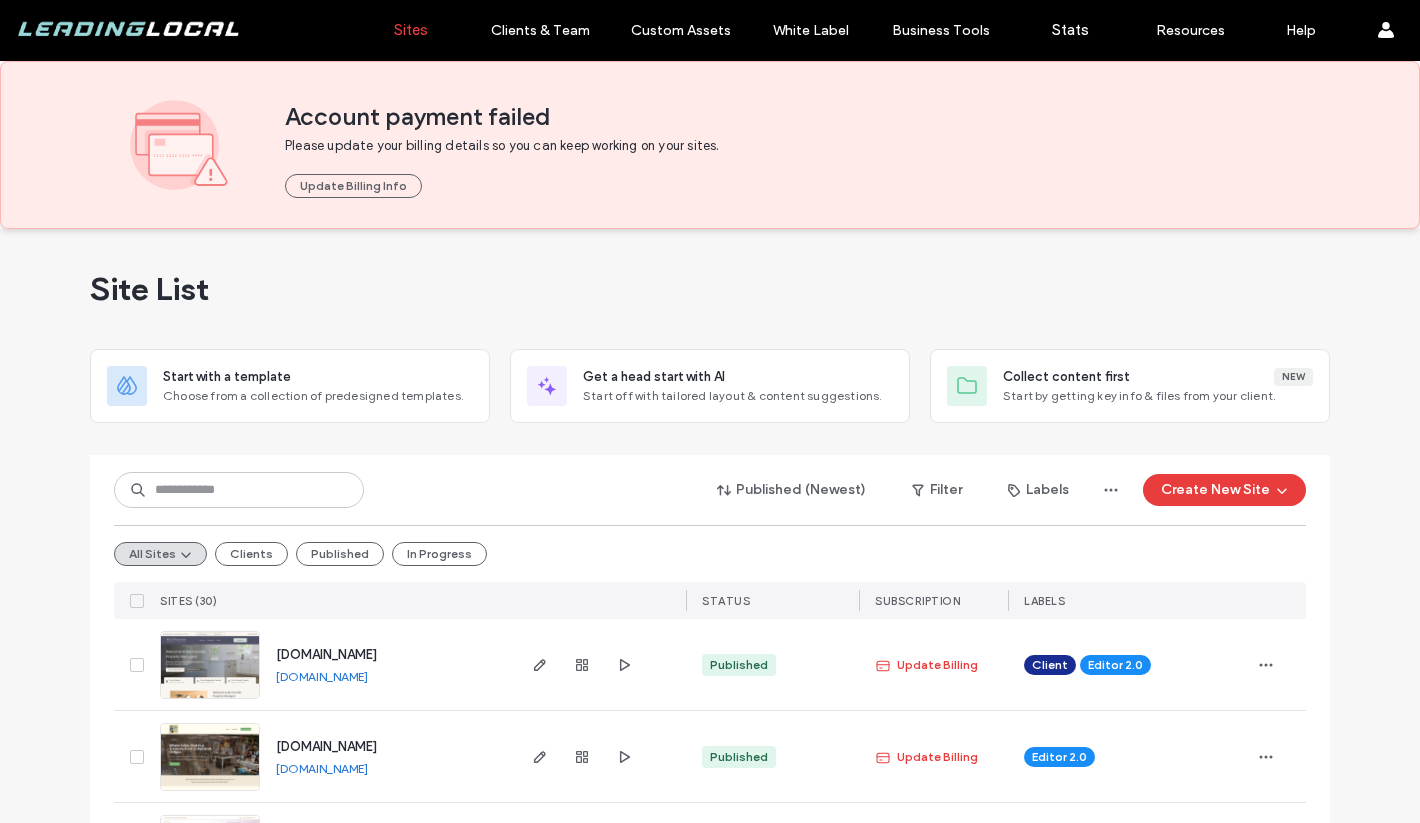 scroll, scrollTop: 0, scrollLeft: 0, axis: both 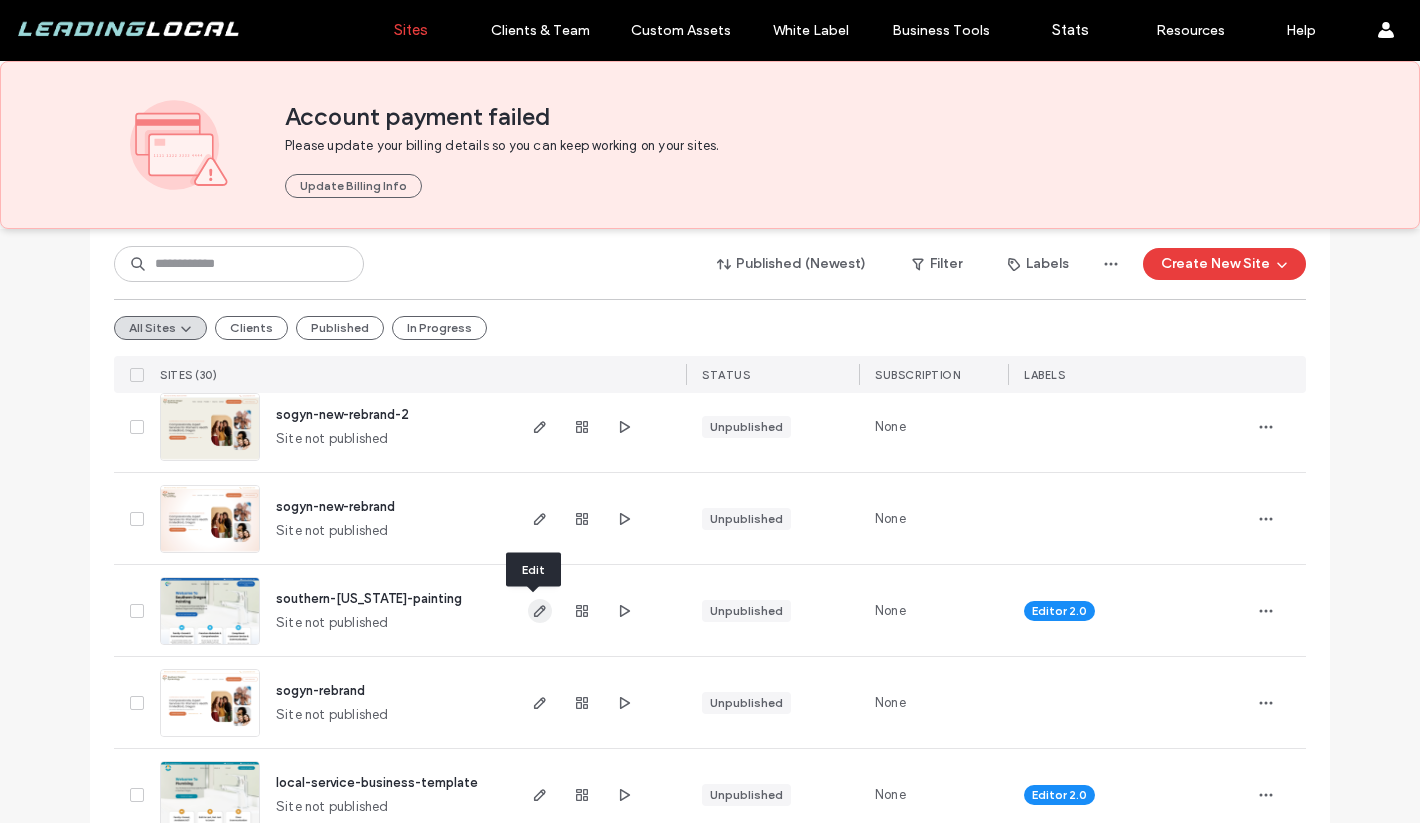 click 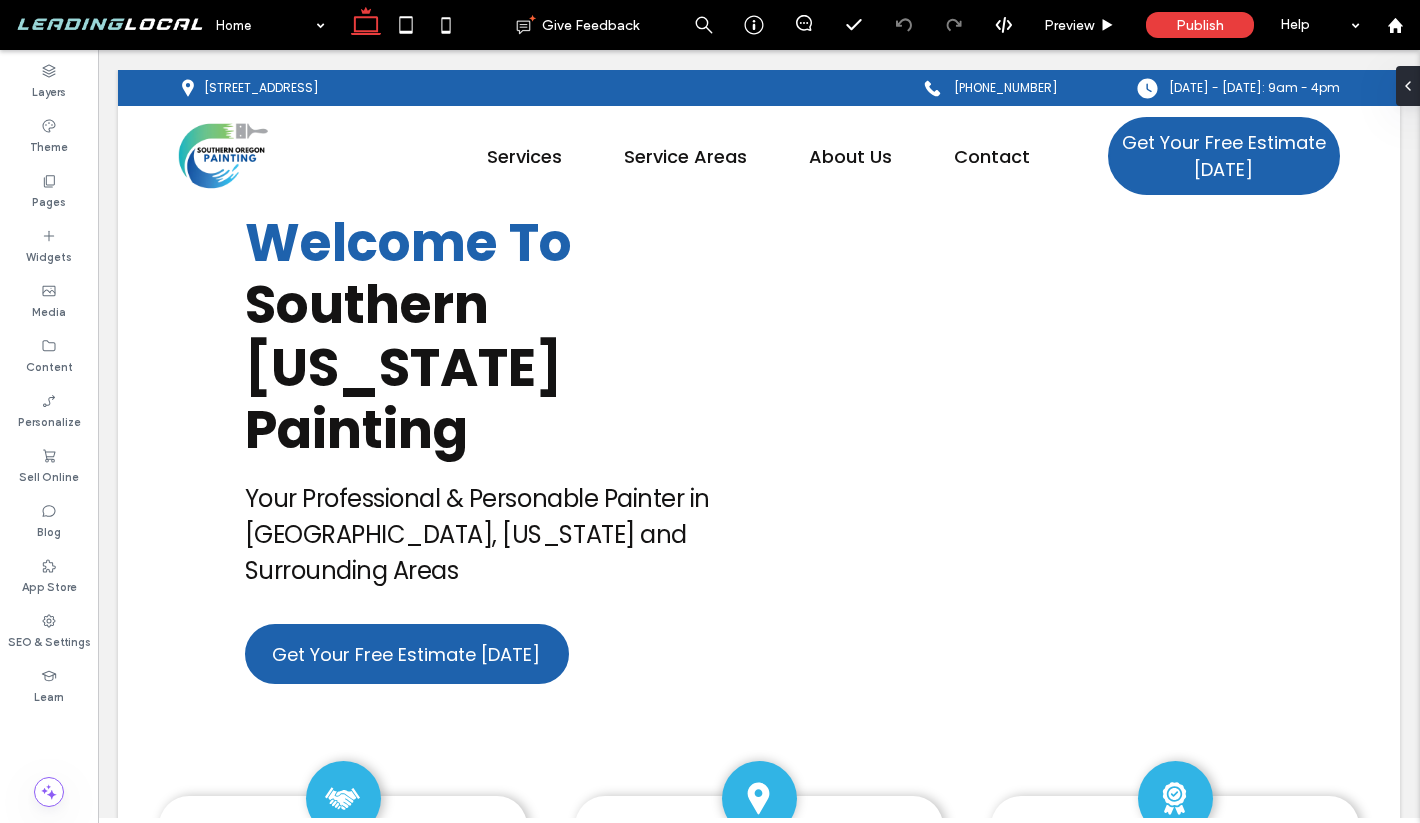 scroll, scrollTop: 0, scrollLeft: 0, axis: both 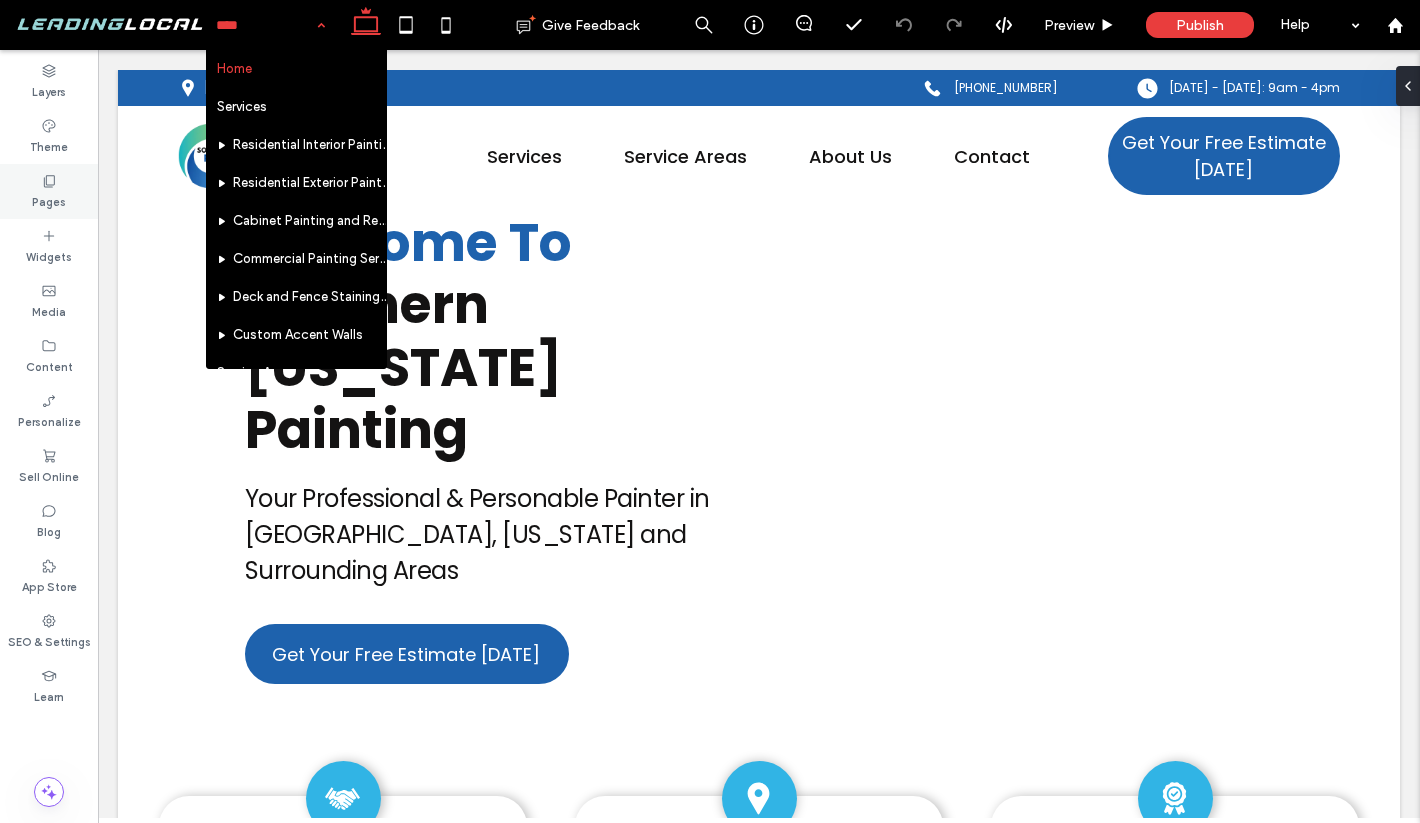 click on "Pages" at bounding box center [49, 191] 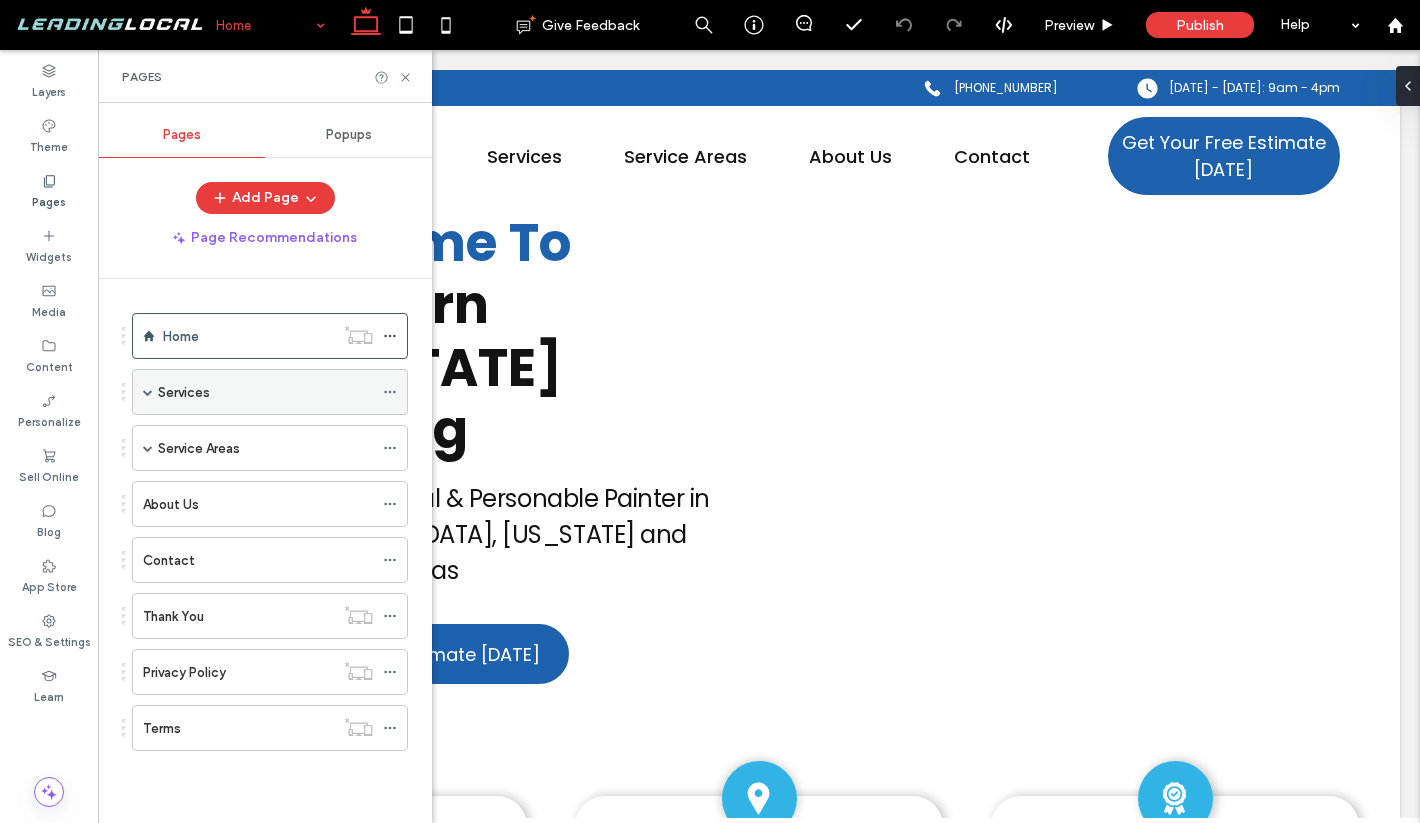 click on "Services" at bounding box center (184, 392) 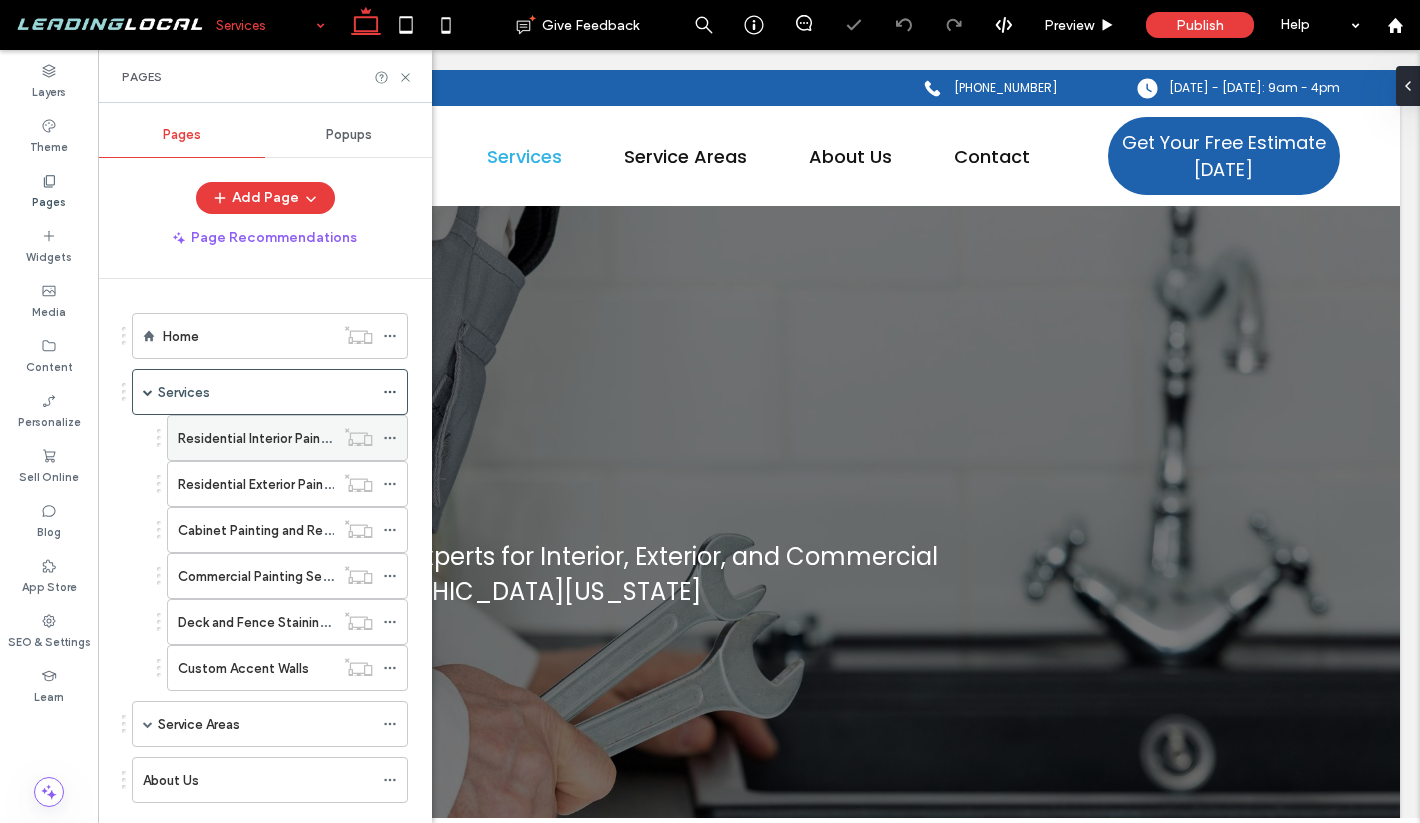 click 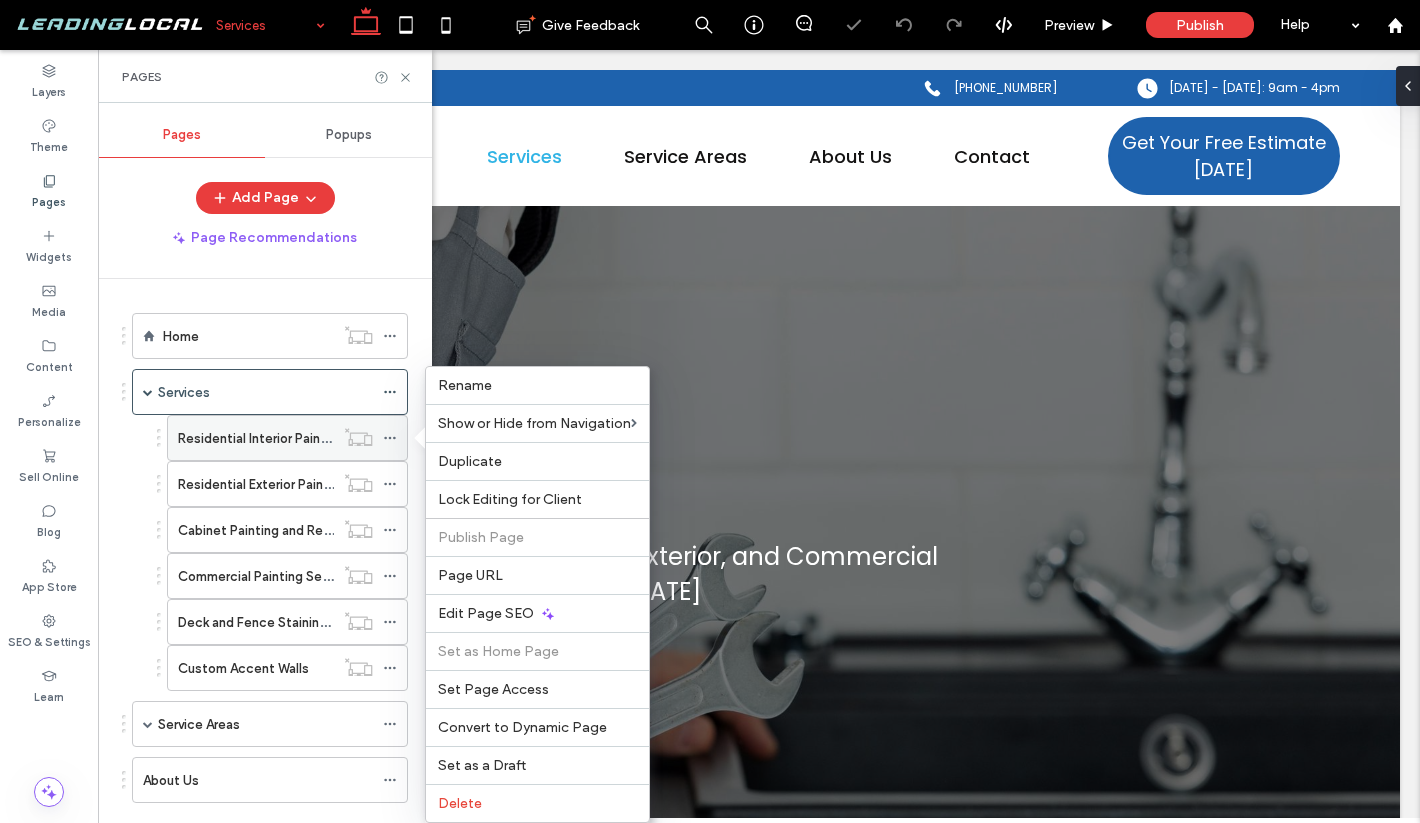 scroll, scrollTop: 0, scrollLeft: 0, axis: both 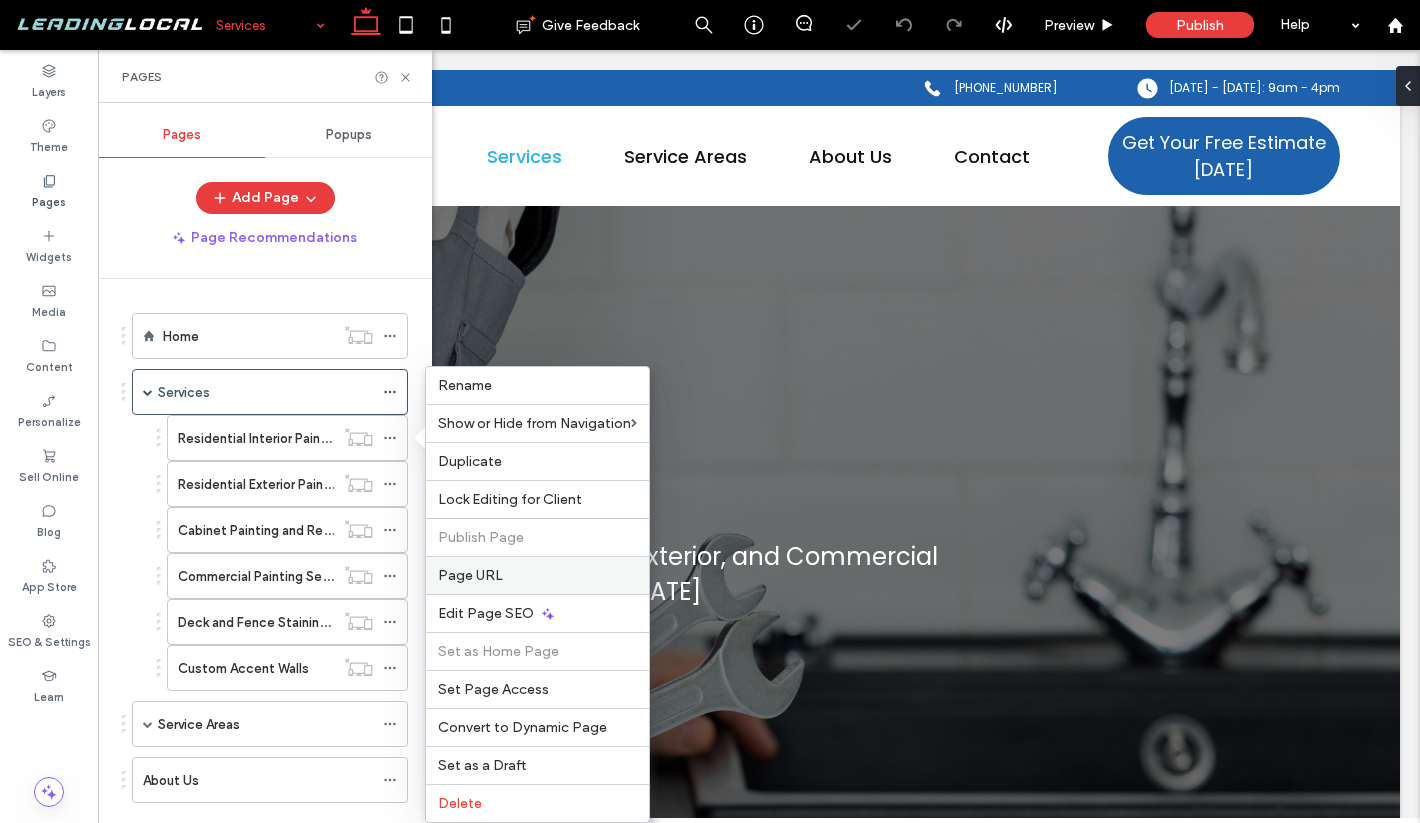 click on "Page URL" at bounding box center [537, 575] 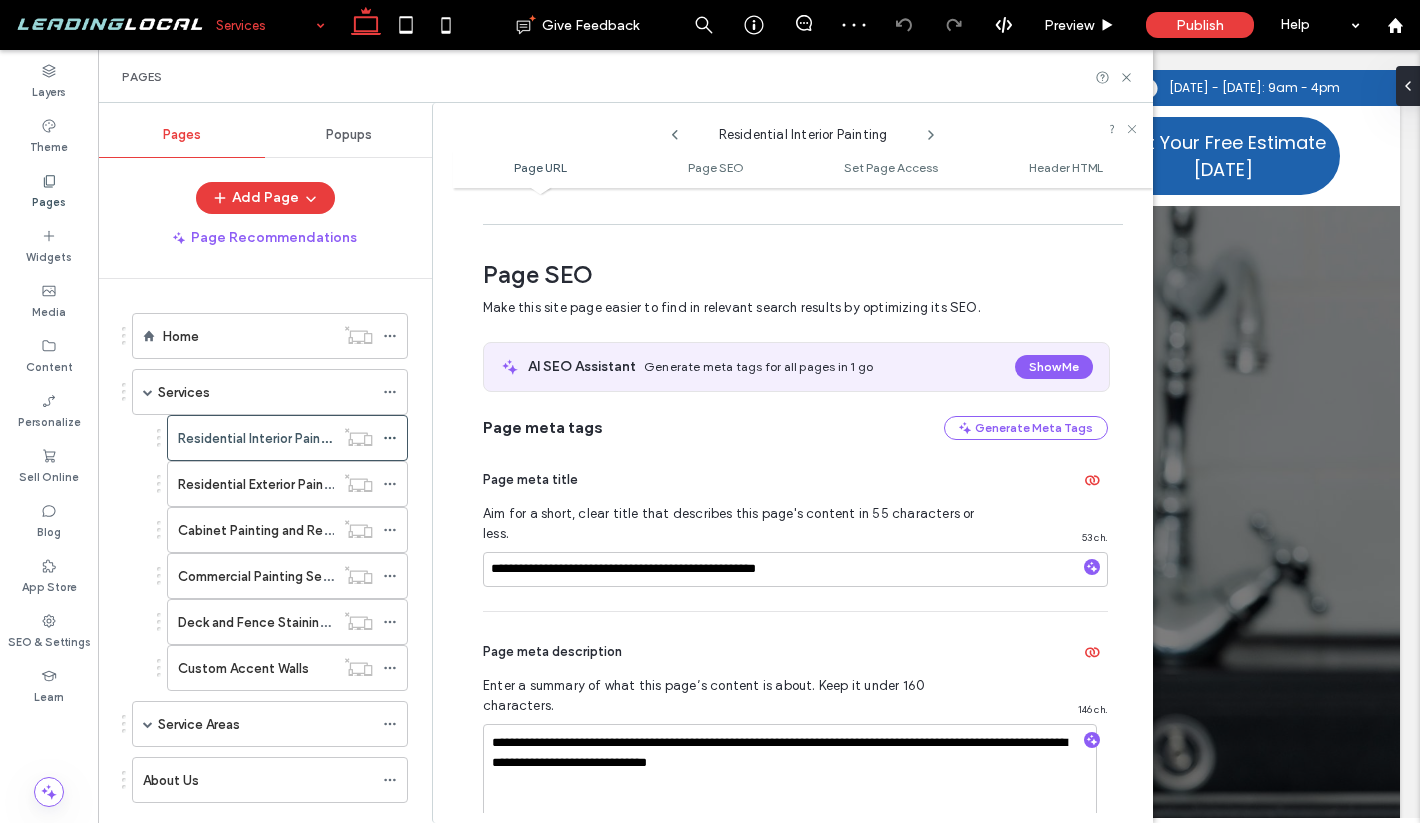 scroll, scrollTop: 262, scrollLeft: 0, axis: vertical 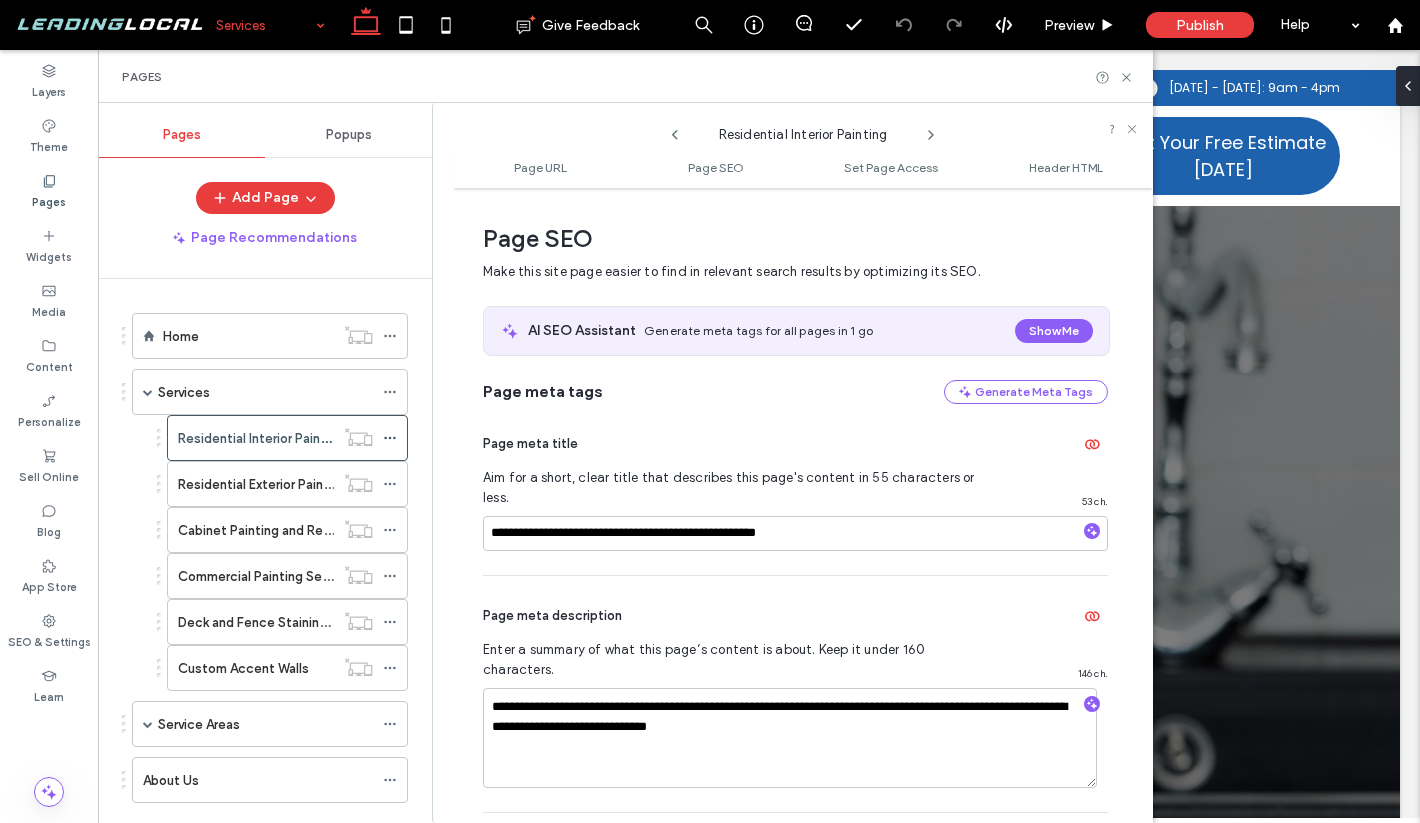 click 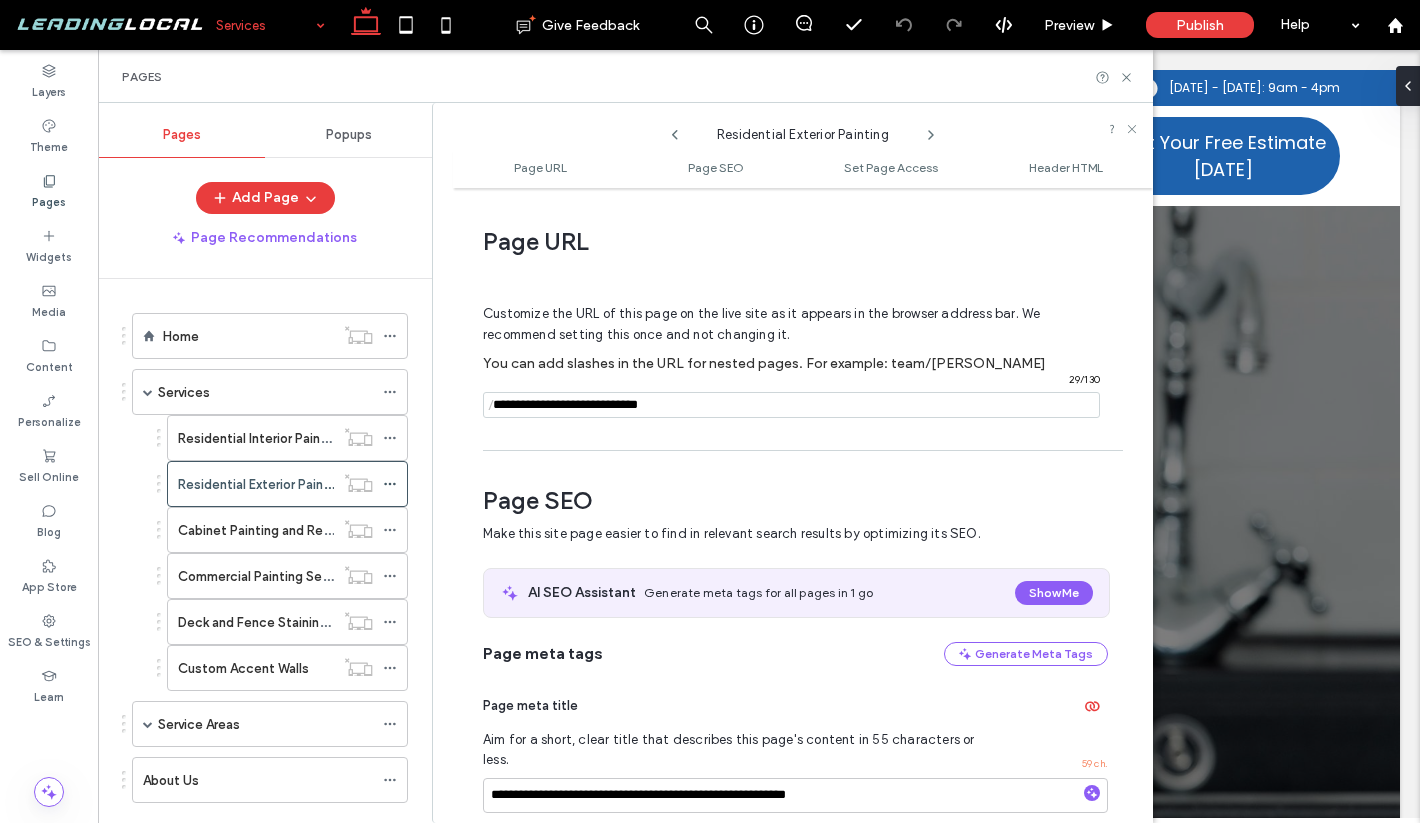 scroll, scrollTop: 10, scrollLeft: 0, axis: vertical 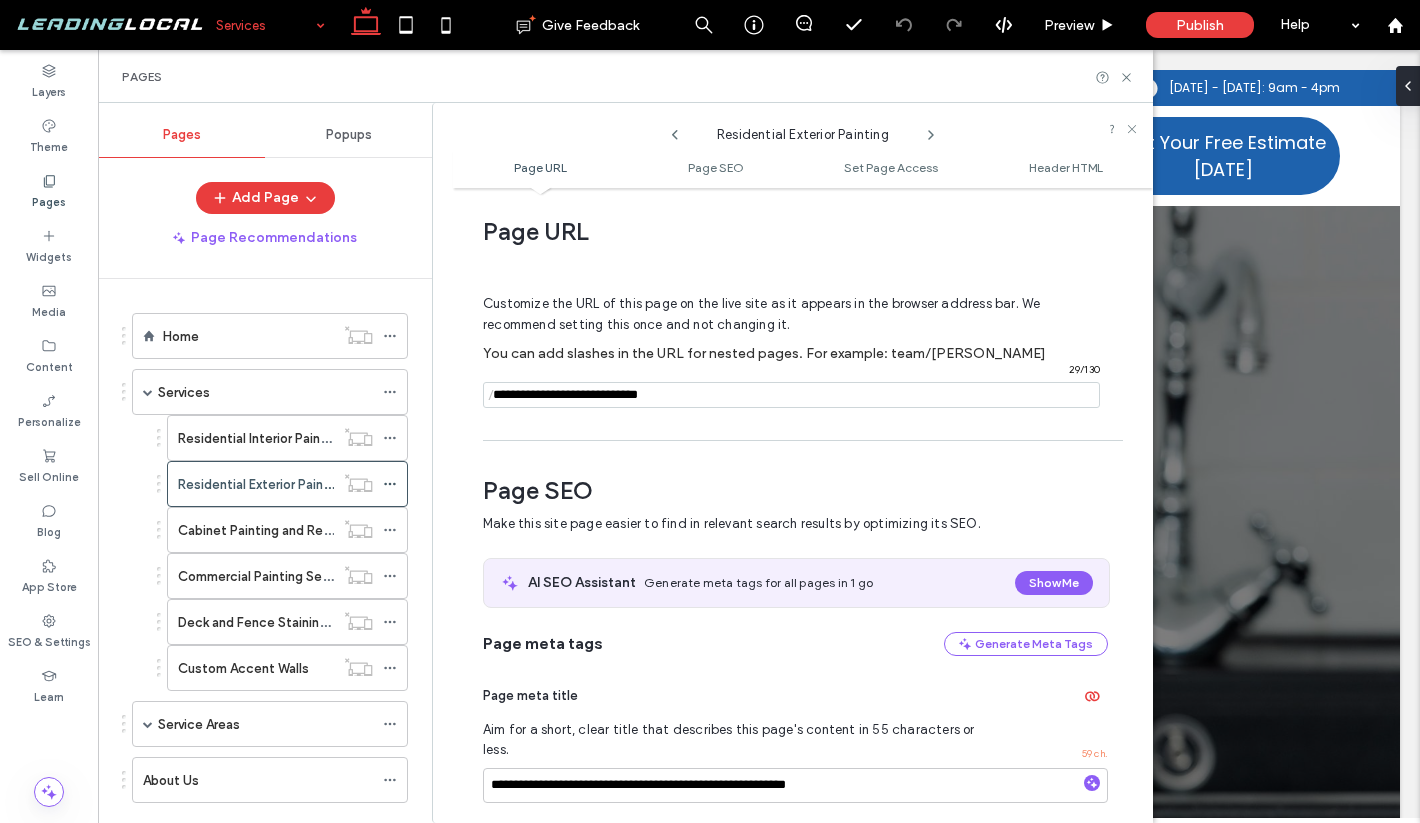 click 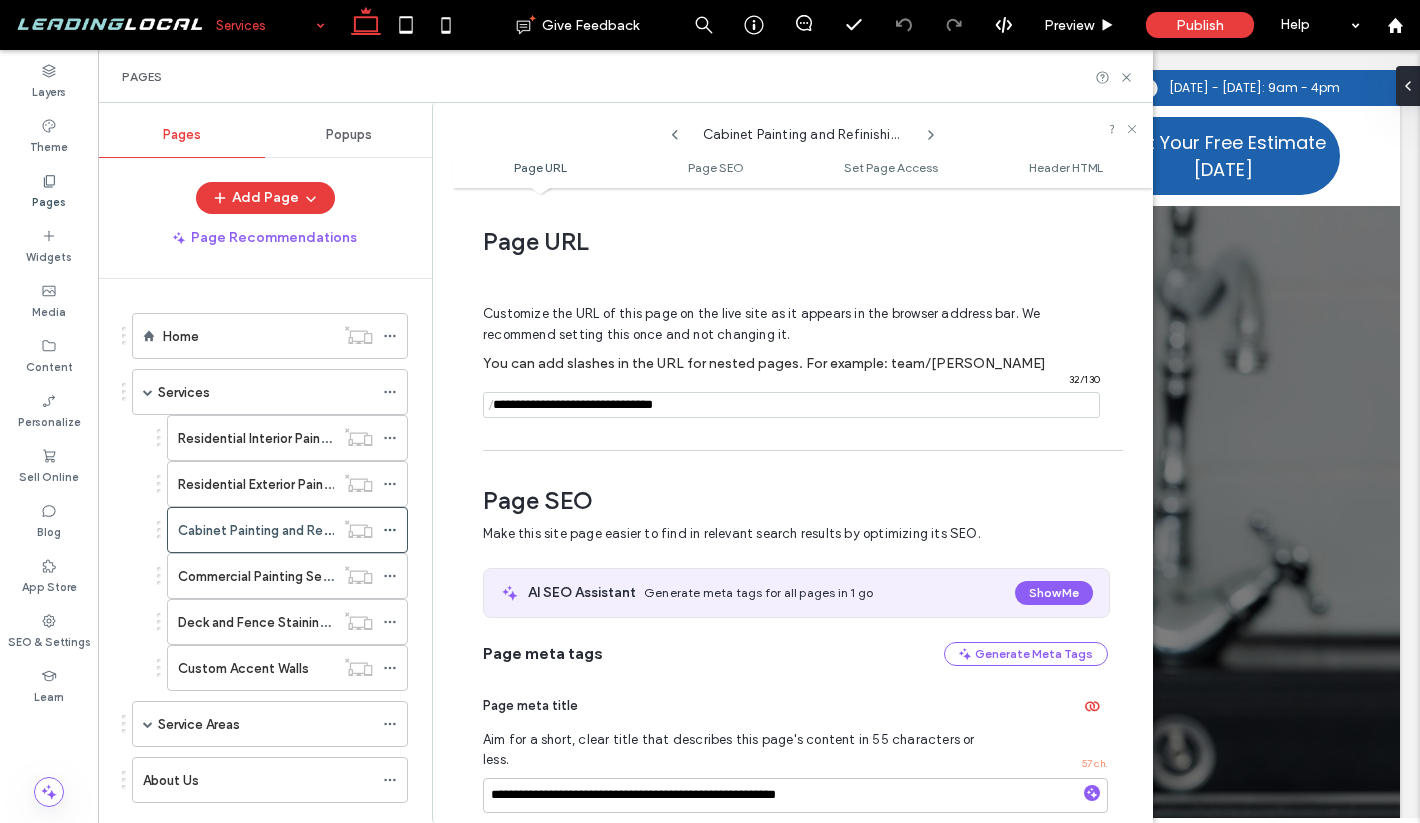 scroll, scrollTop: 10, scrollLeft: 0, axis: vertical 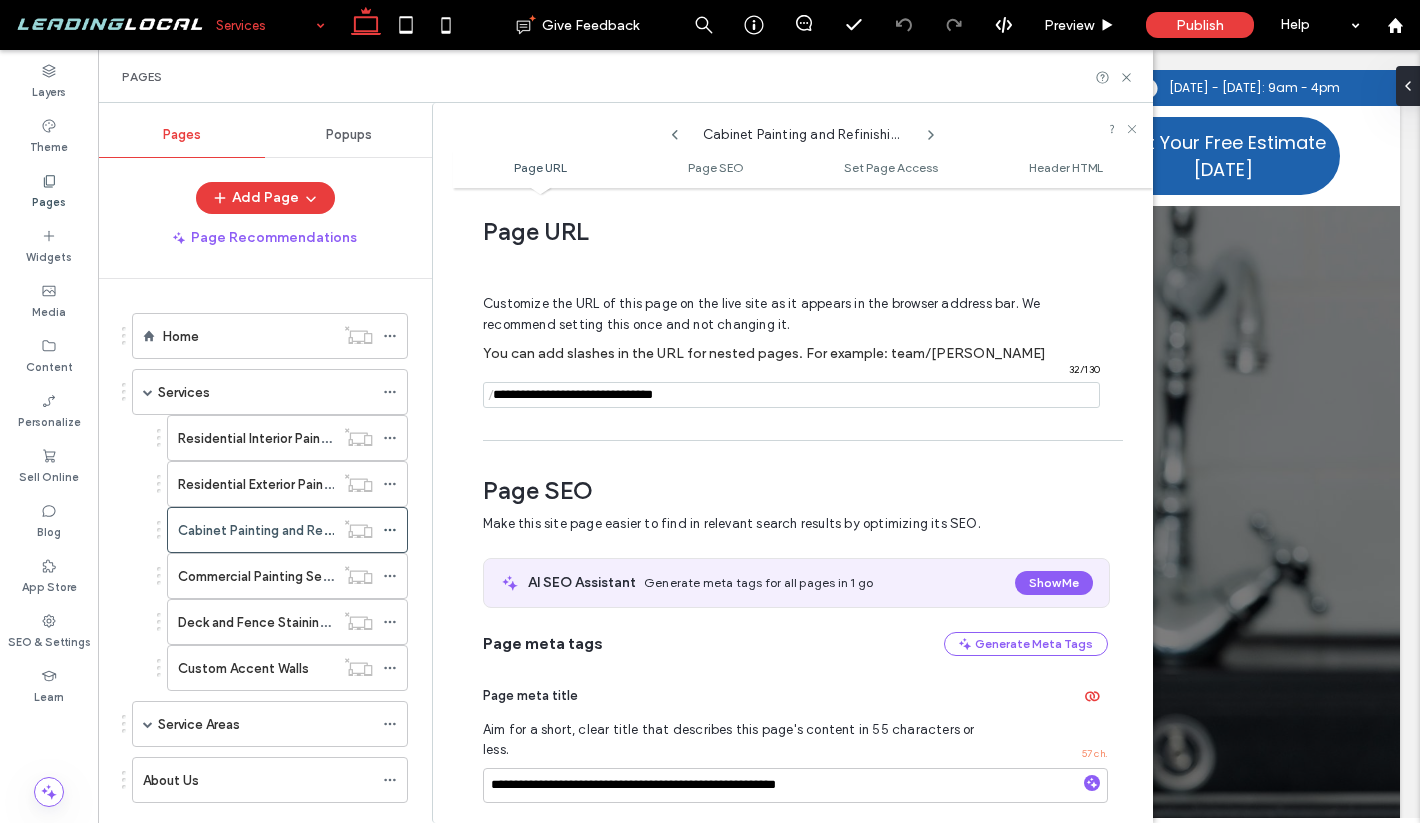 click 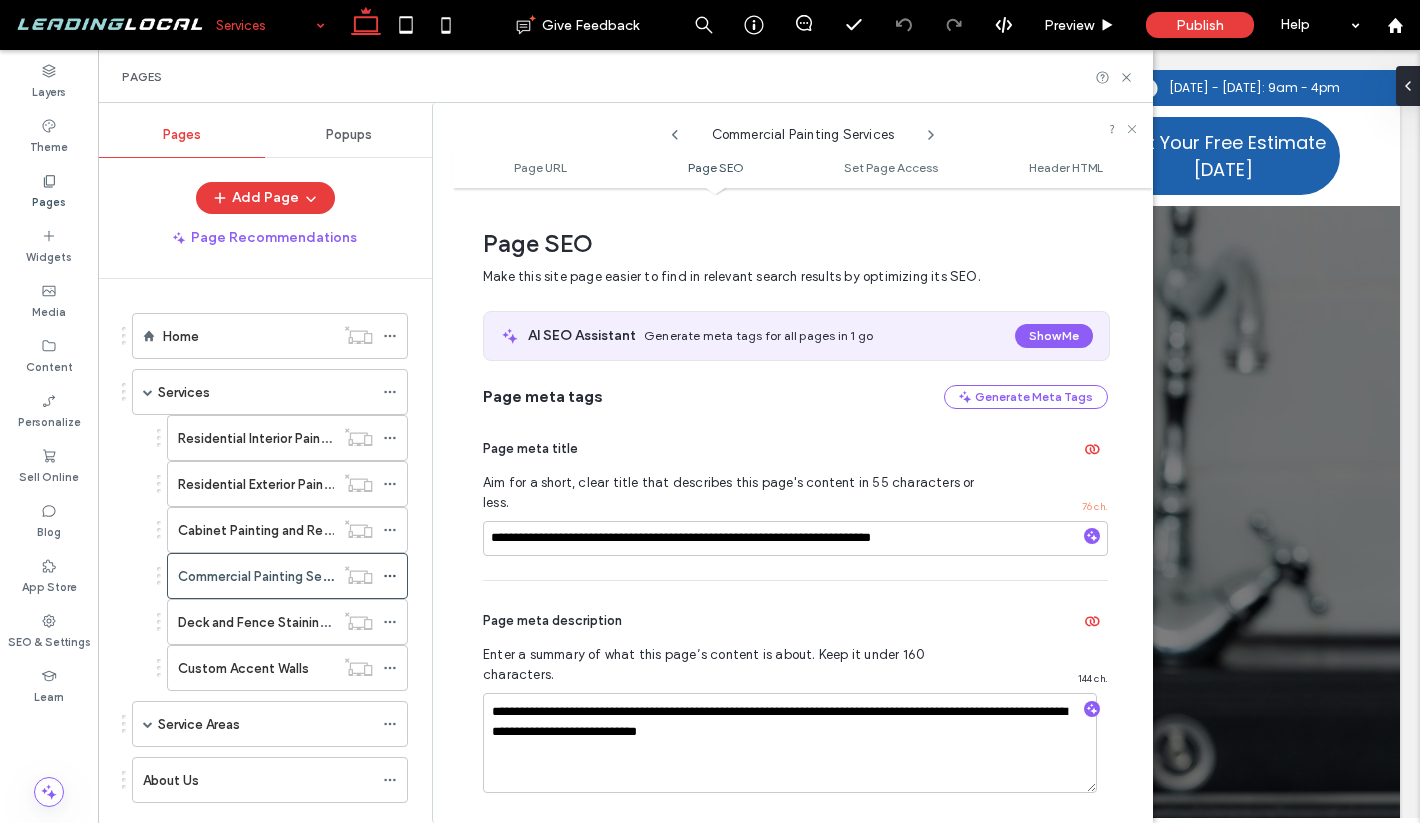 scroll, scrollTop: 285, scrollLeft: 0, axis: vertical 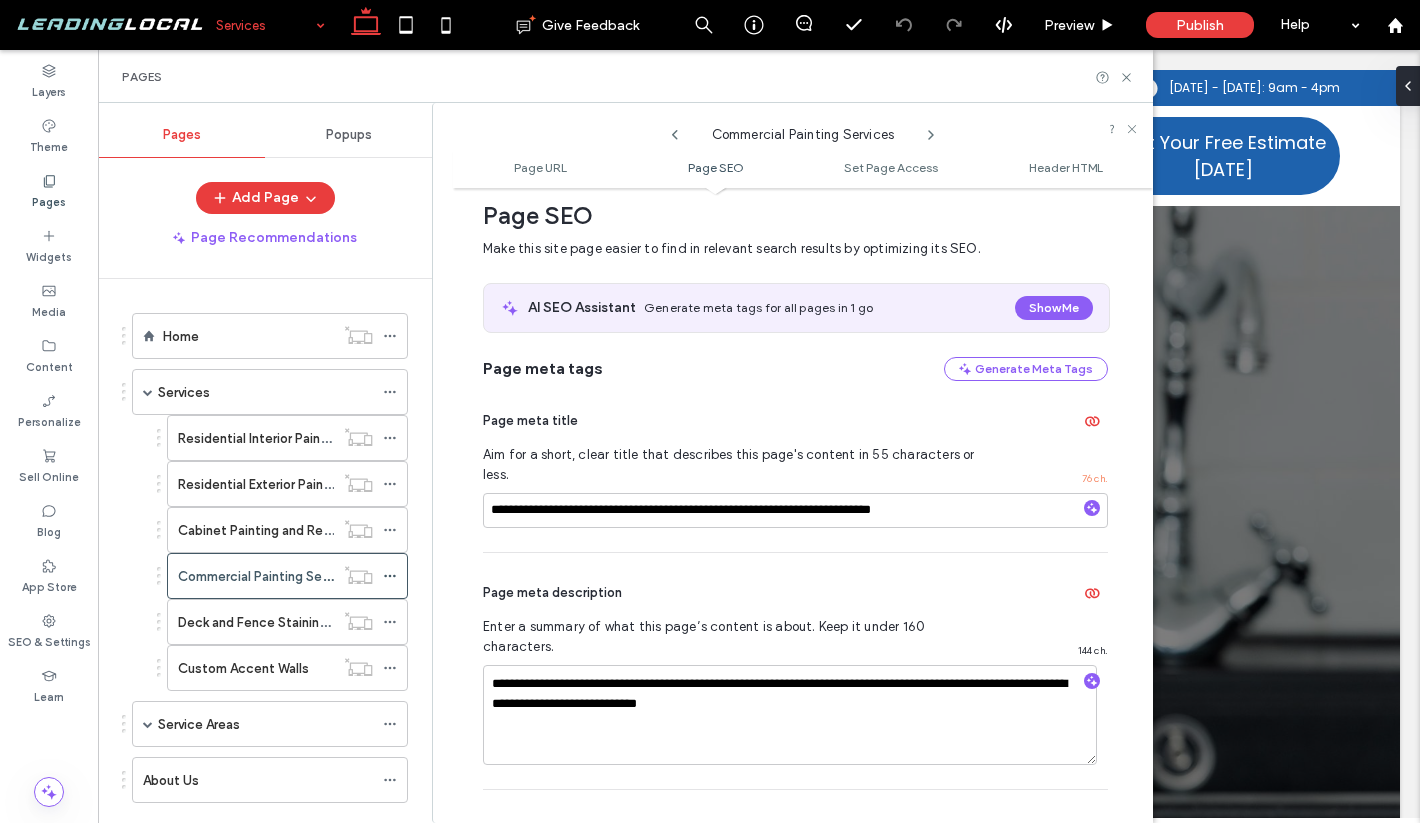 click 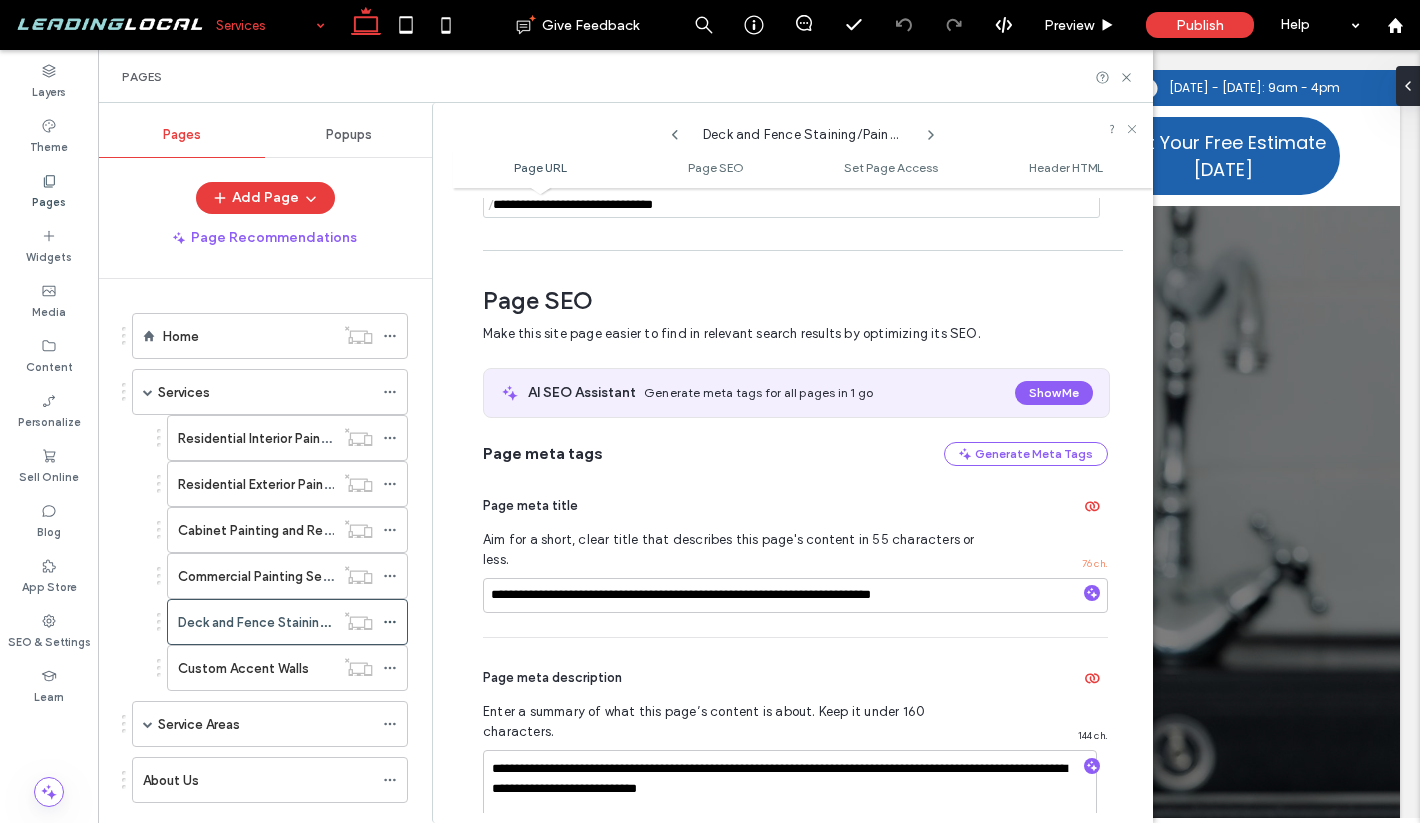 scroll, scrollTop: 175, scrollLeft: 0, axis: vertical 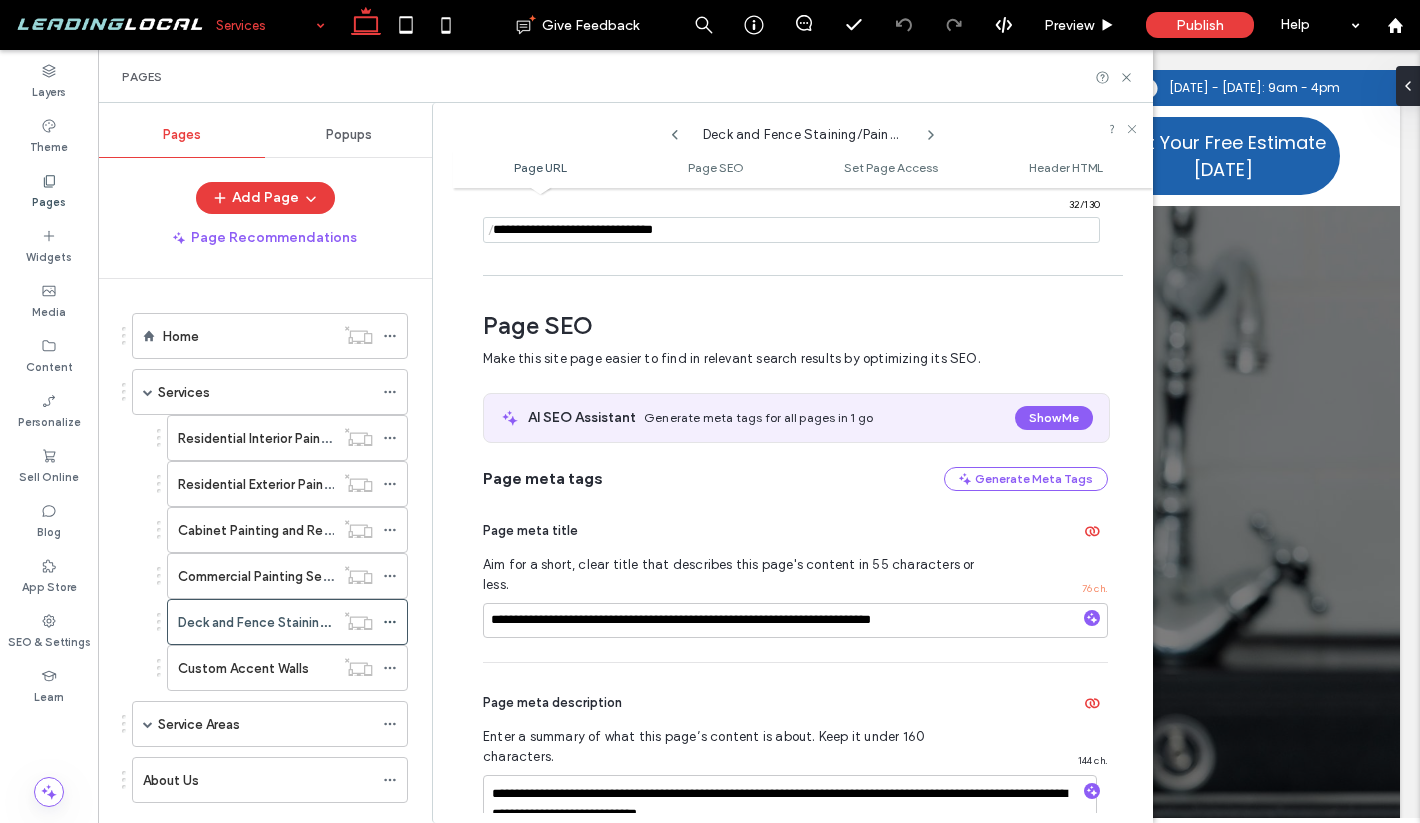 click at bounding box center [791, 230] 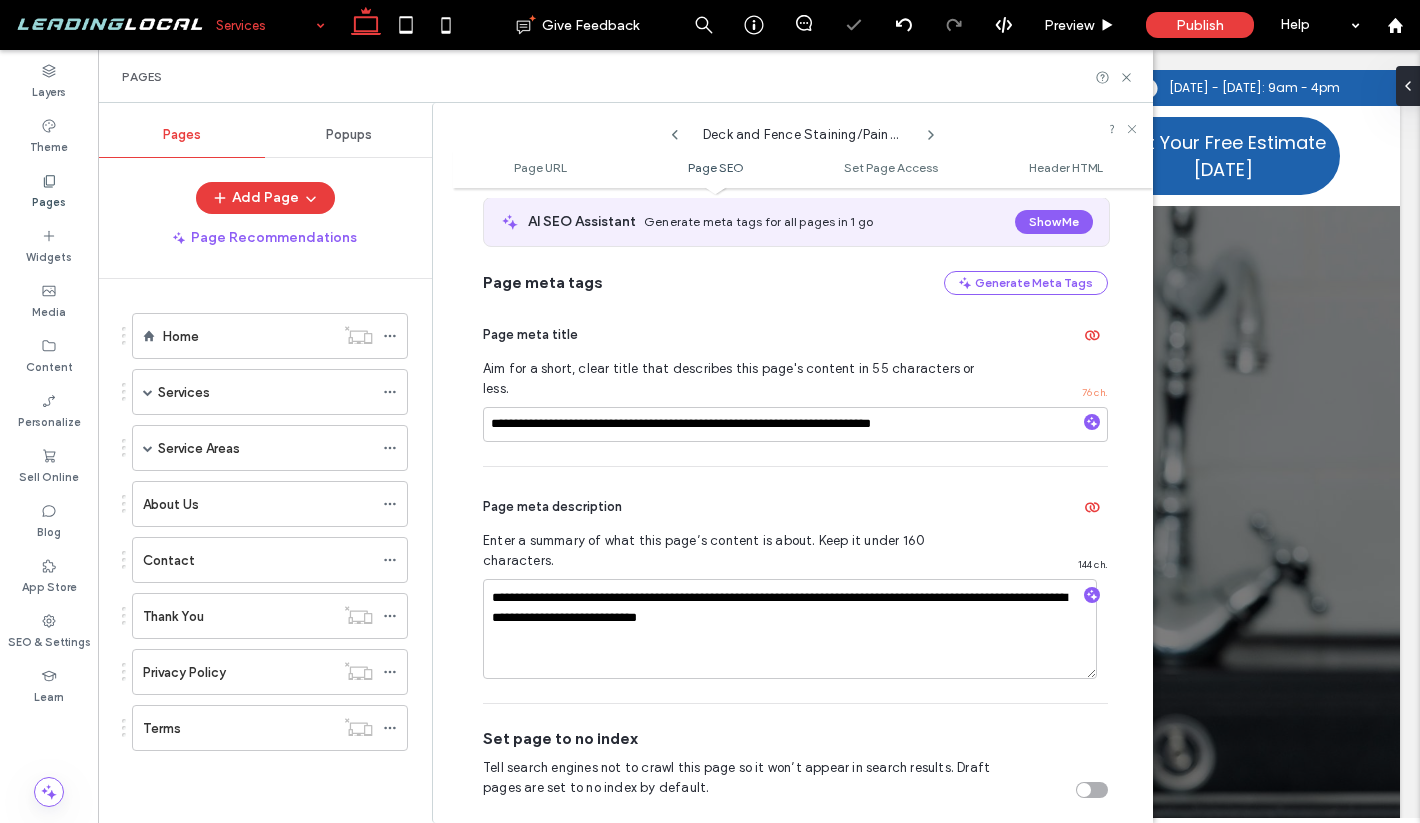 scroll, scrollTop: 369, scrollLeft: 0, axis: vertical 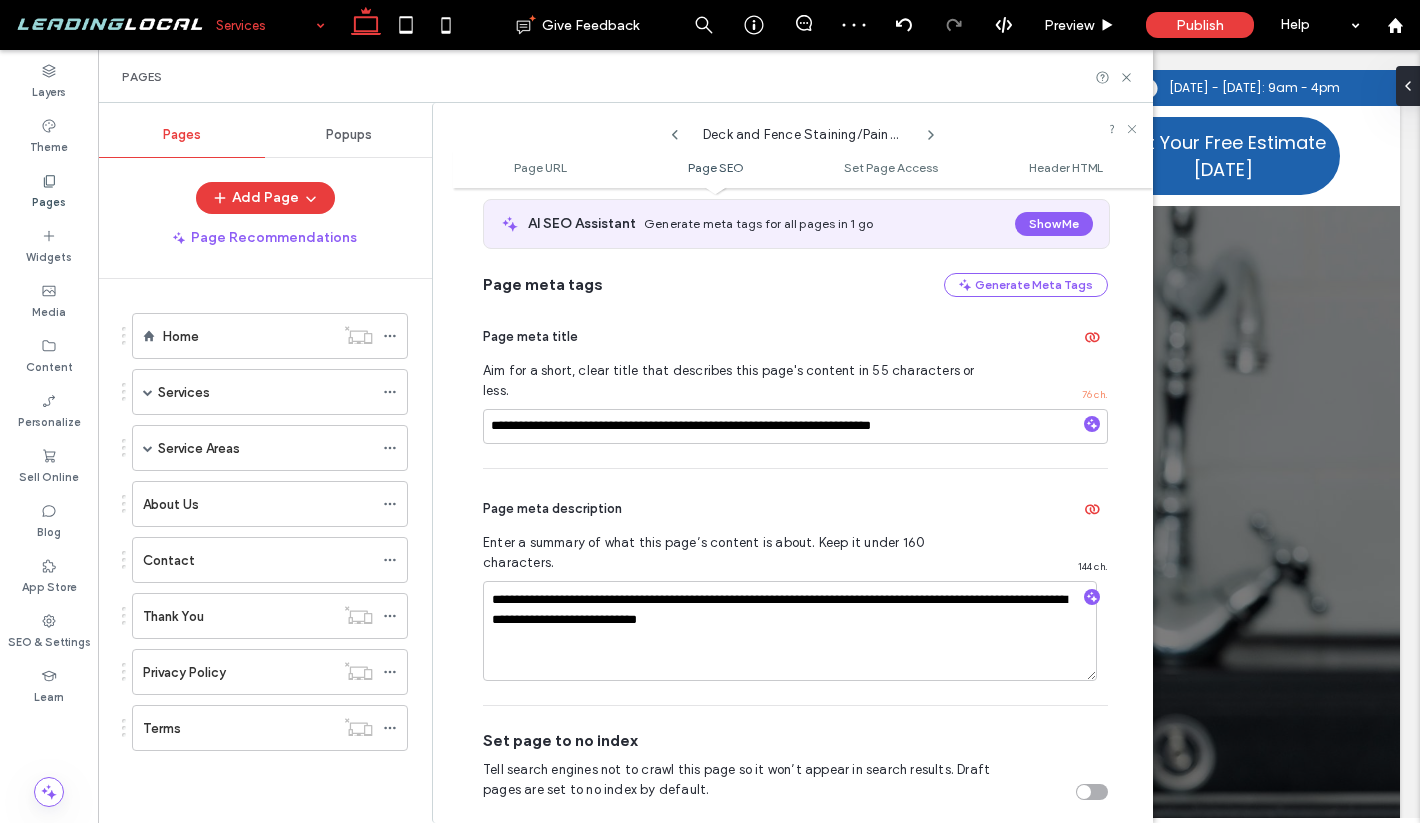 click 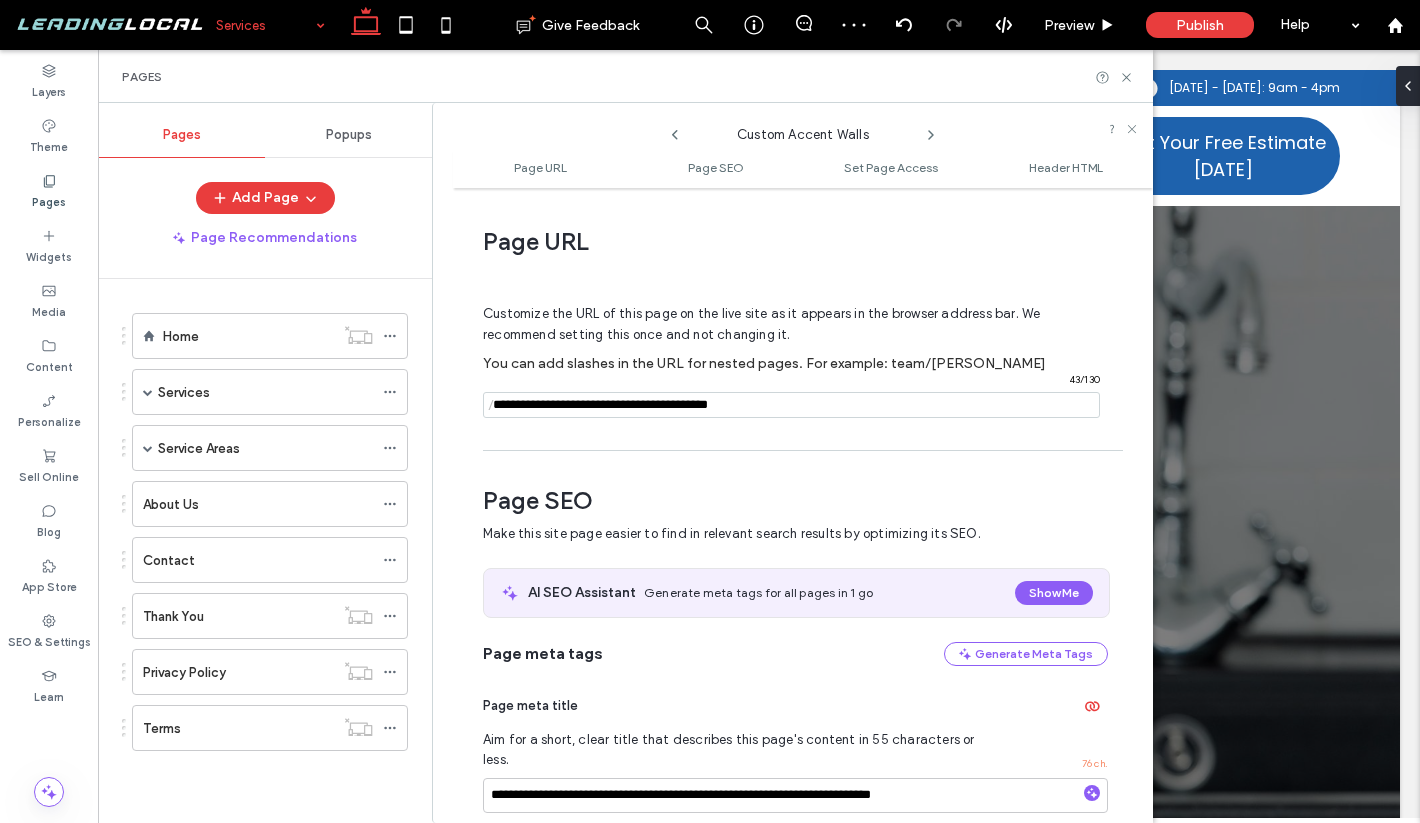 scroll, scrollTop: 10, scrollLeft: 0, axis: vertical 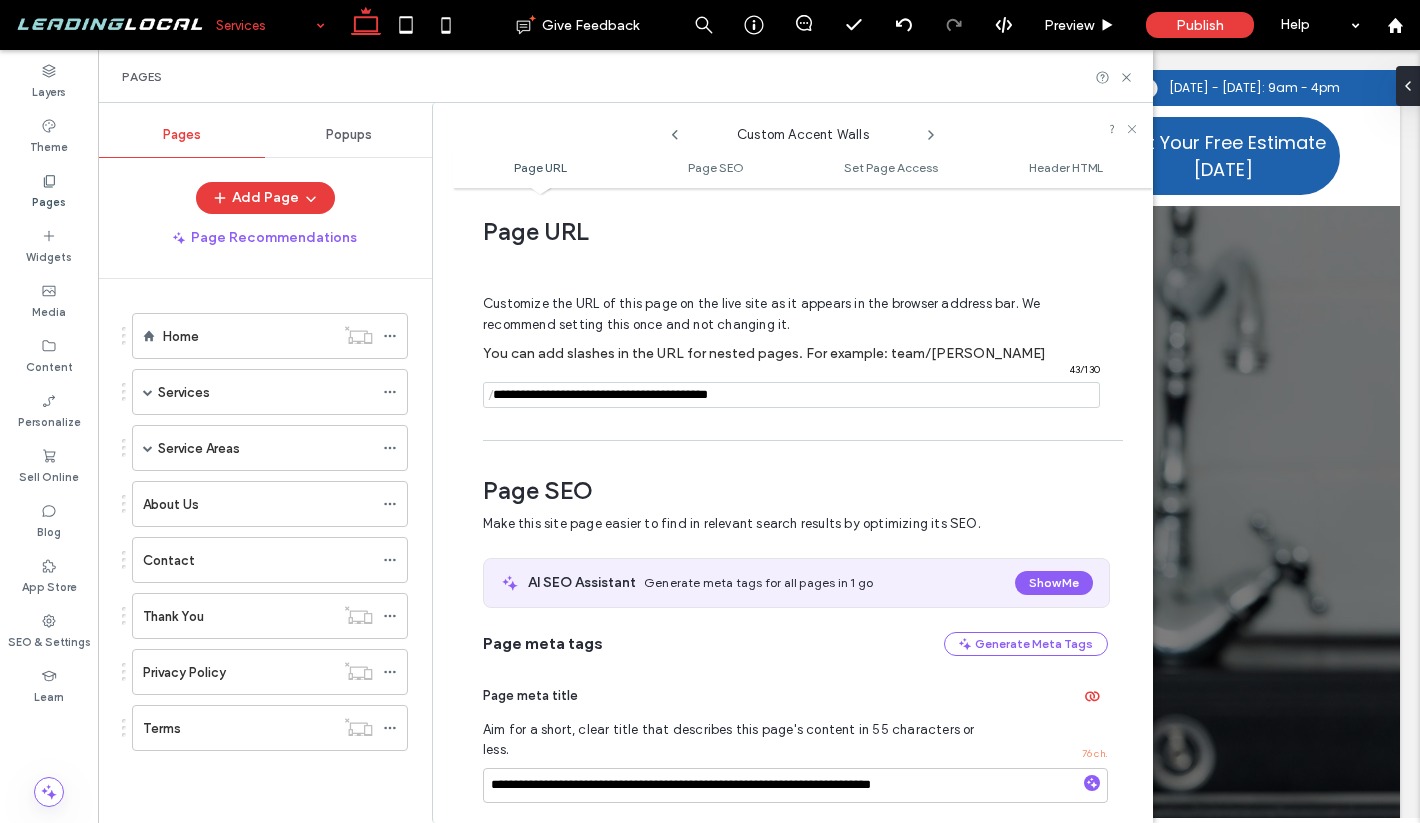 click at bounding box center [791, 395] 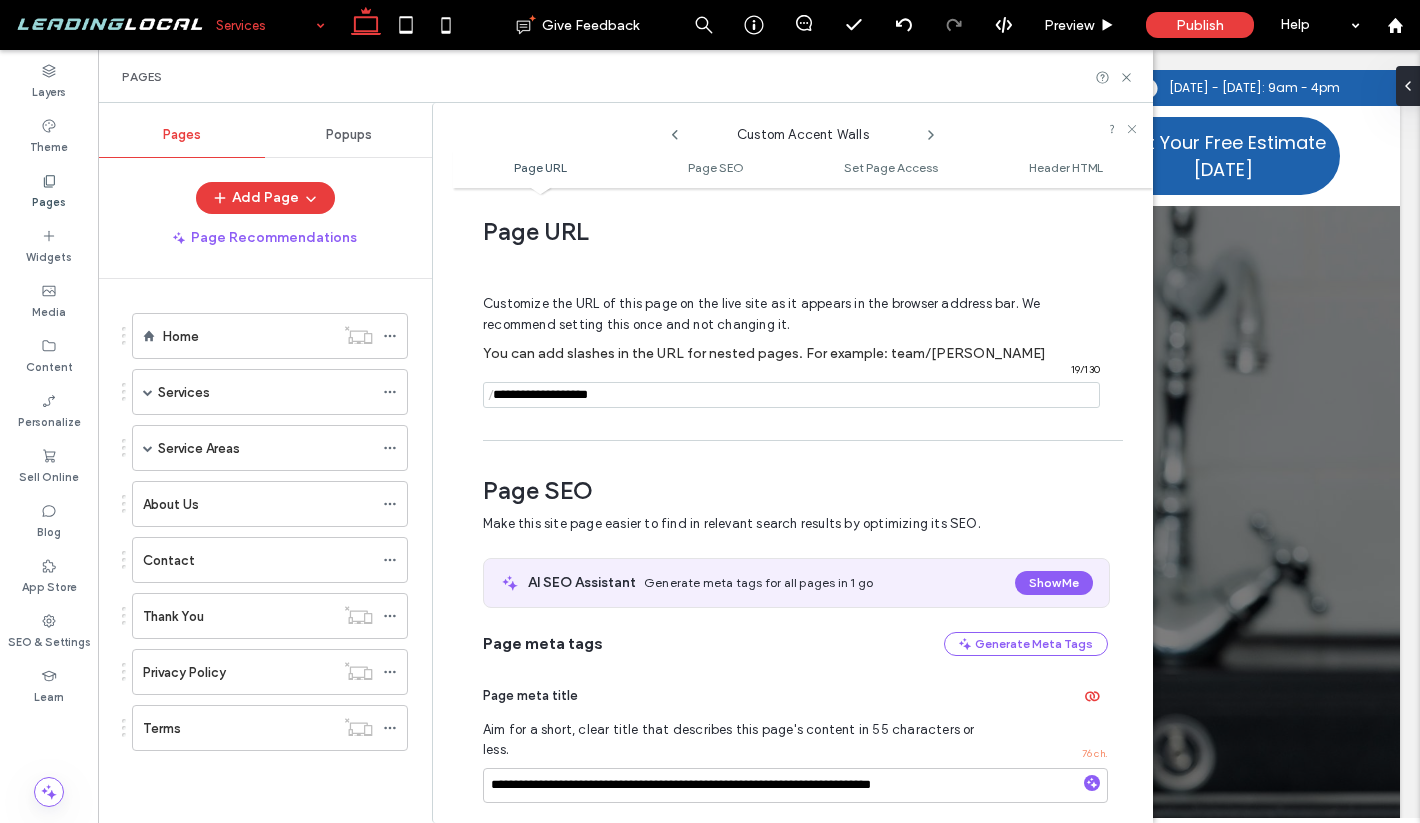 type on "**********" 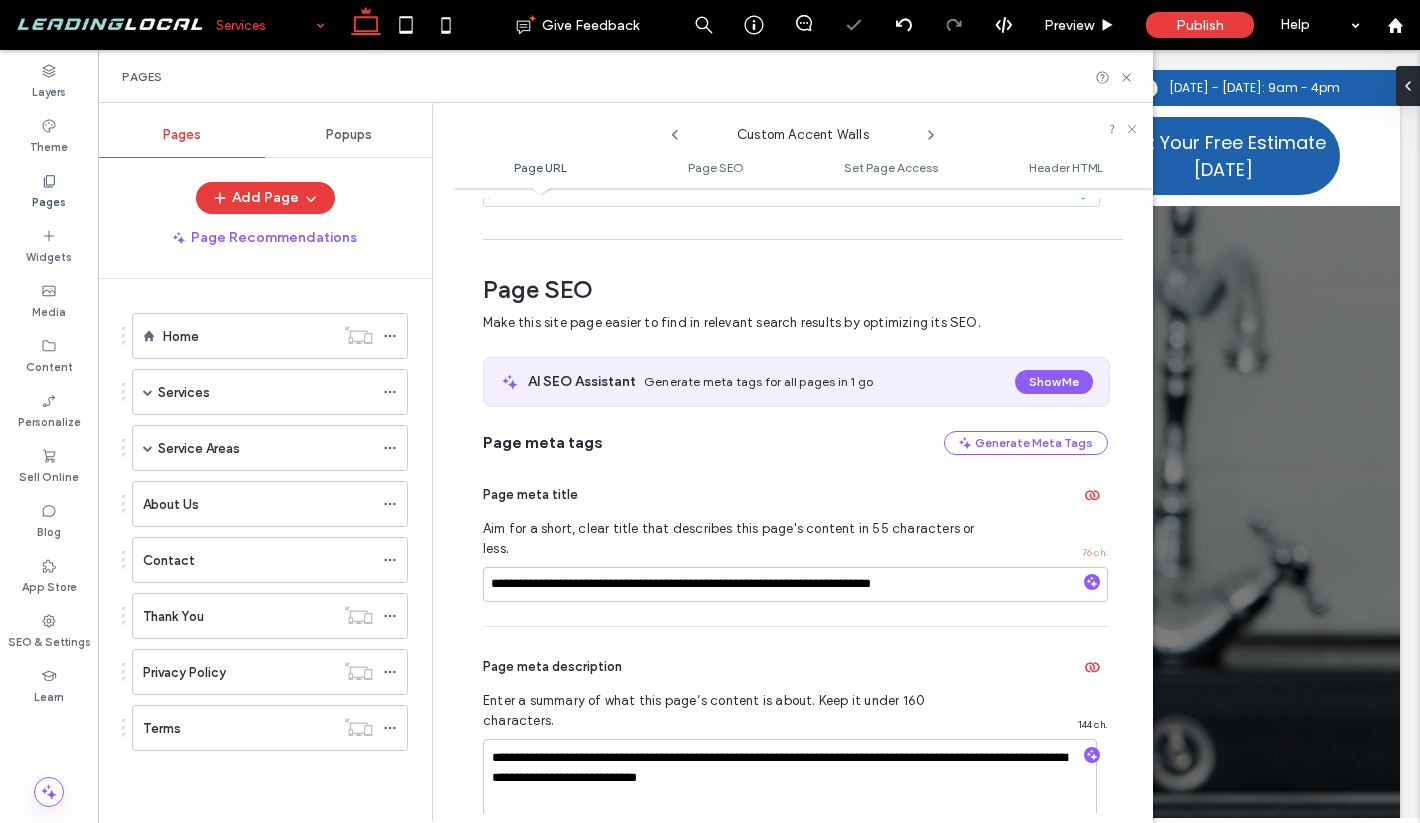 scroll, scrollTop: 247, scrollLeft: 0, axis: vertical 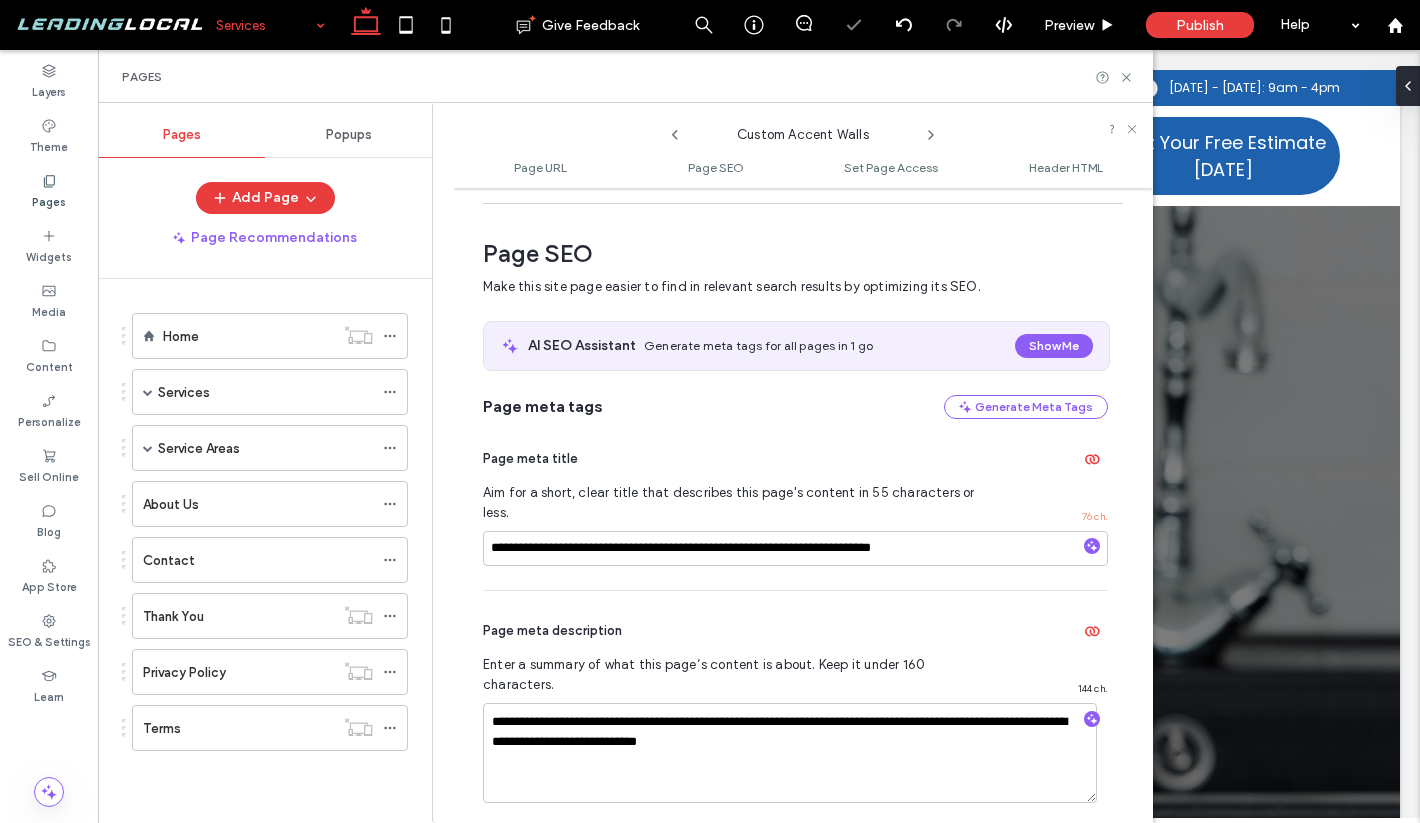 click 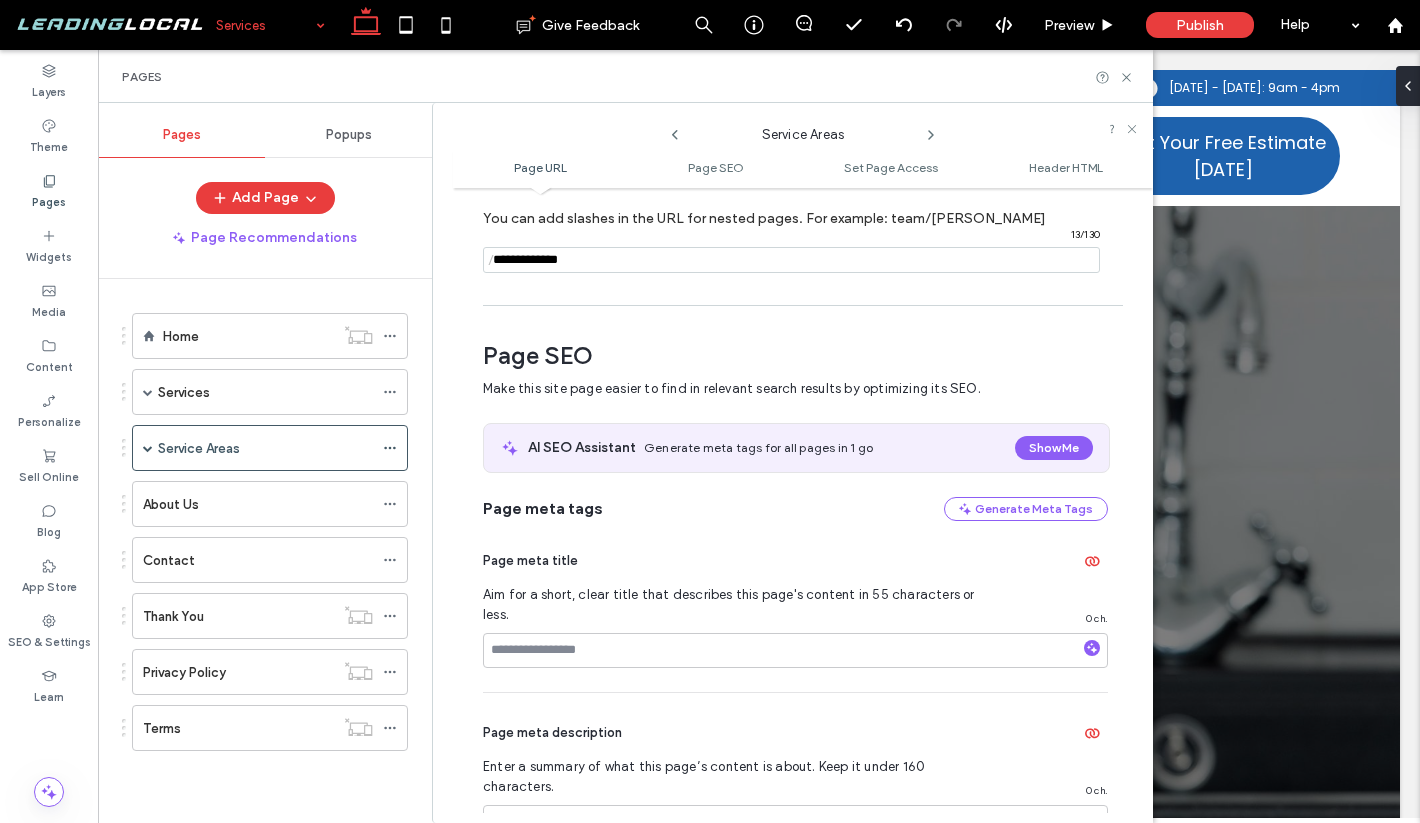scroll, scrollTop: 119, scrollLeft: 0, axis: vertical 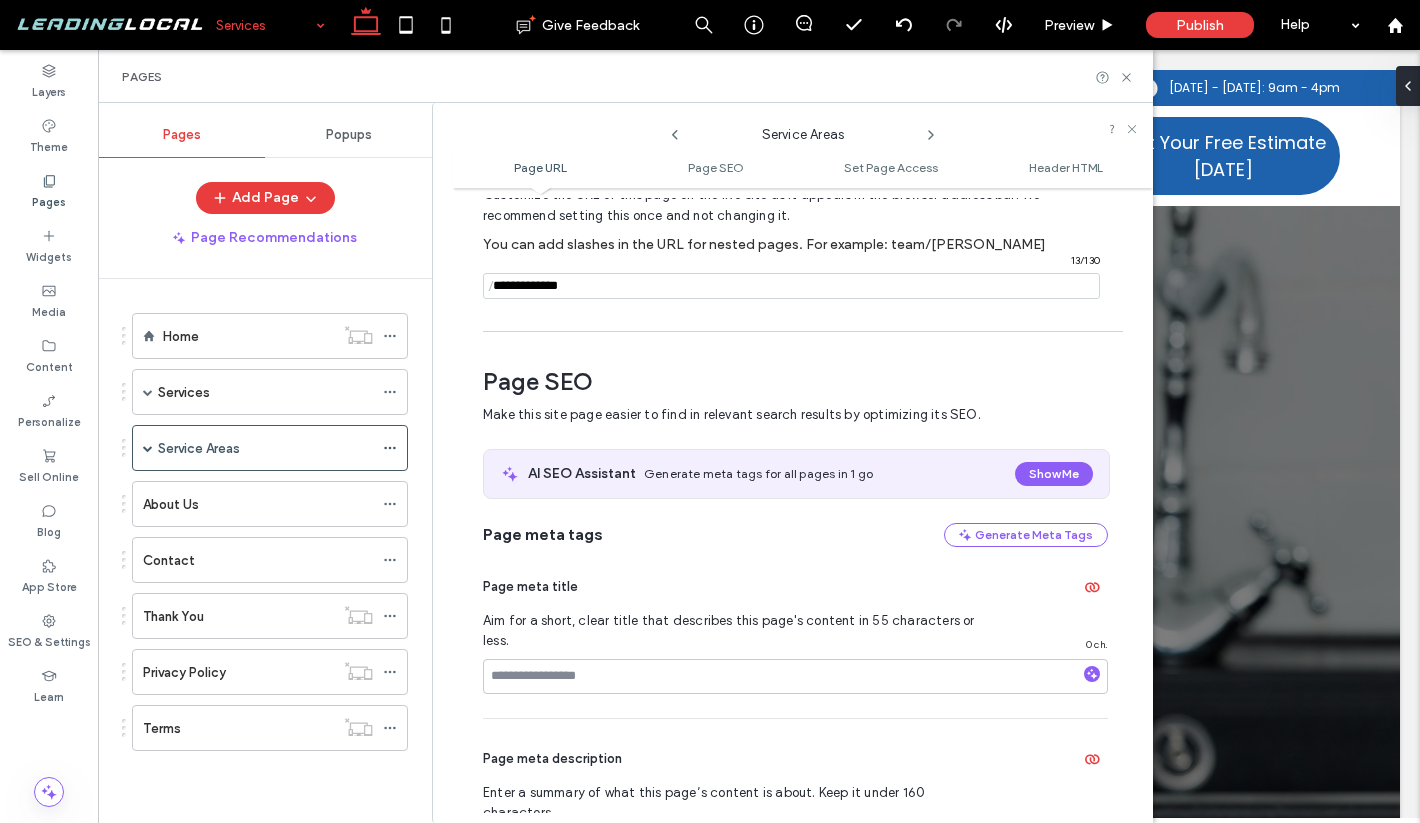 click 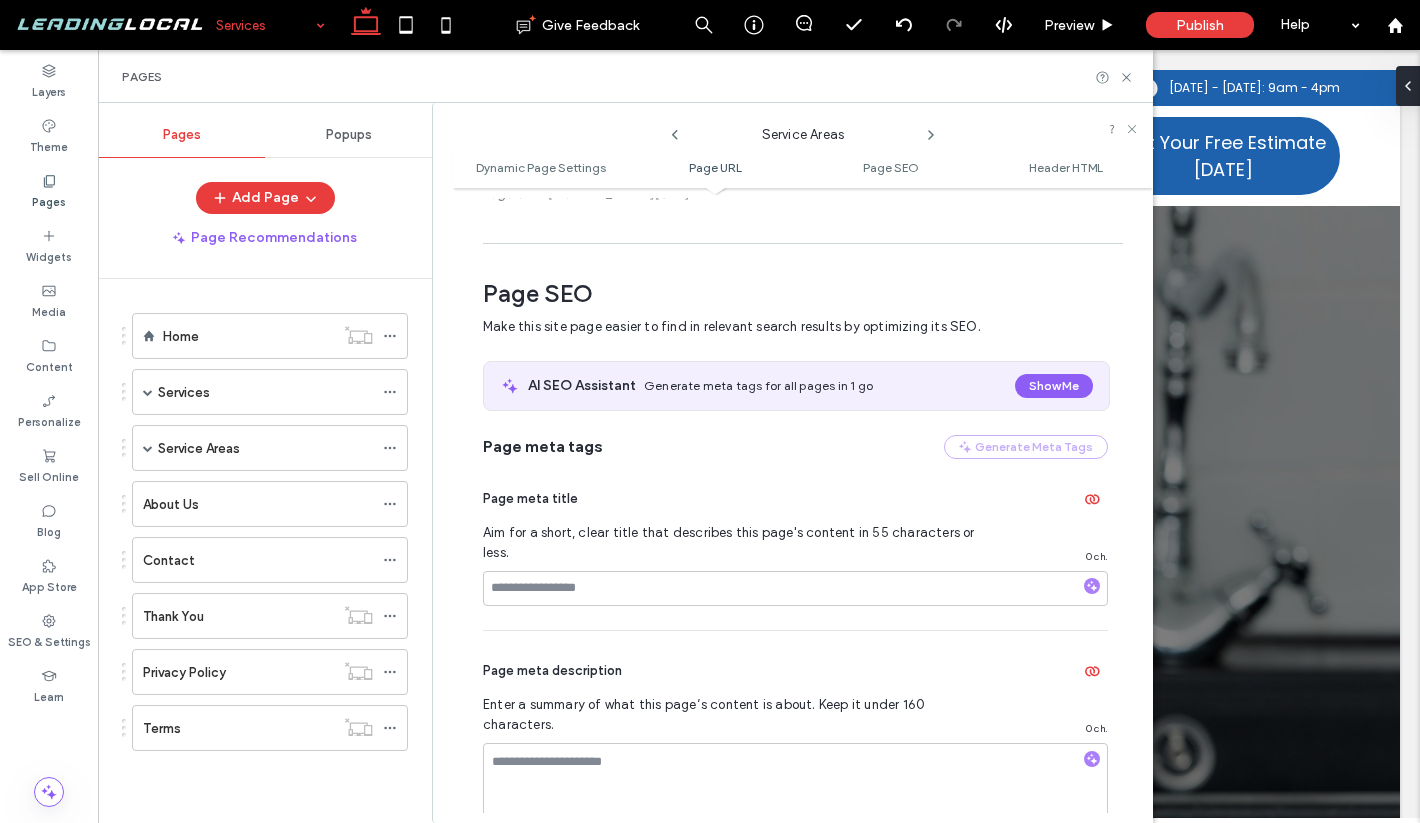 scroll, scrollTop: 595, scrollLeft: 0, axis: vertical 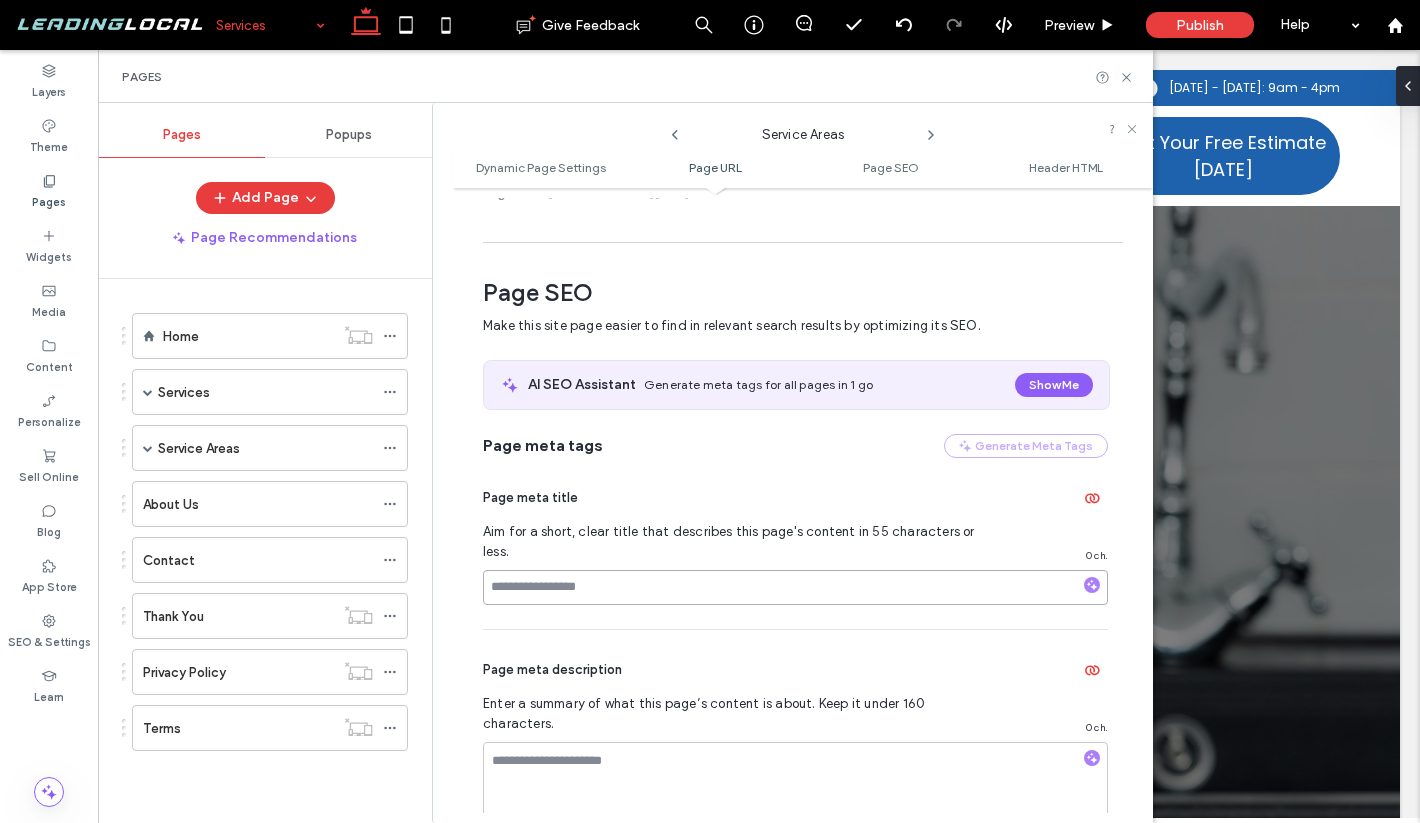 click at bounding box center (795, 587) 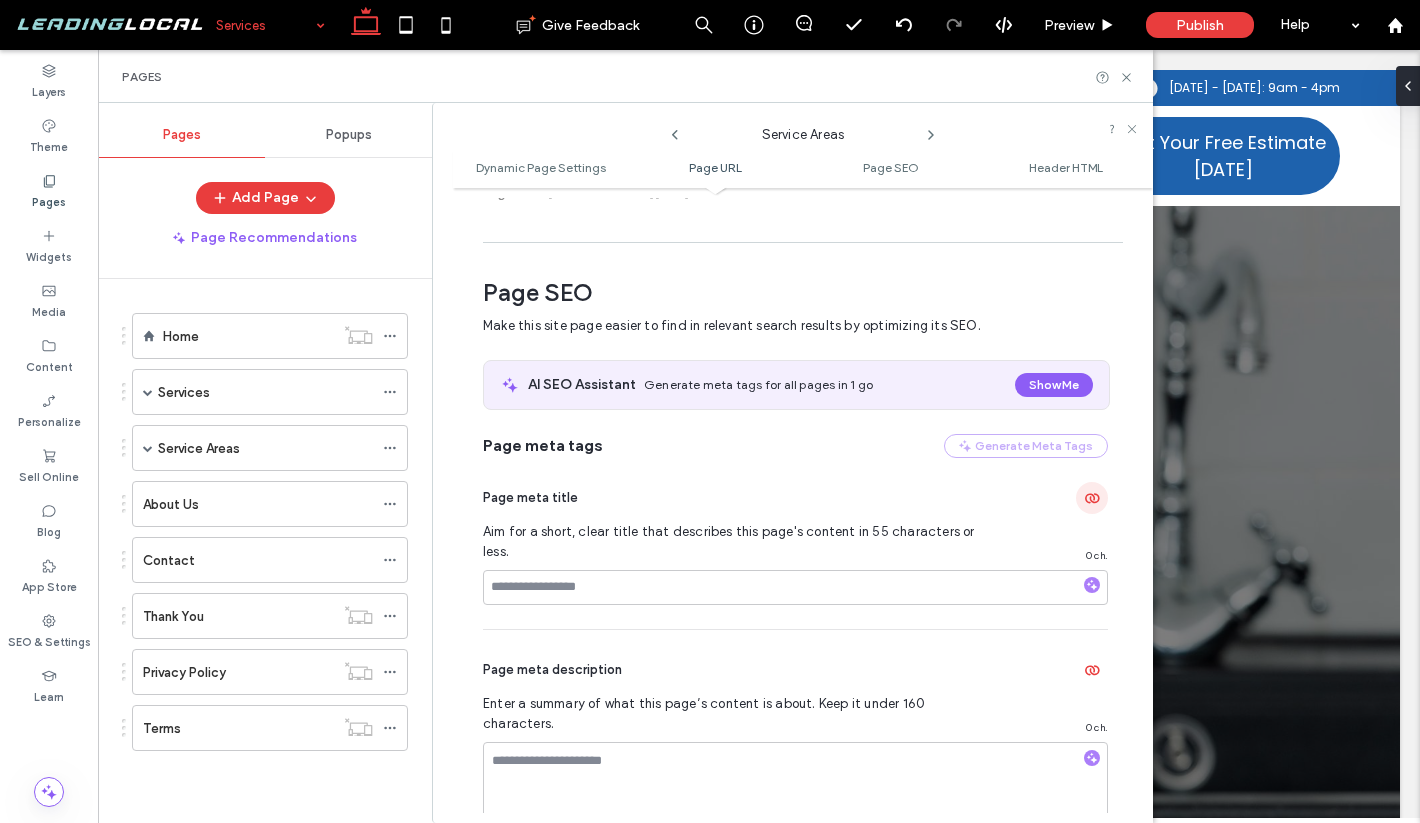 click 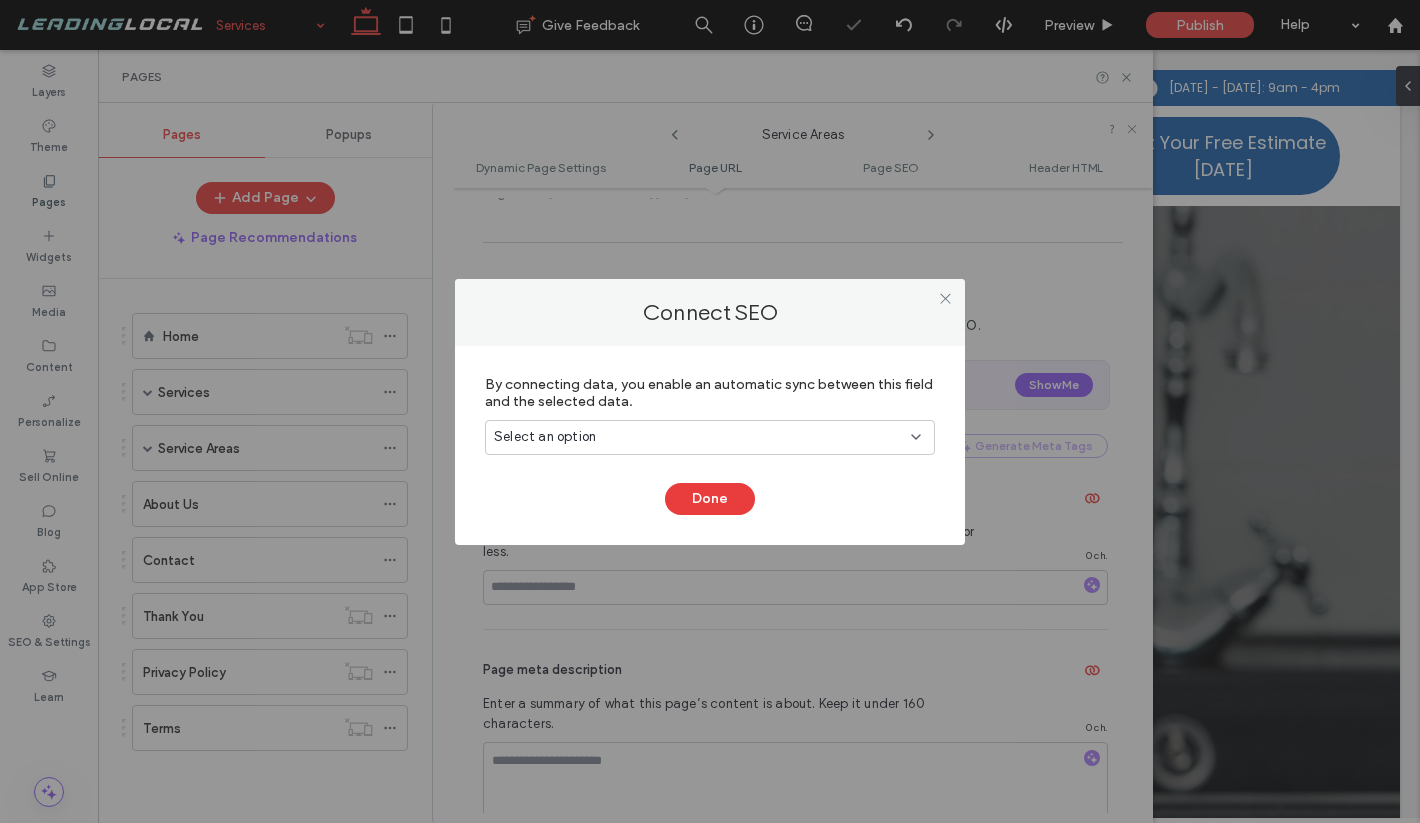 click on "Select an option" at bounding box center [710, 437] 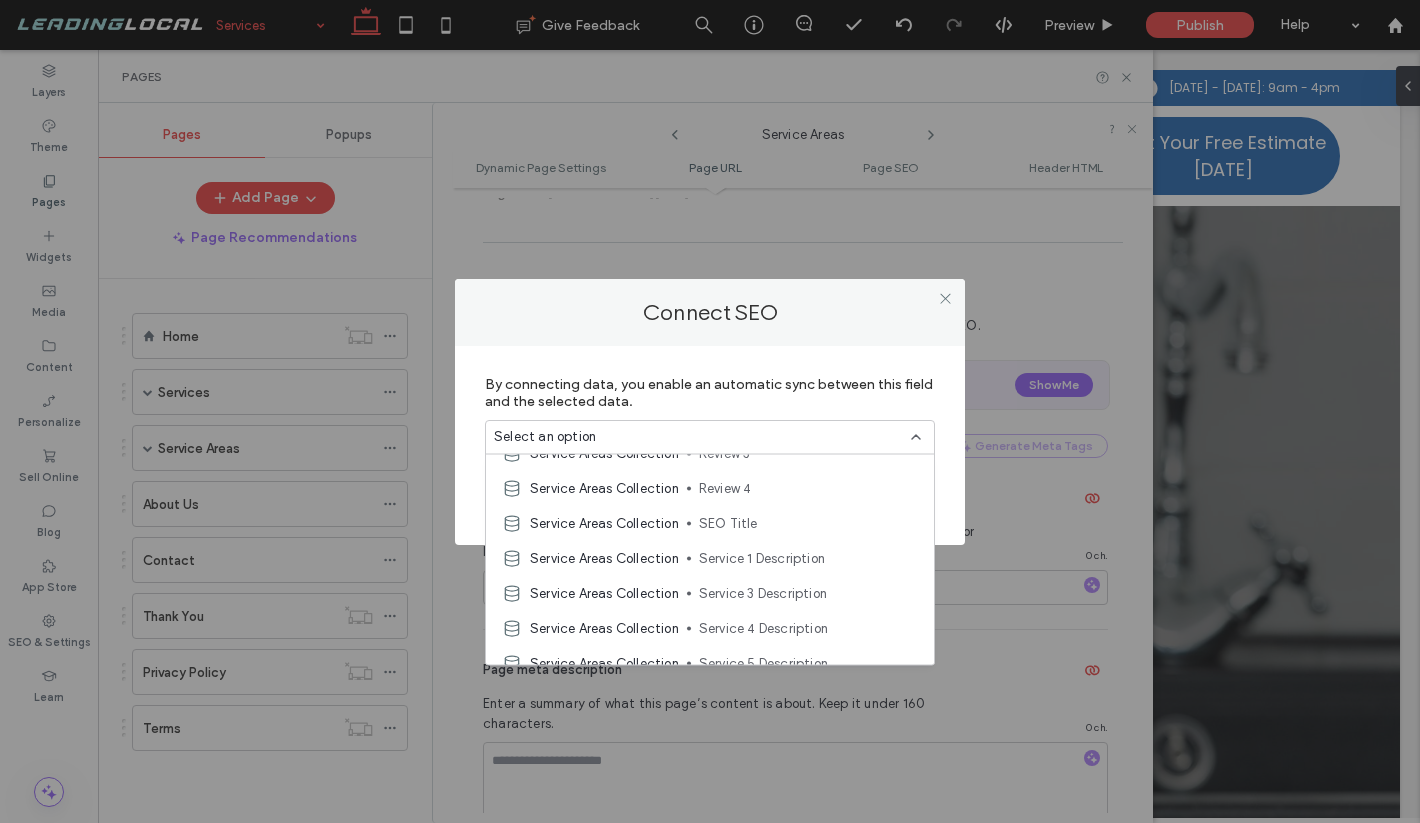 scroll, scrollTop: 2410, scrollLeft: 0, axis: vertical 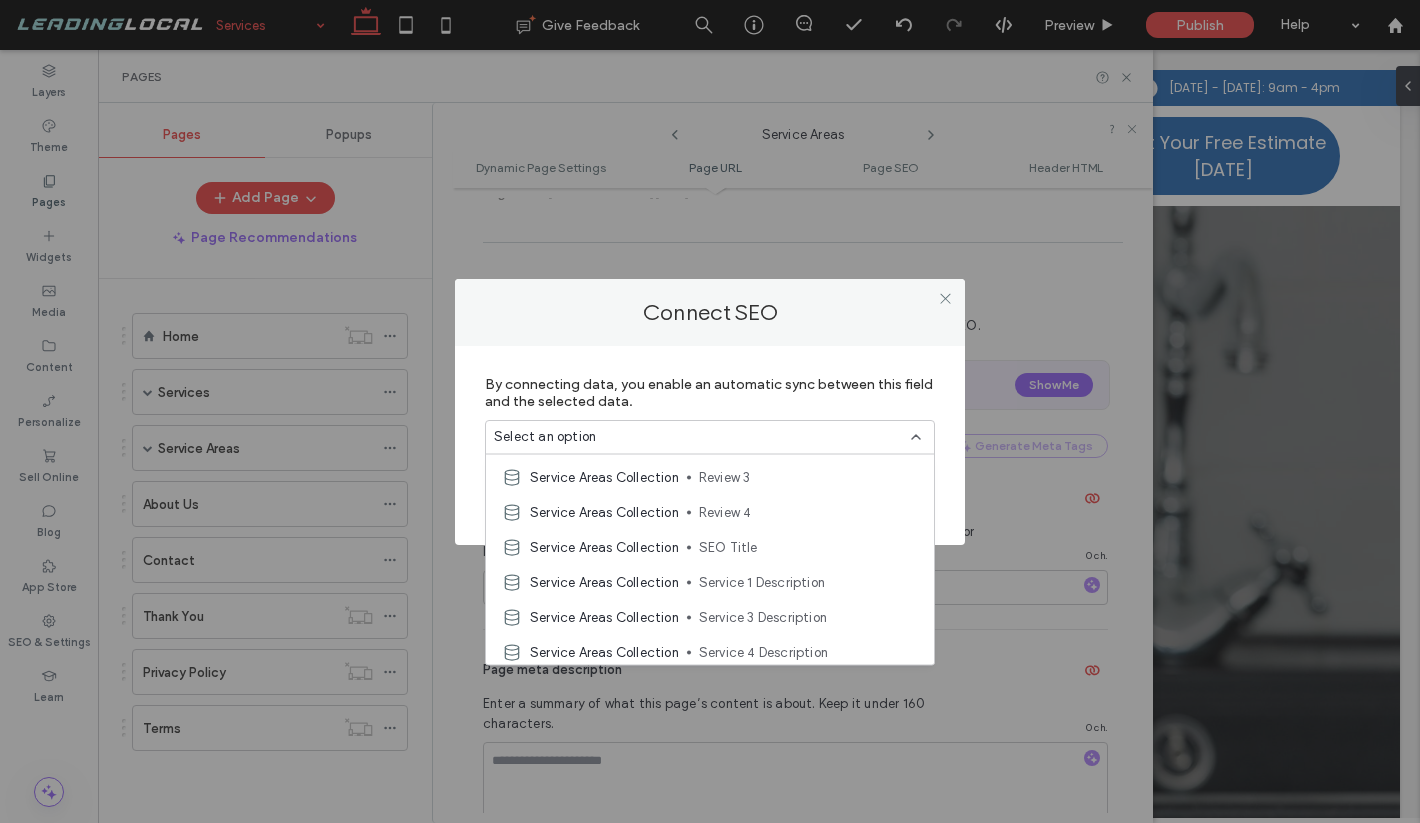 click on "SEO Title" at bounding box center [808, 547] 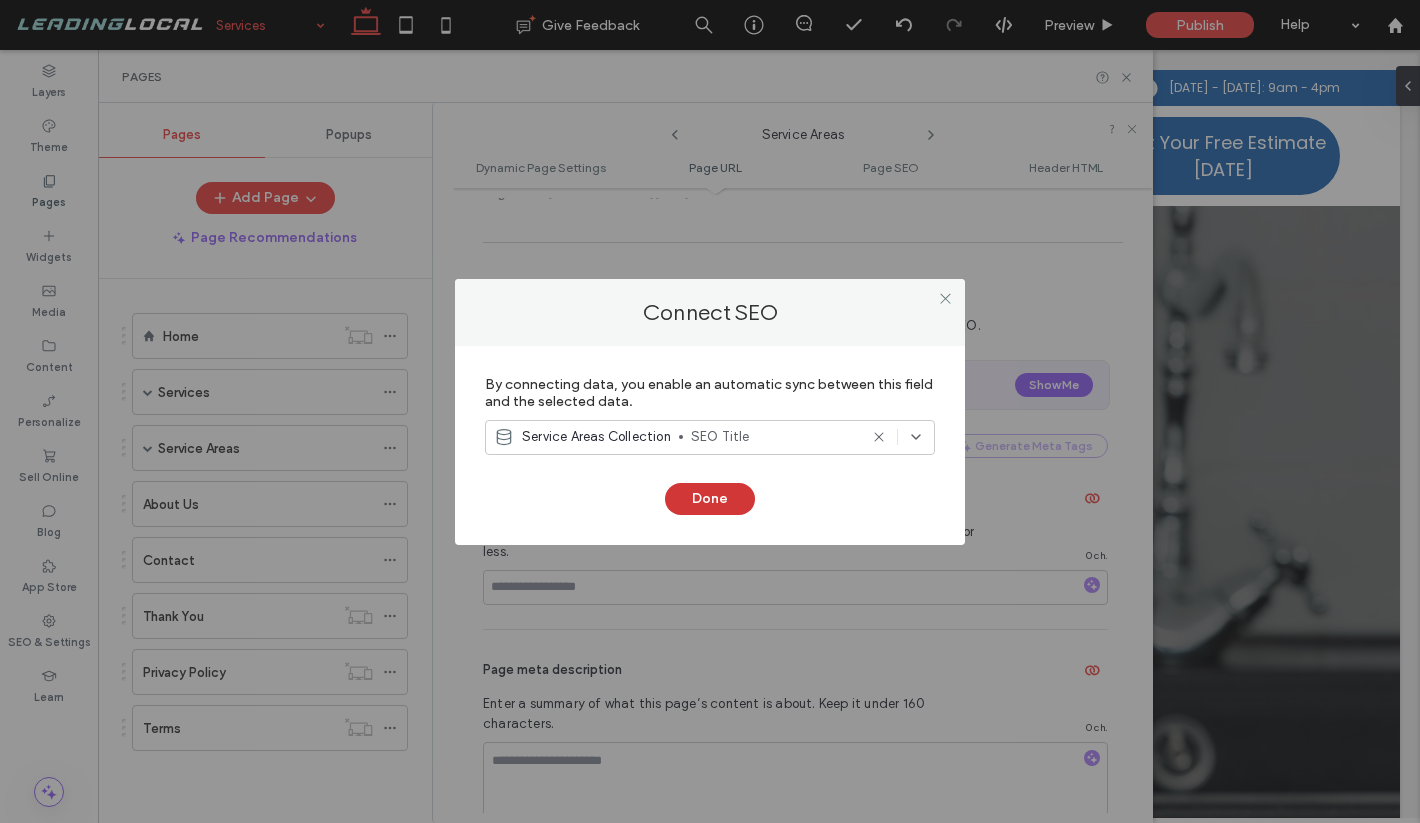 click on "Done" at bounding box center (710, 499) 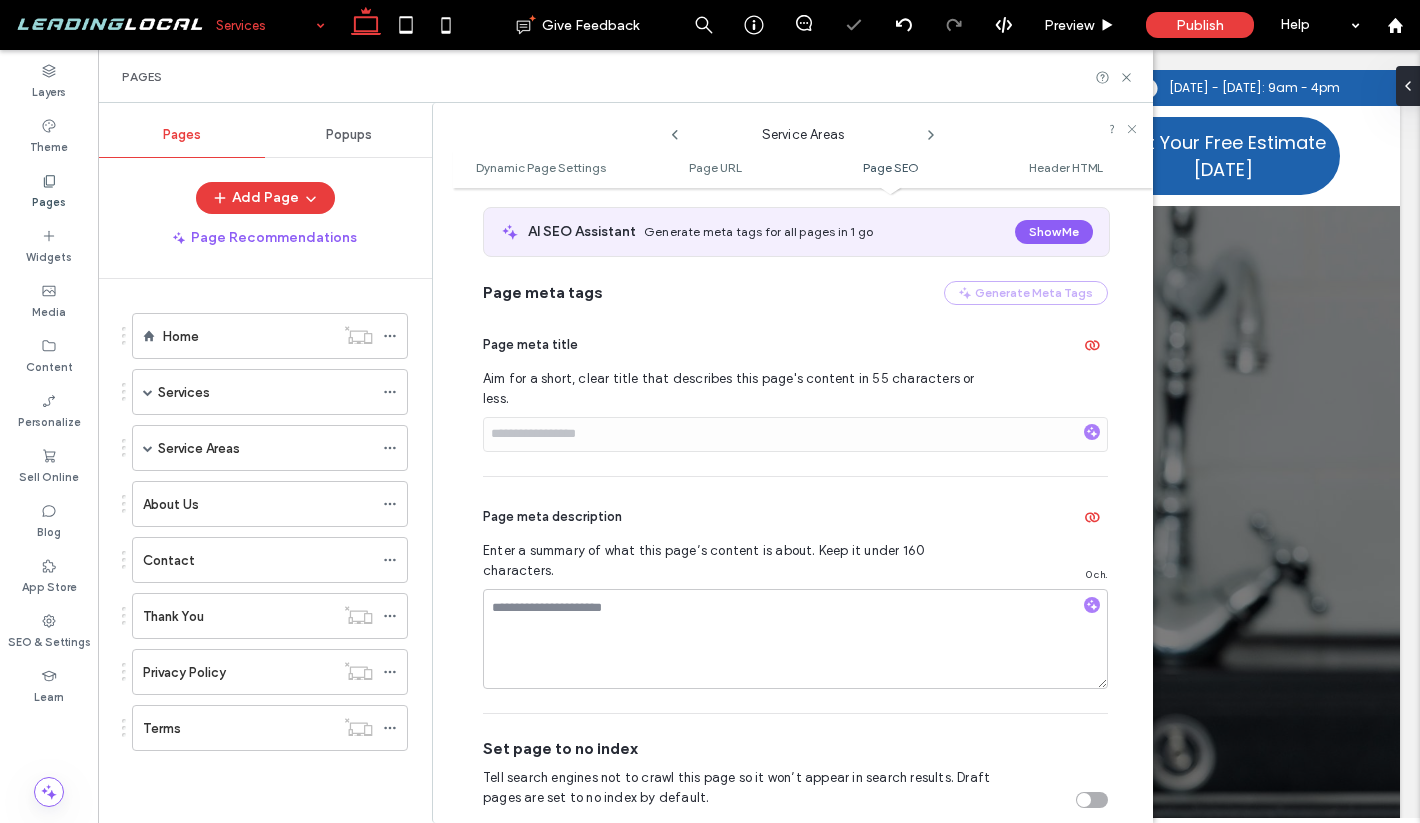 scroll, scrollTop: 764, scrollLeft: 0, axis: vertical 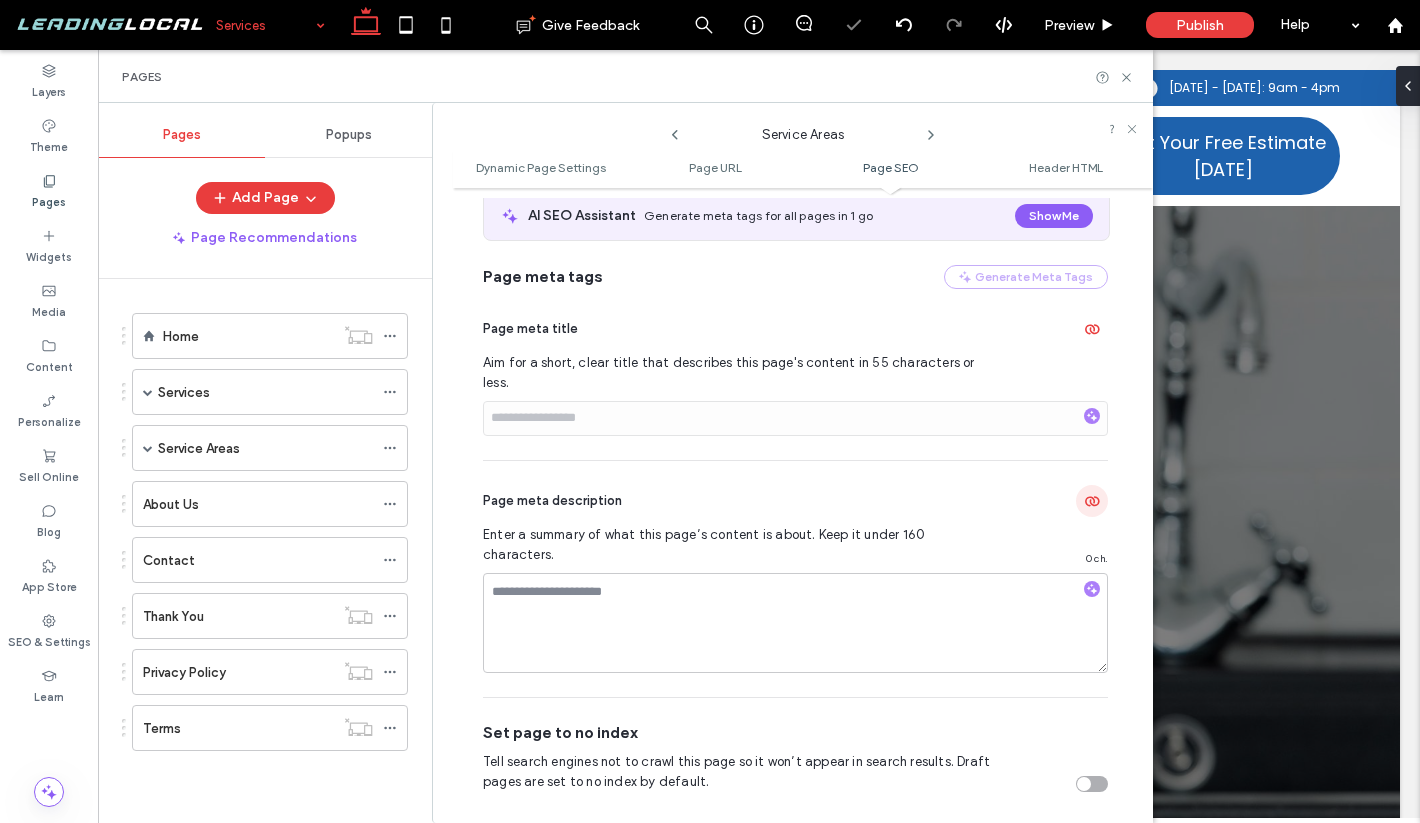 click at bounding box center (1092, 501) 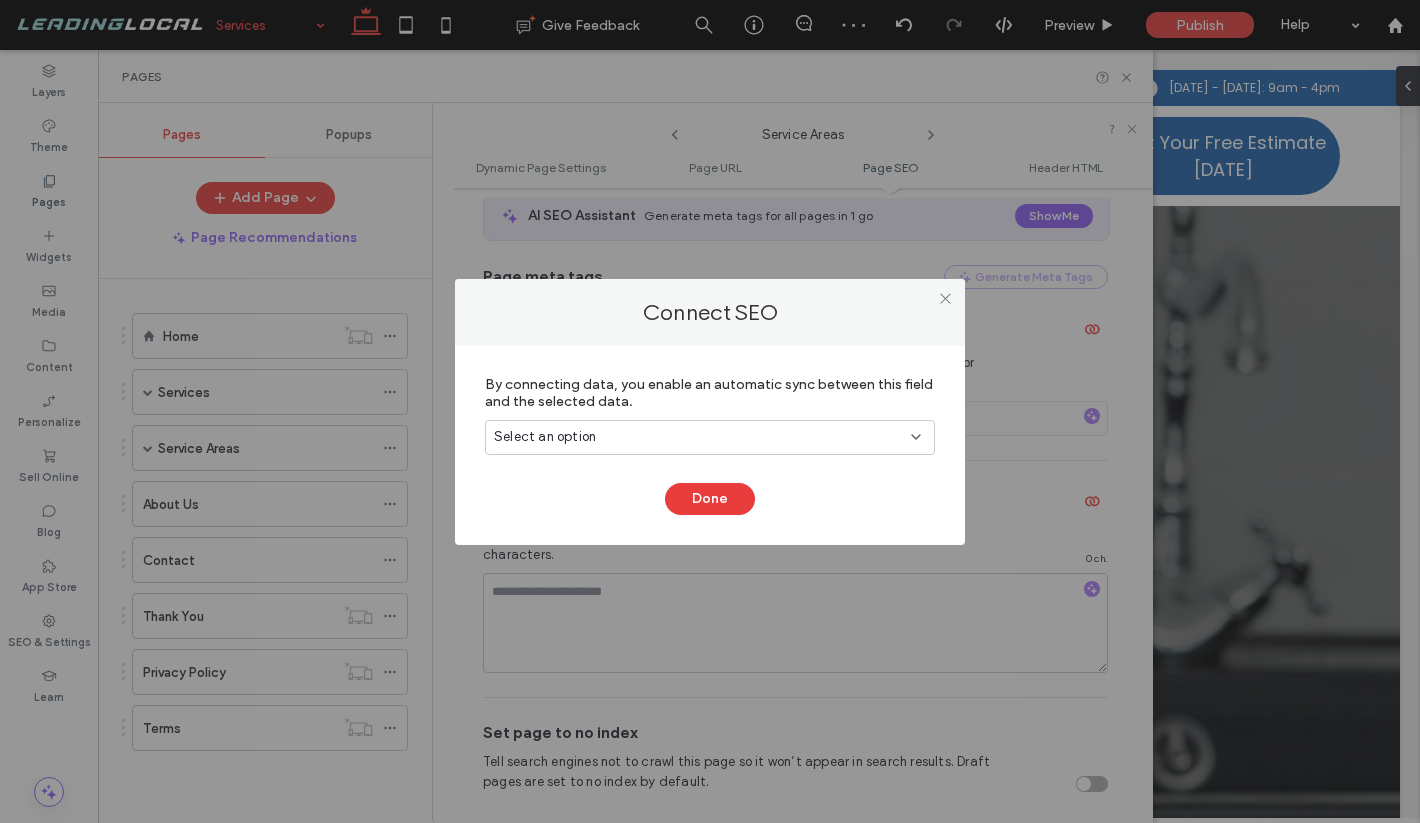 click on "Select an option" at bounding box center [698, 437] 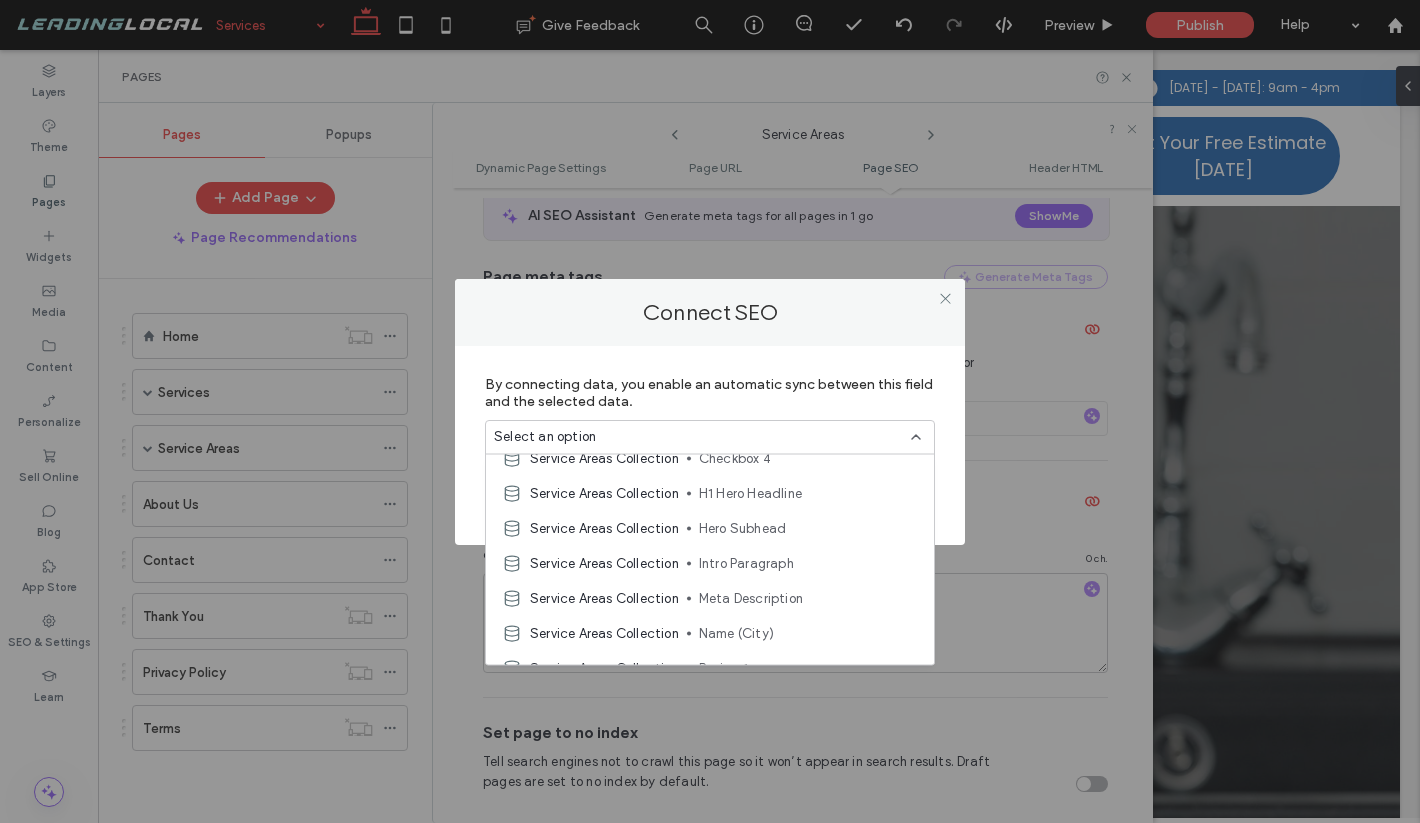 scroll, scrollTop: 2152, scrollLeft: 0, axis: vertical 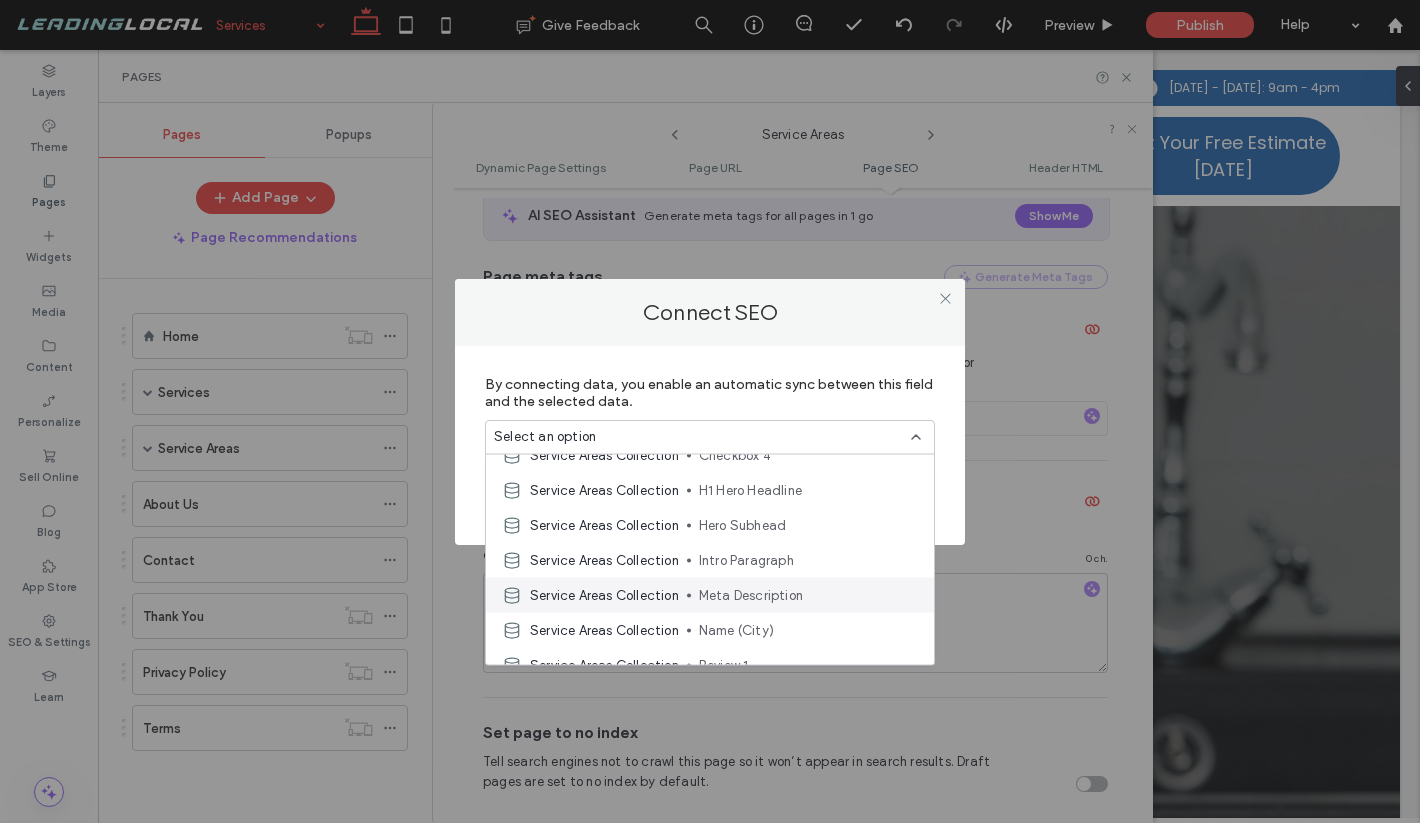 click on "Meta Description" at bounding box center (808, 595) 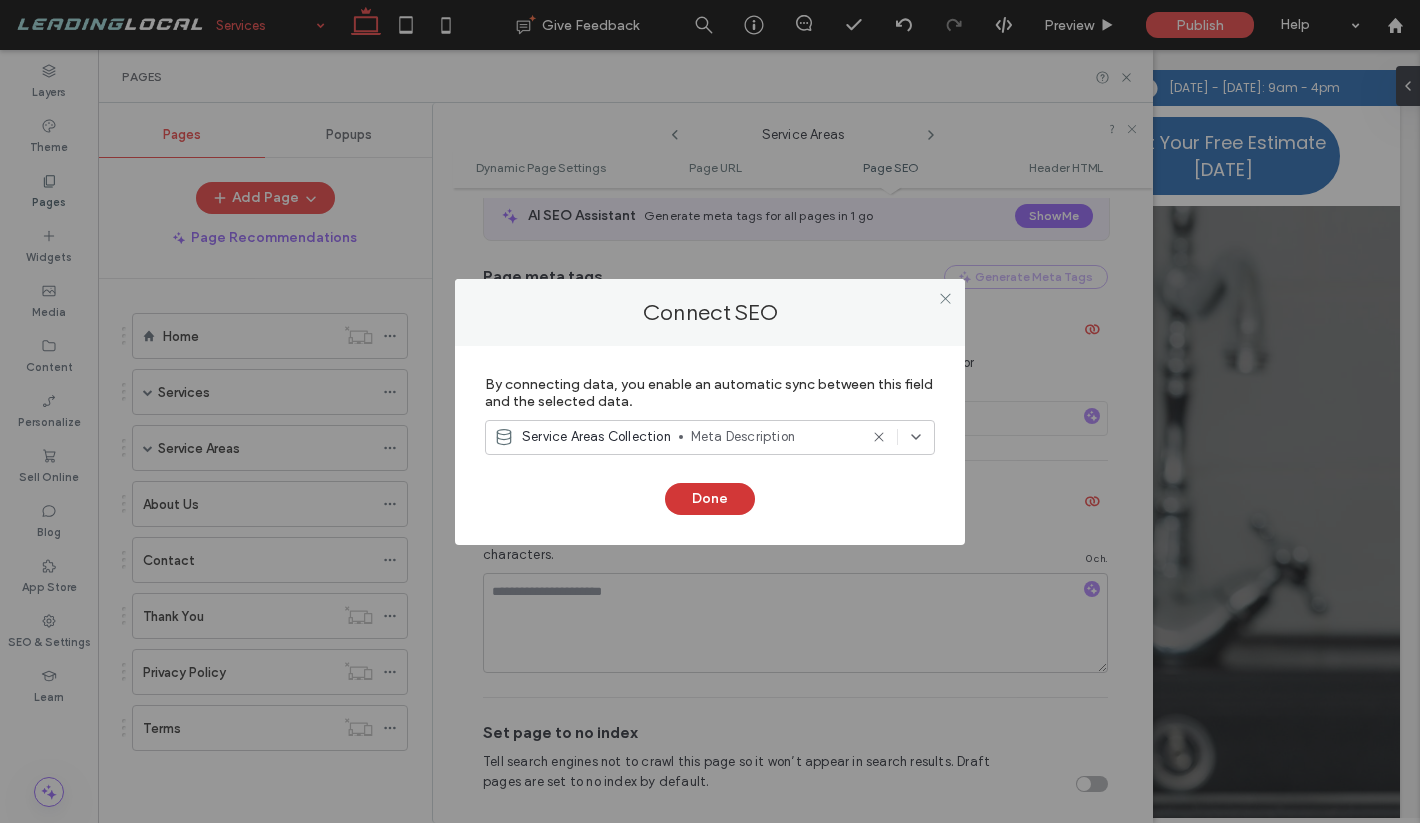 click on "Done" at bounding box center (710, 499) 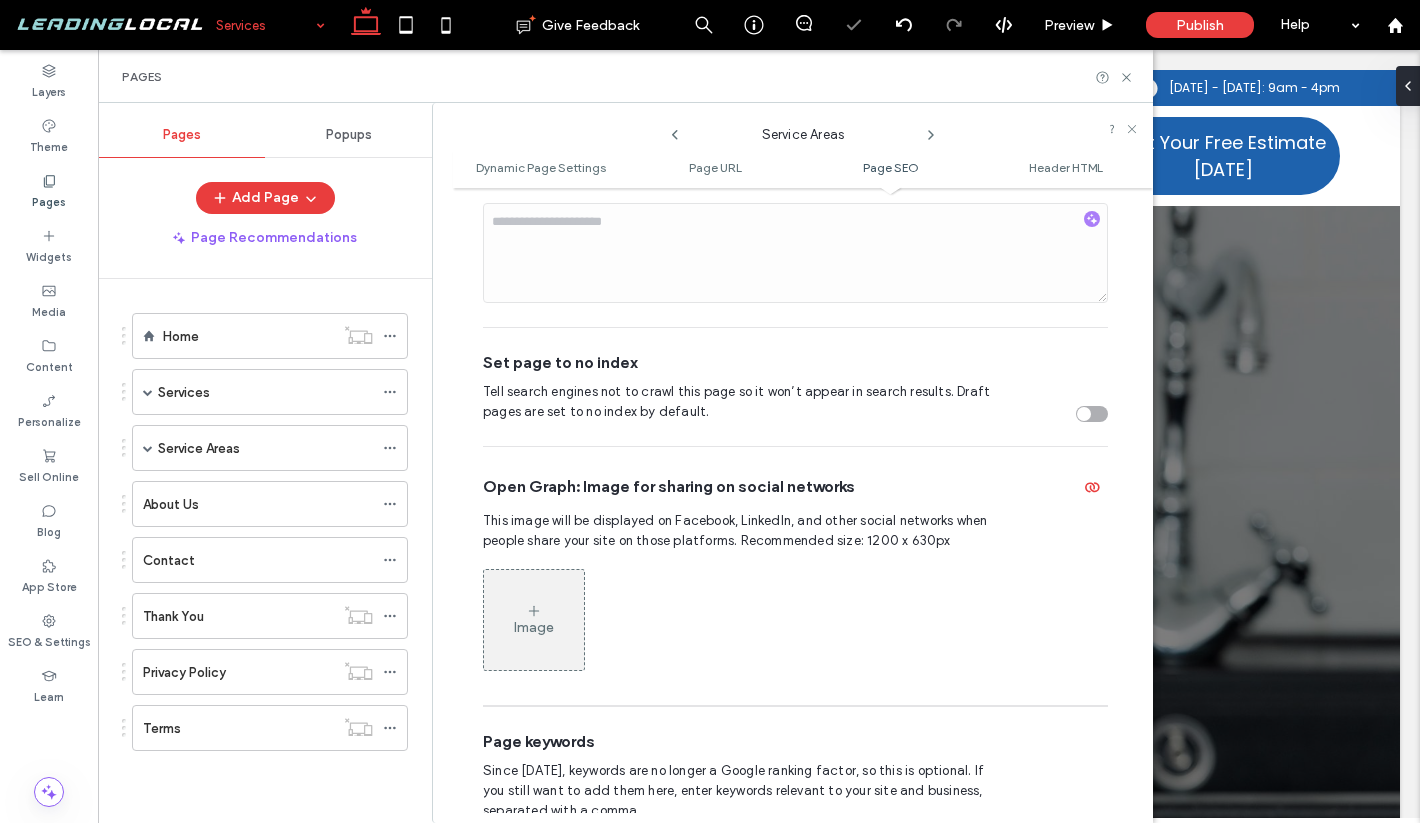 scroll, scrollTop: 1144, scrollLeft: 0, axis: vertical 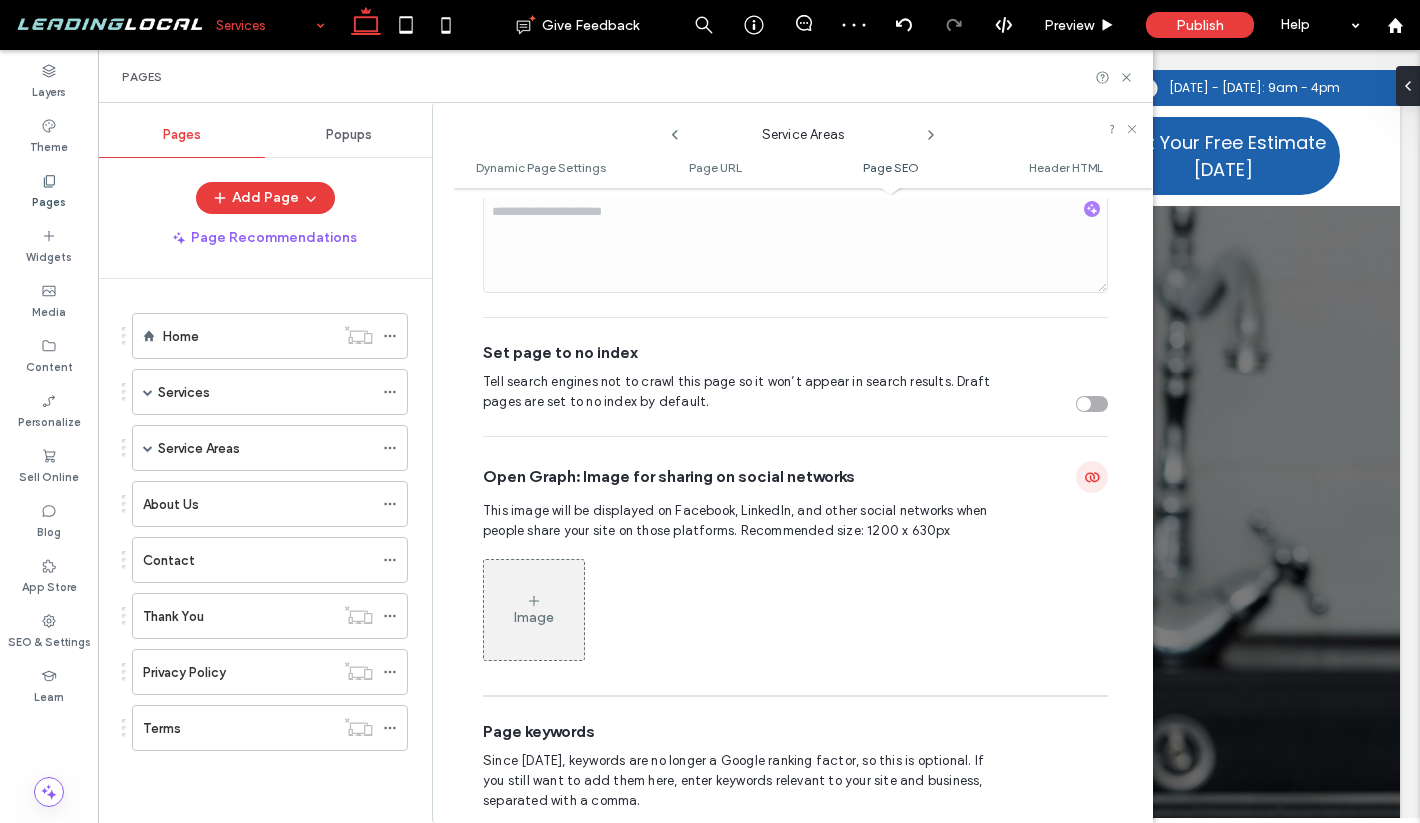 click at bounding box center (1092, 477) 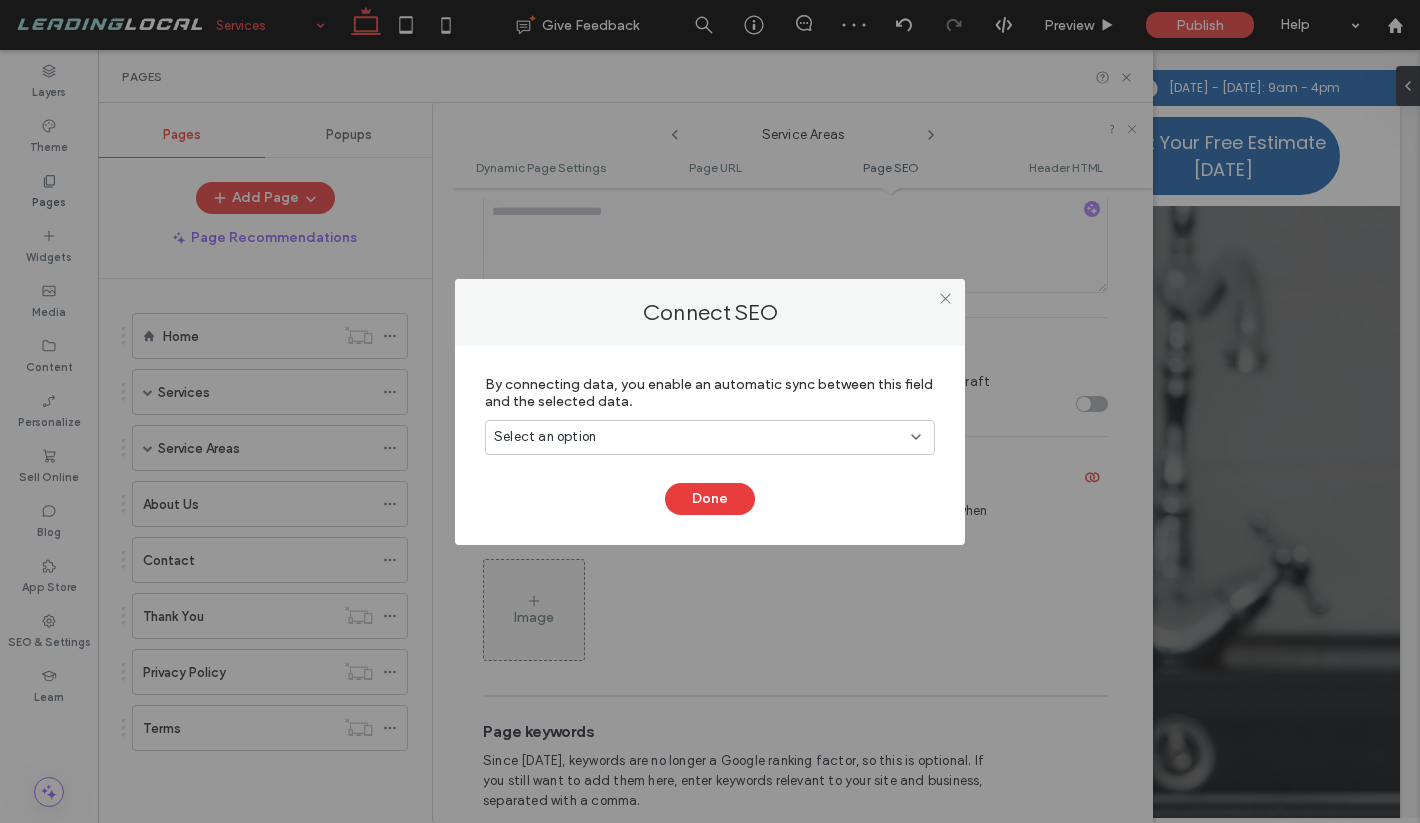click on "Select an option" at bounding box center (698, 437) 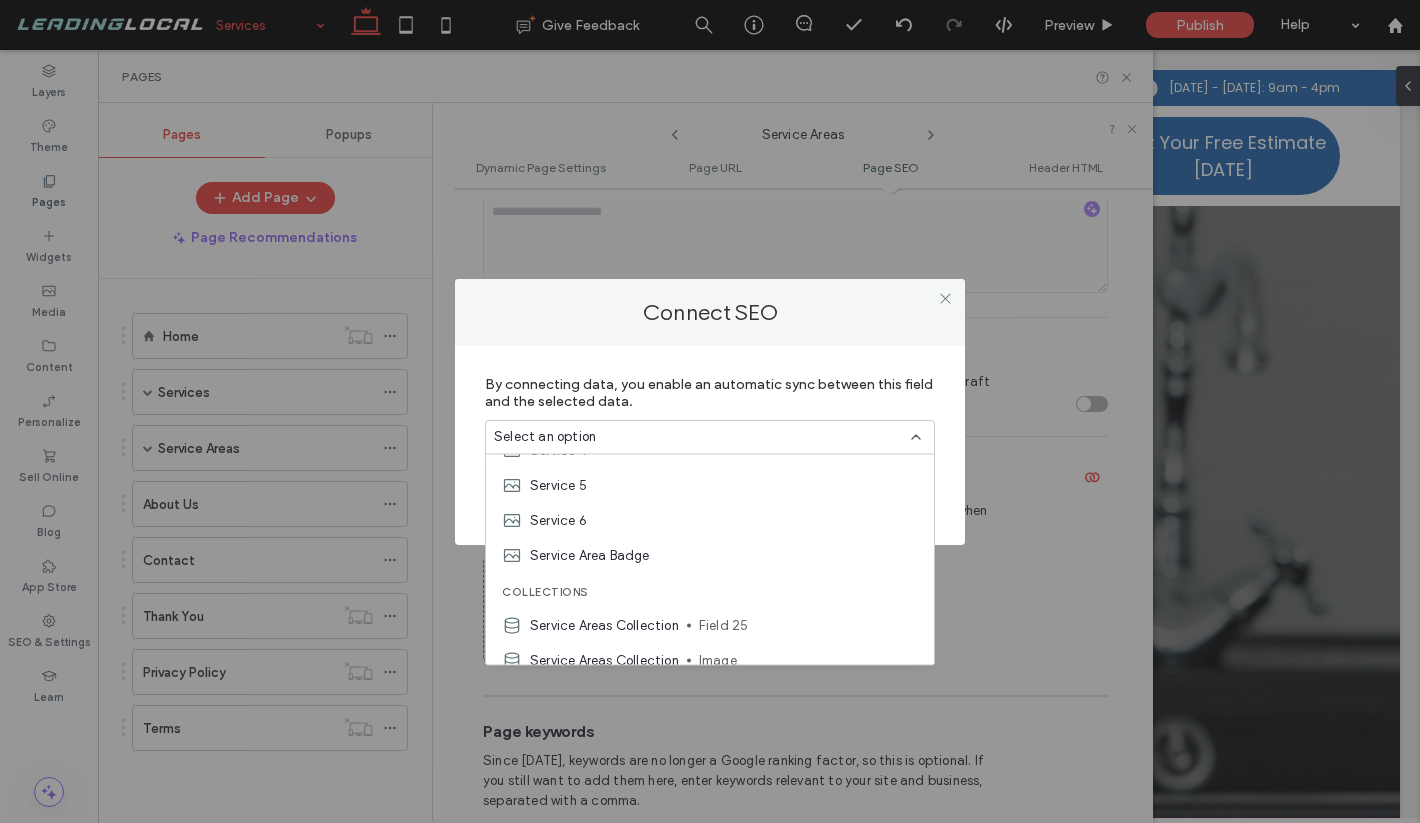 scroll, scrollTop: 315, scrollLeft: 0, axis: vertical 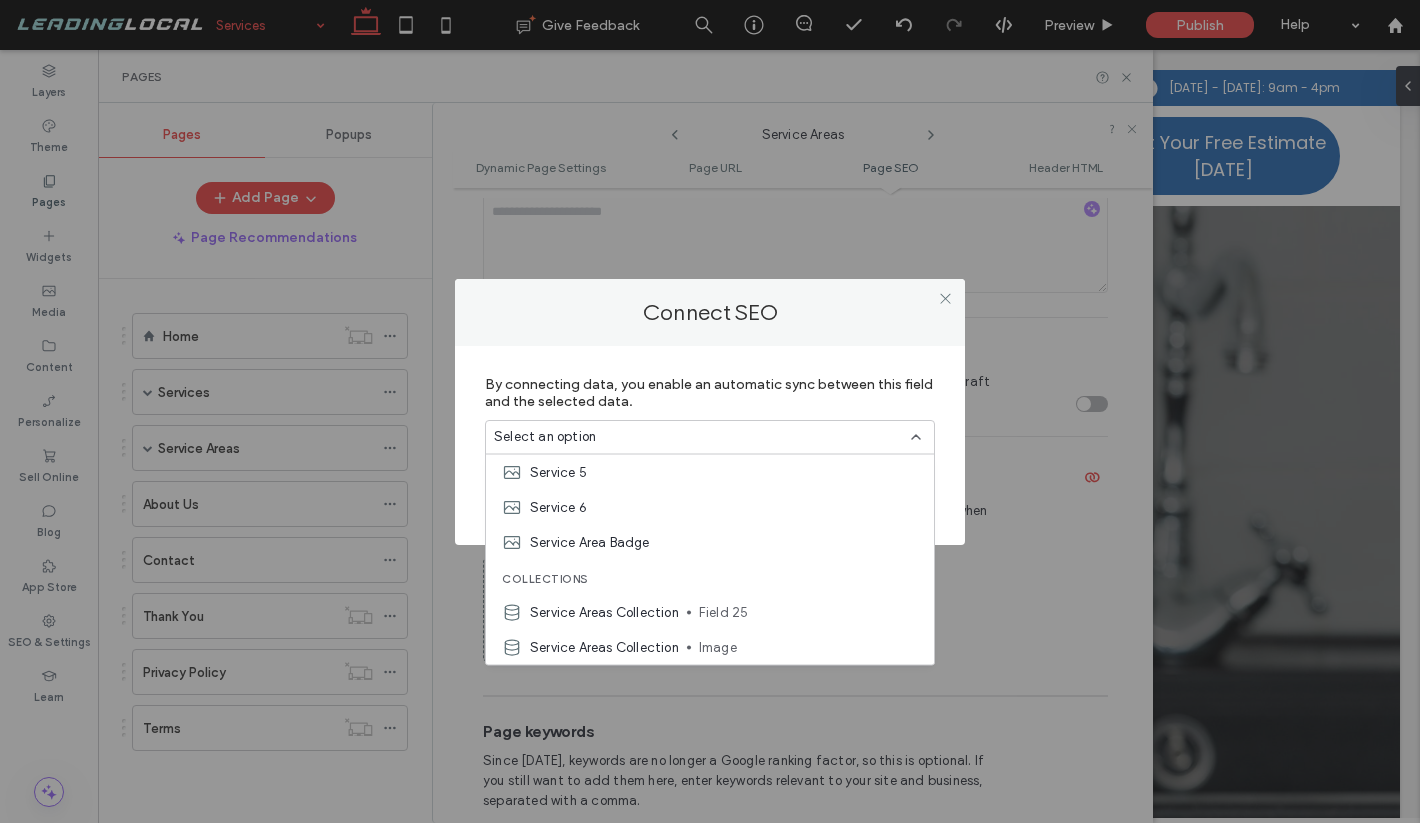click on "By connecting data, you enable an automatic sync between this field and the selected data." at bounding box center (710, 393) 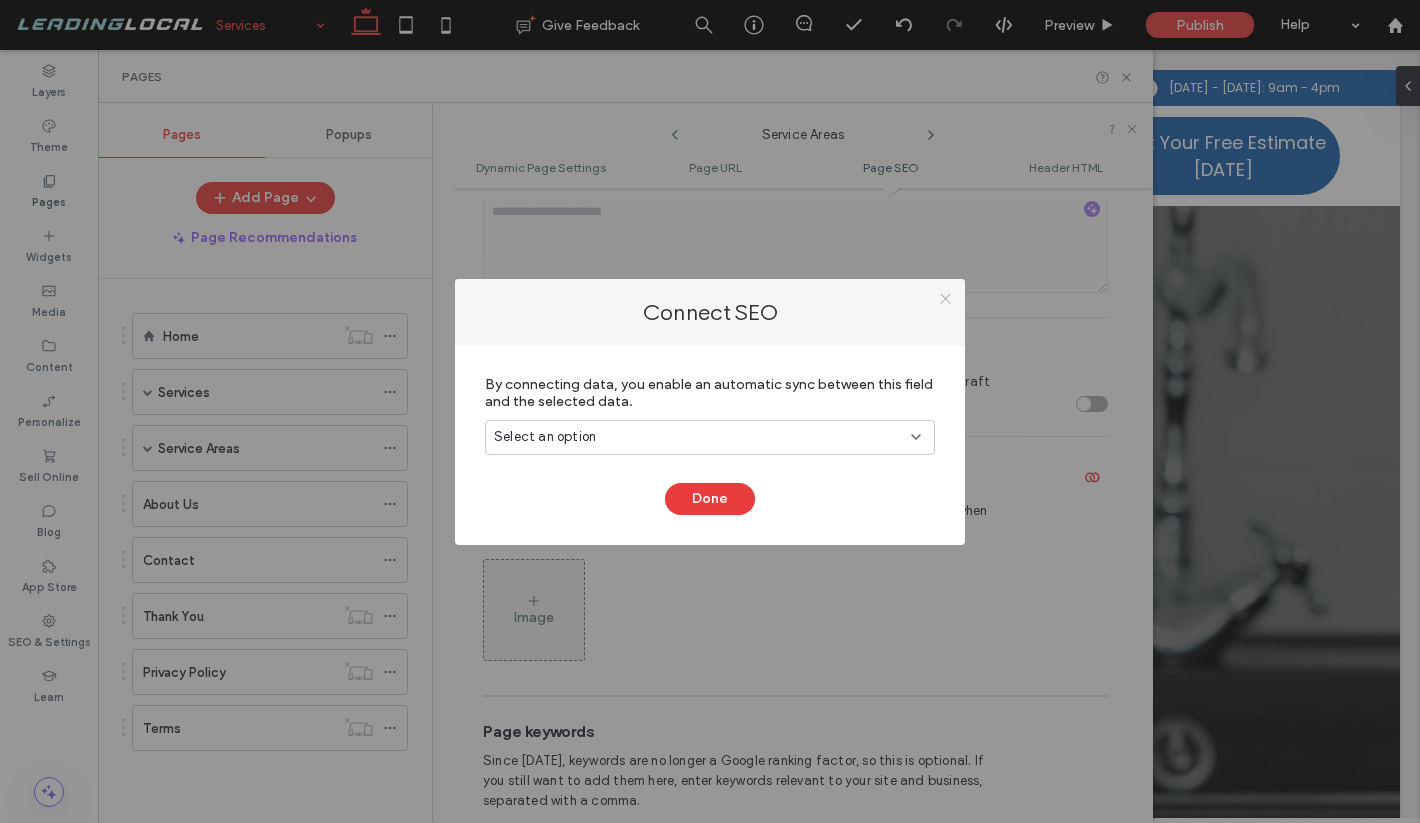 click 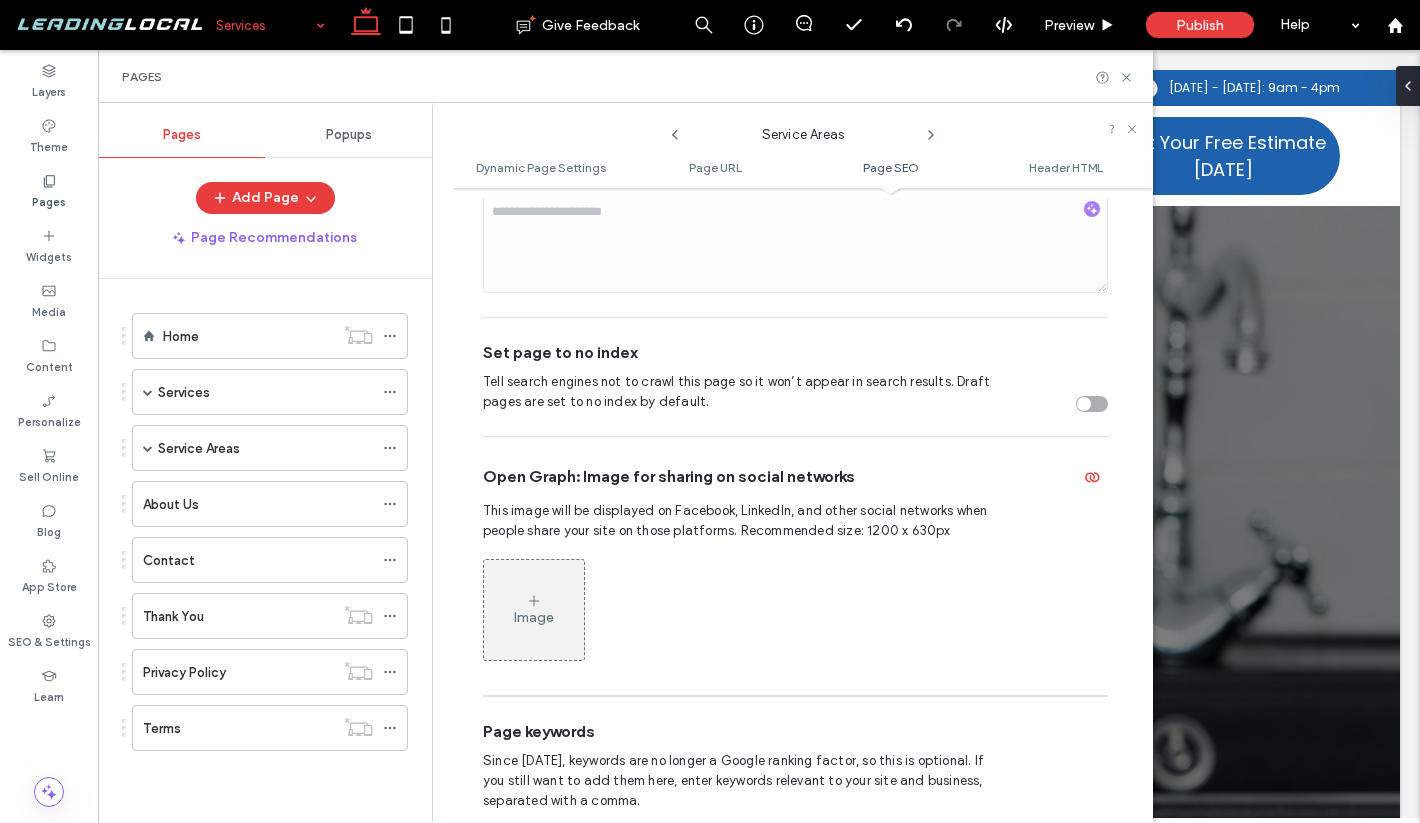 click 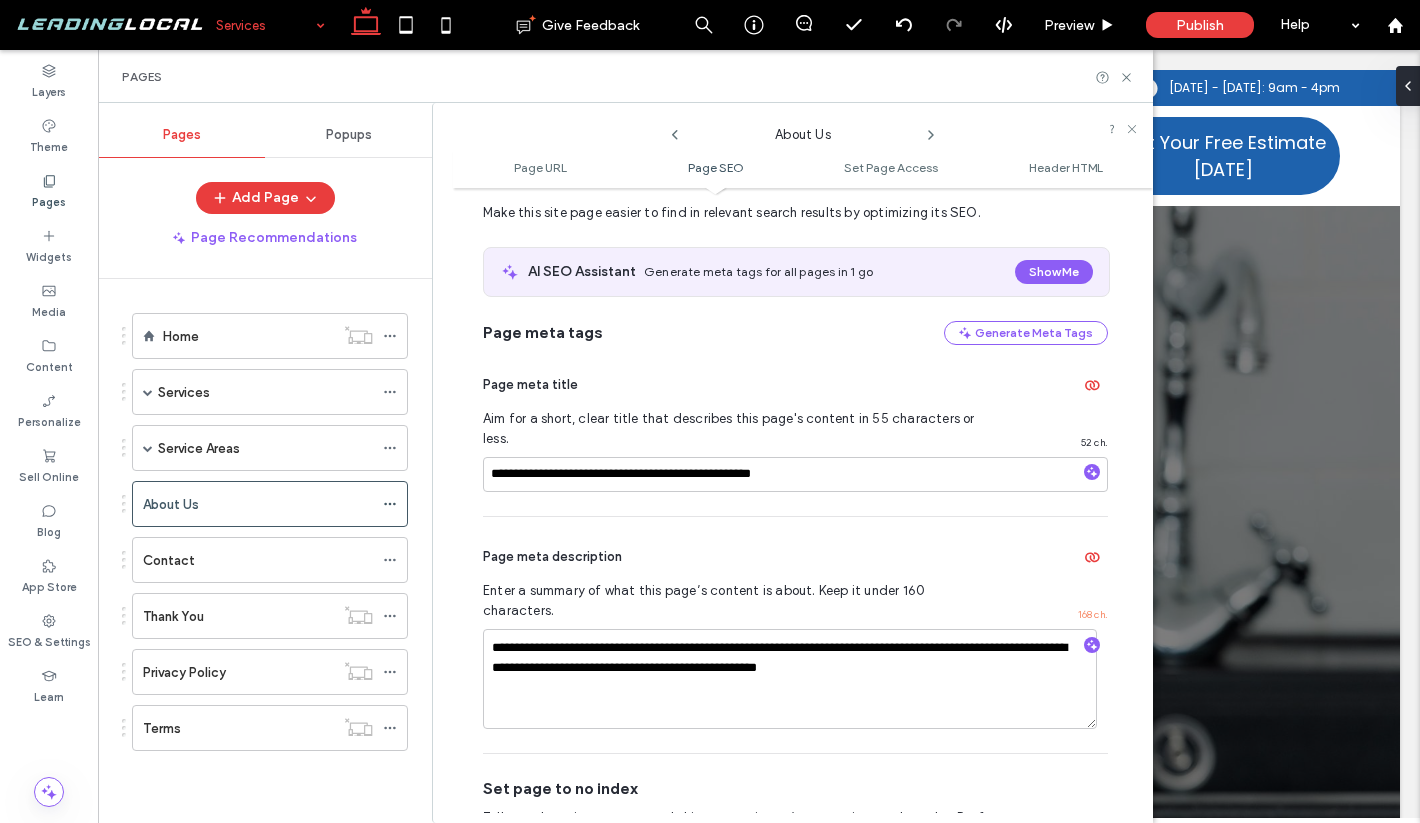 scroll, scrollTop: 324, scrollLeft: 0, axis: vertical 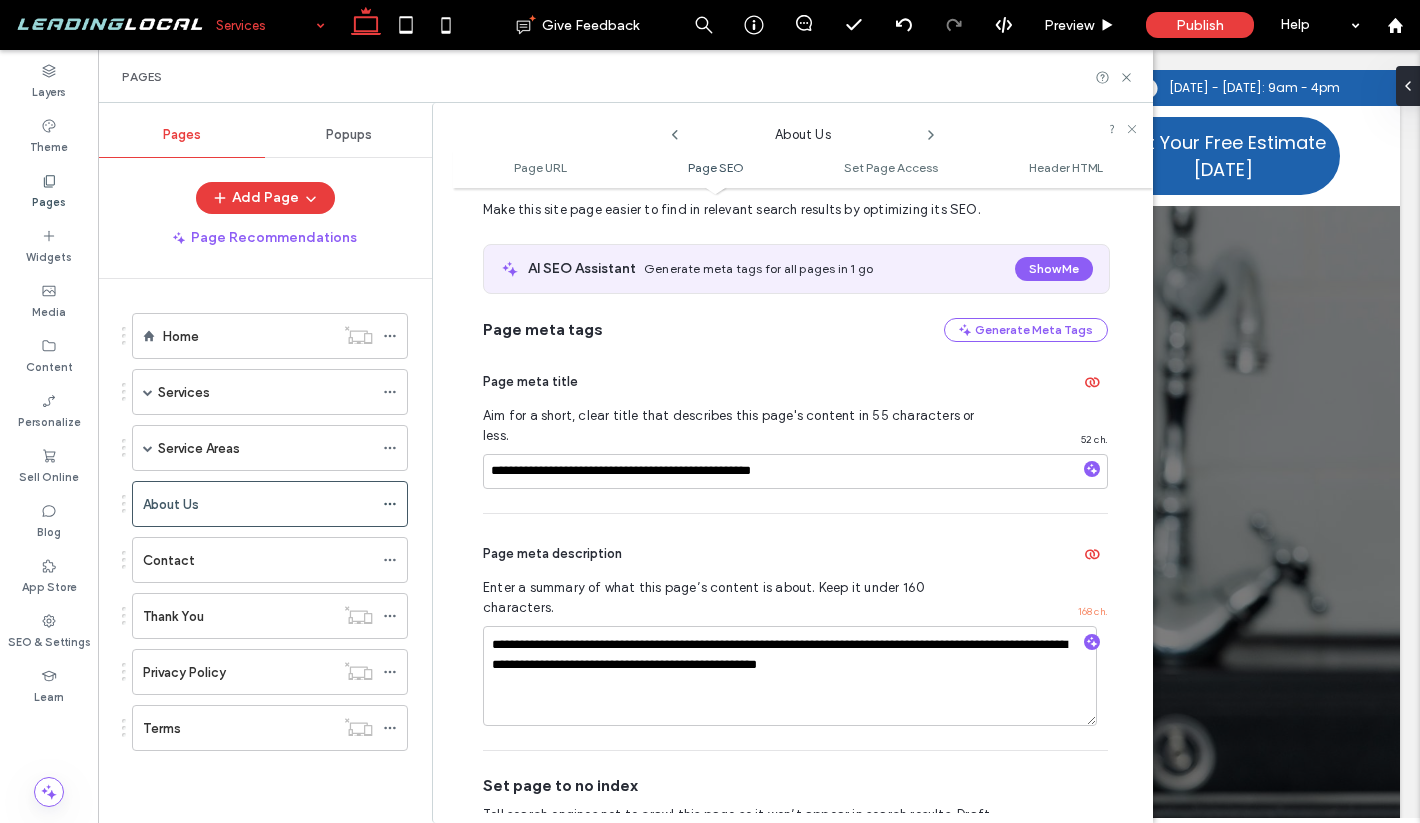 click 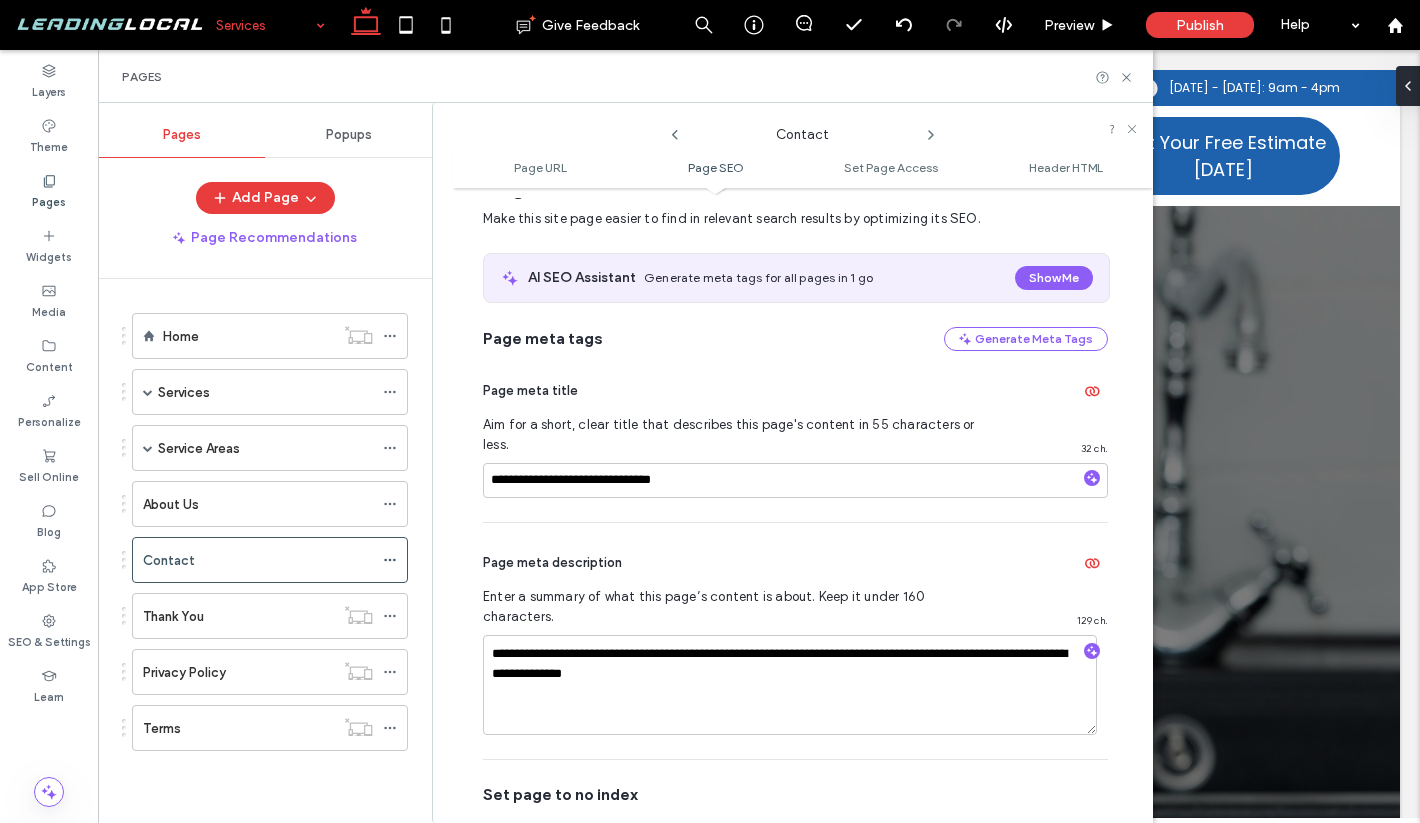scroll, scrollTop: 314, scrollLeft: 0, axis: vertical 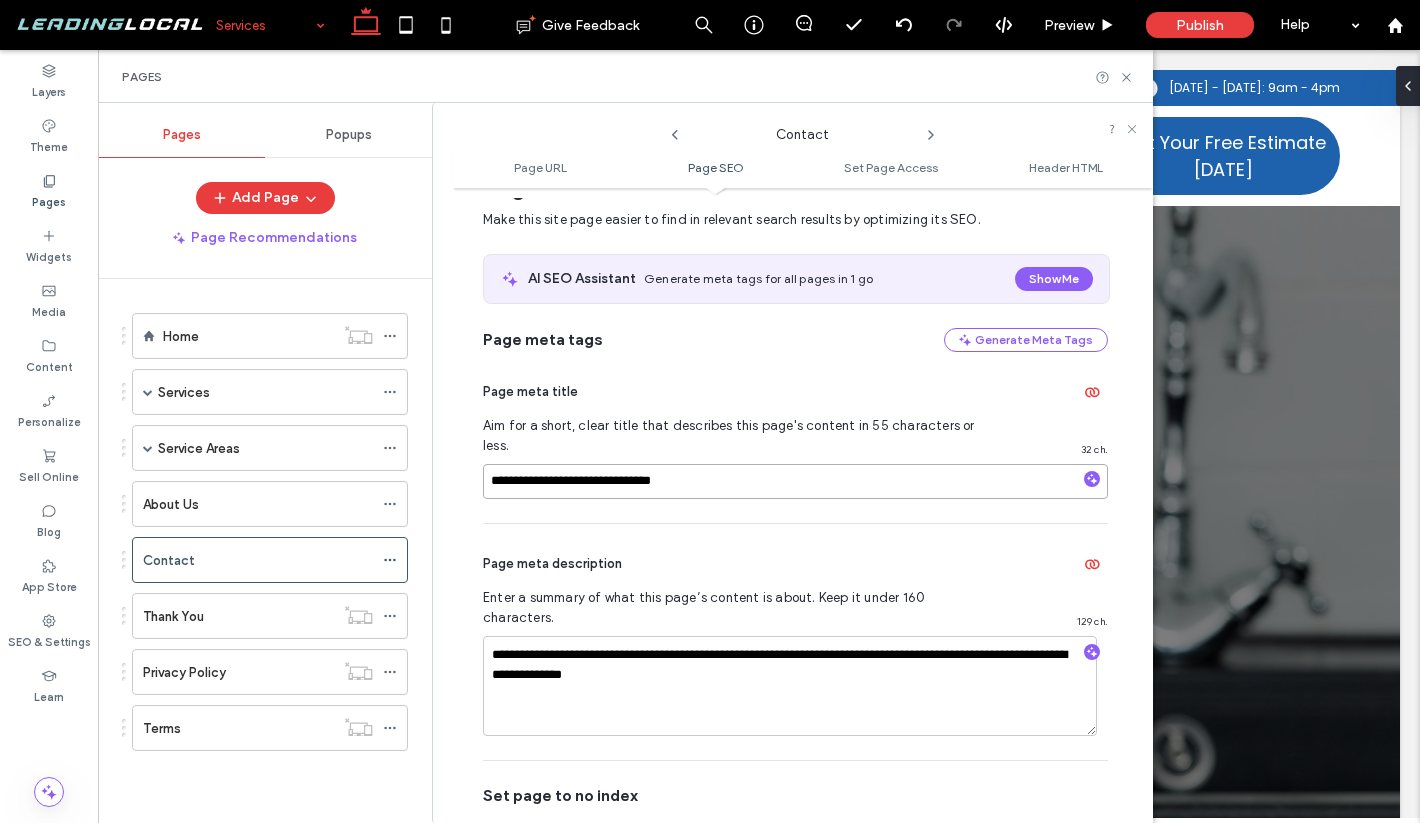click on "**********" at bounding box center (795, 481) 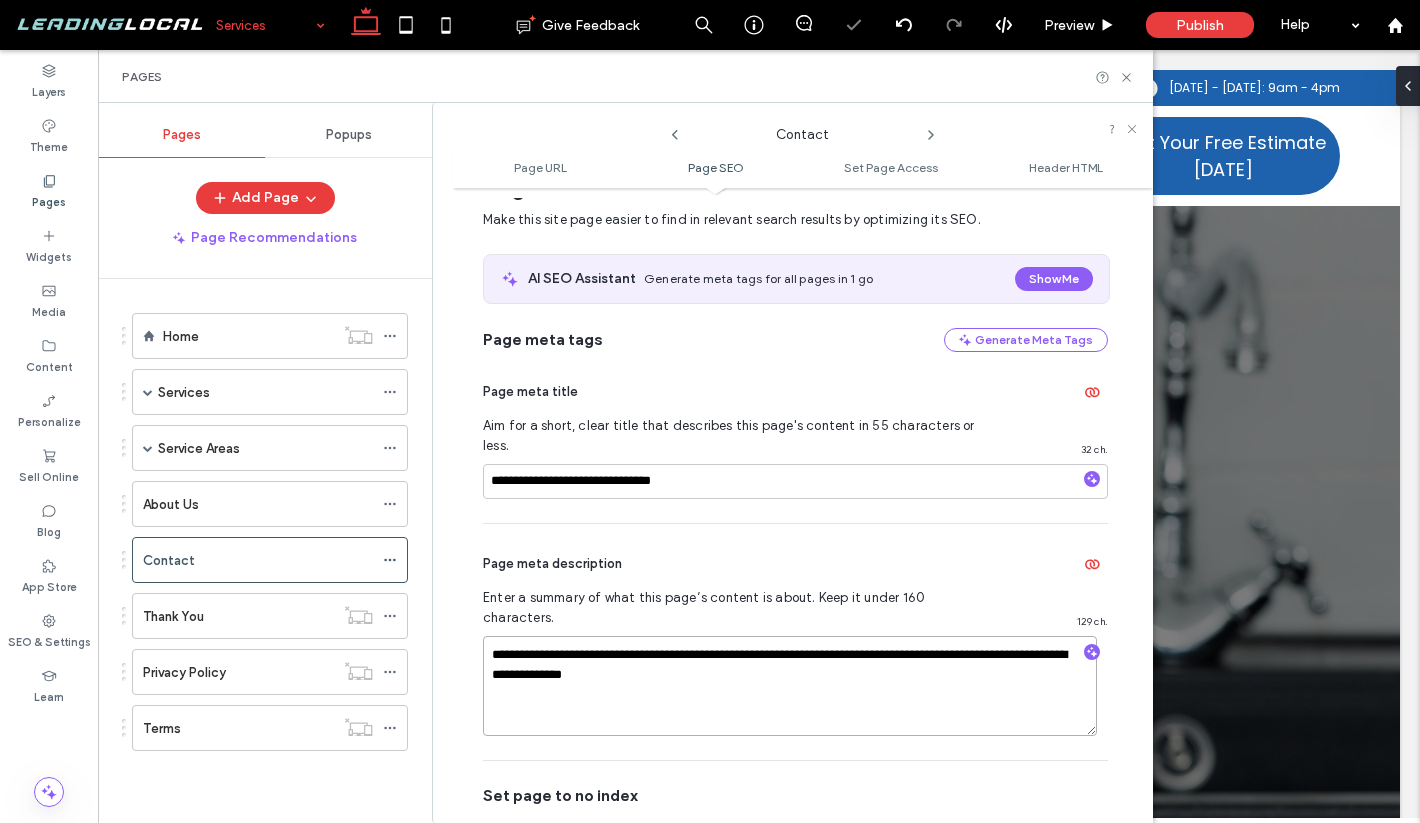 click on "**********" at bounding box center [790, 686] 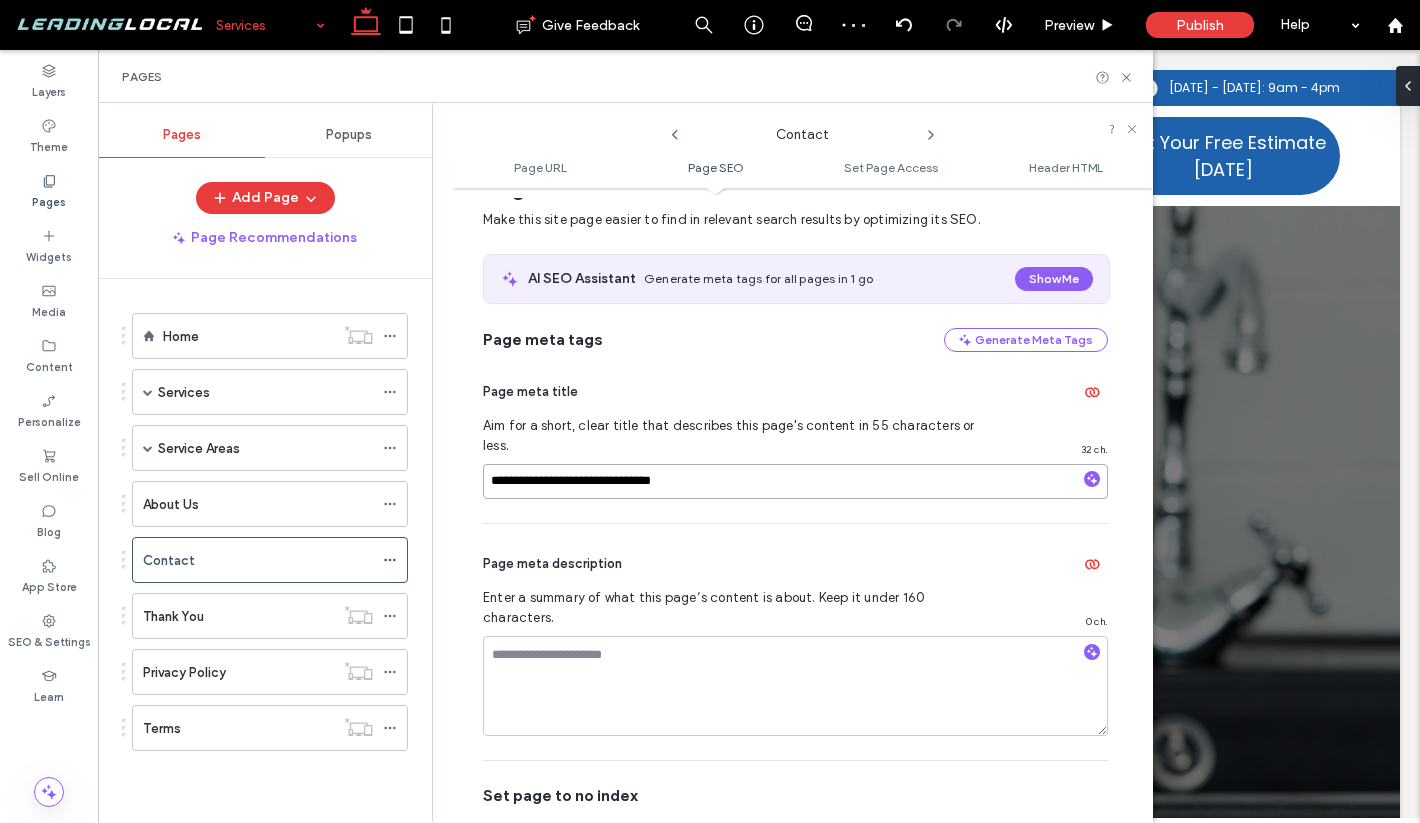 drag, startPoint x: 707, startPoint y: 461, endPoint x: 566, endPoint y: 456, distance: 141.08862 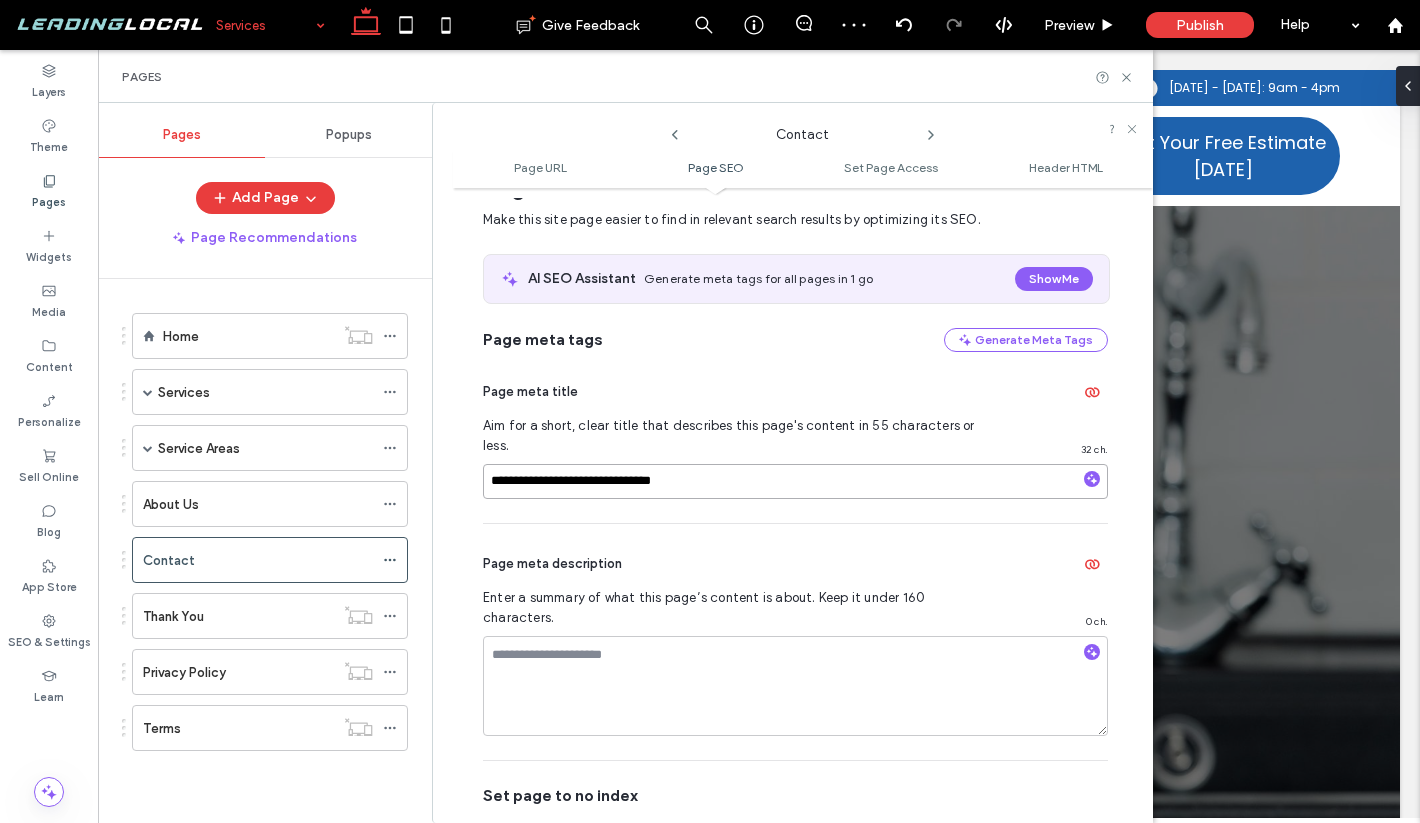 click on "**********" at bounding box center (795, 481) 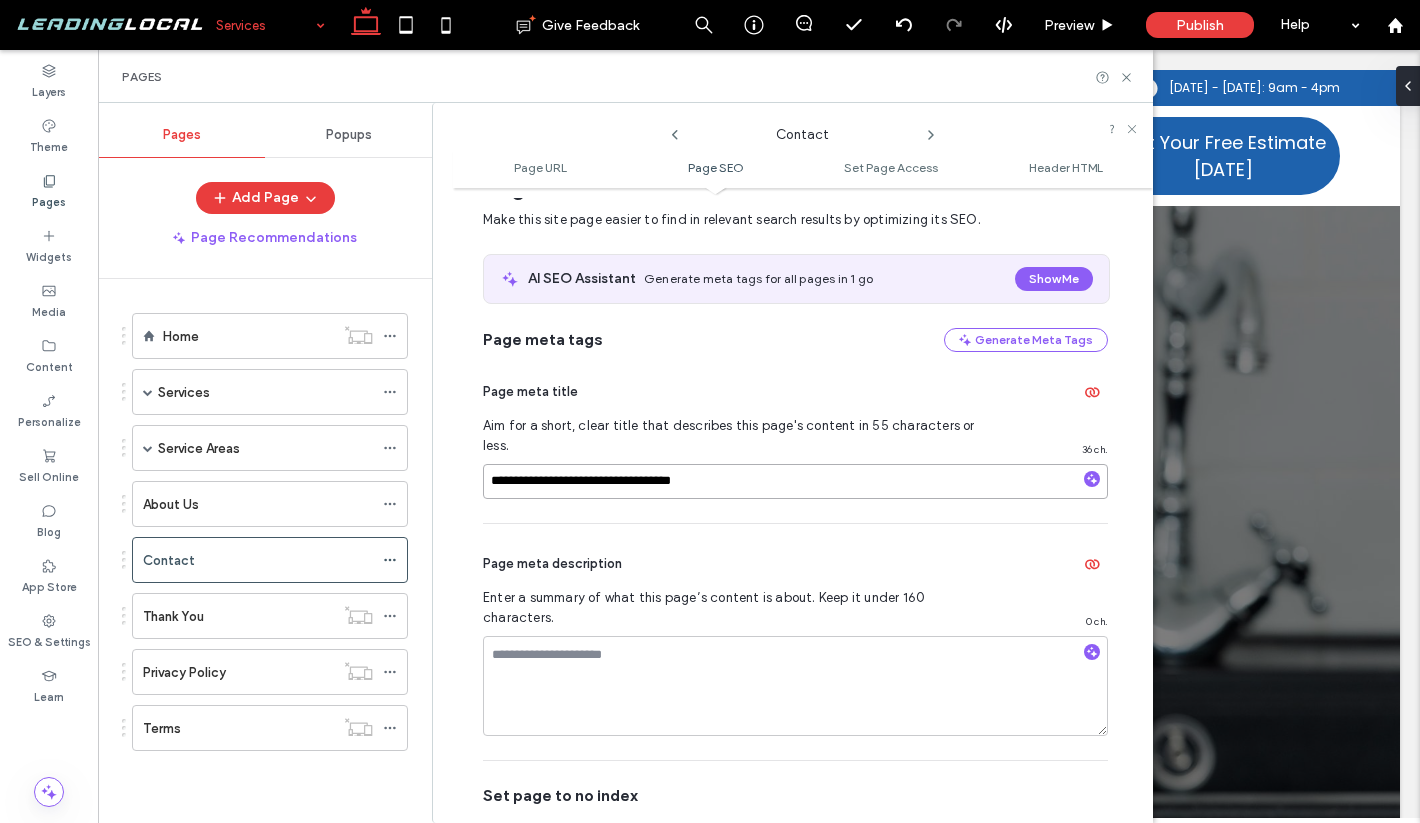 type on "**********" 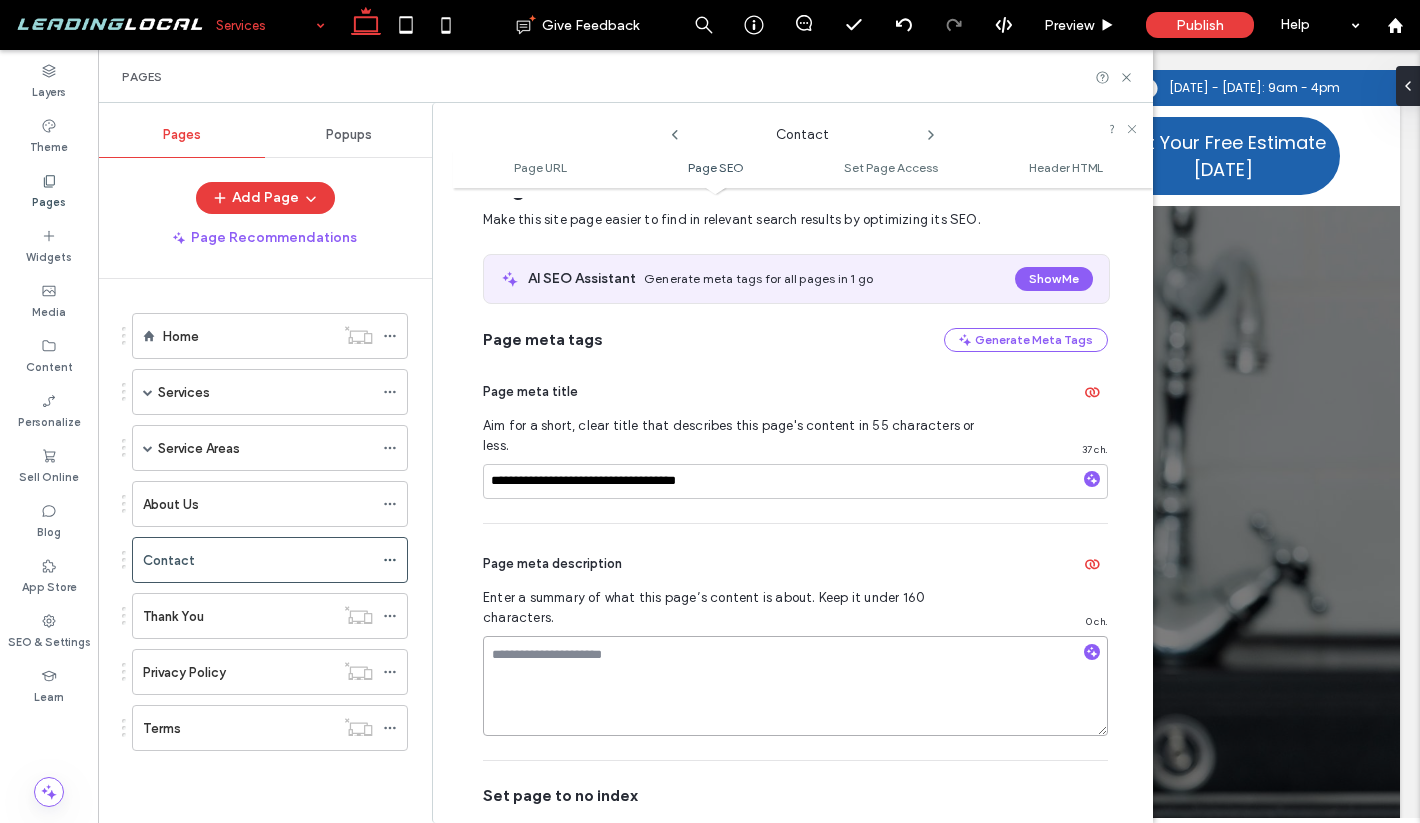 click at bounding box center (795, 686) 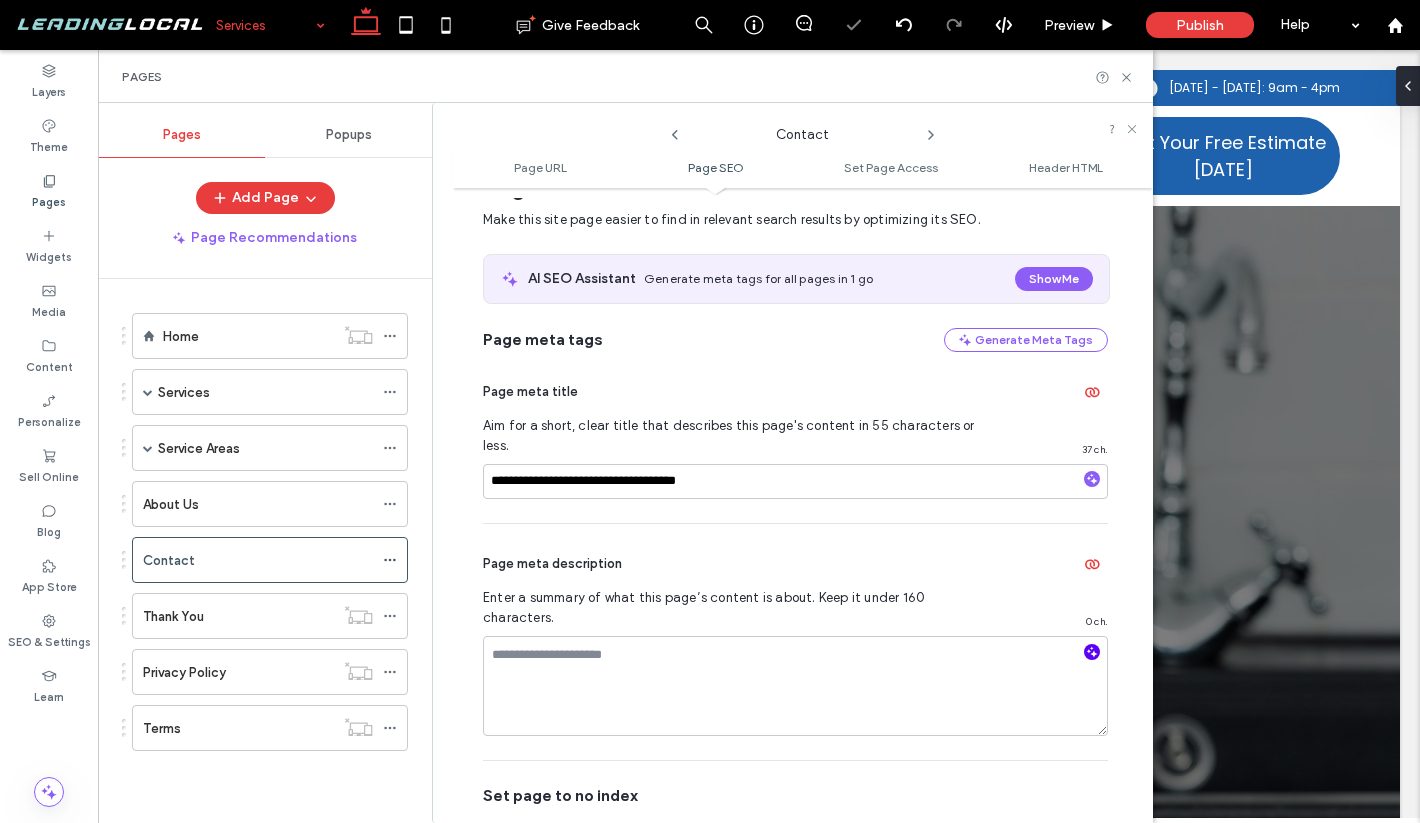 click 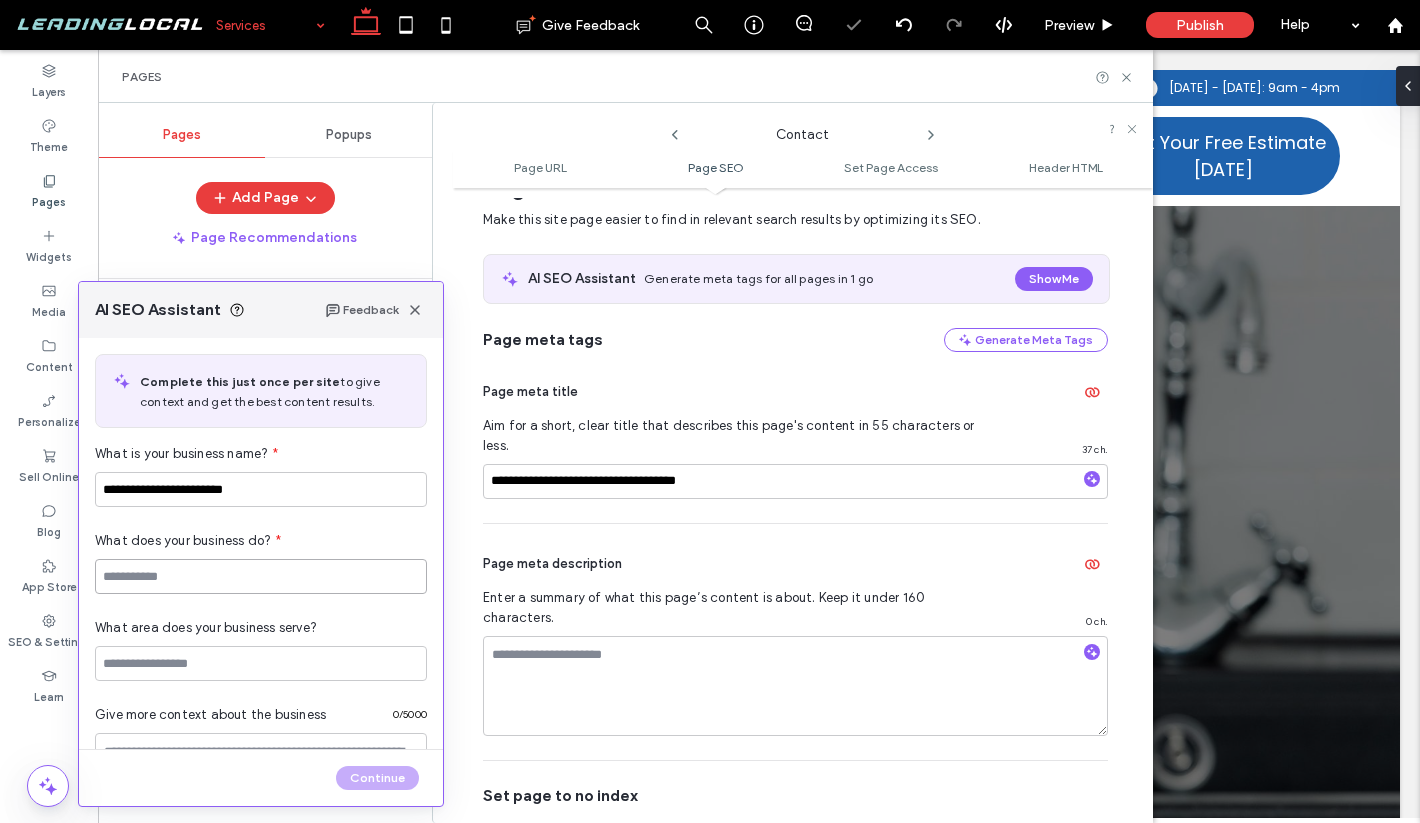 click at bounding box center [261, 576] 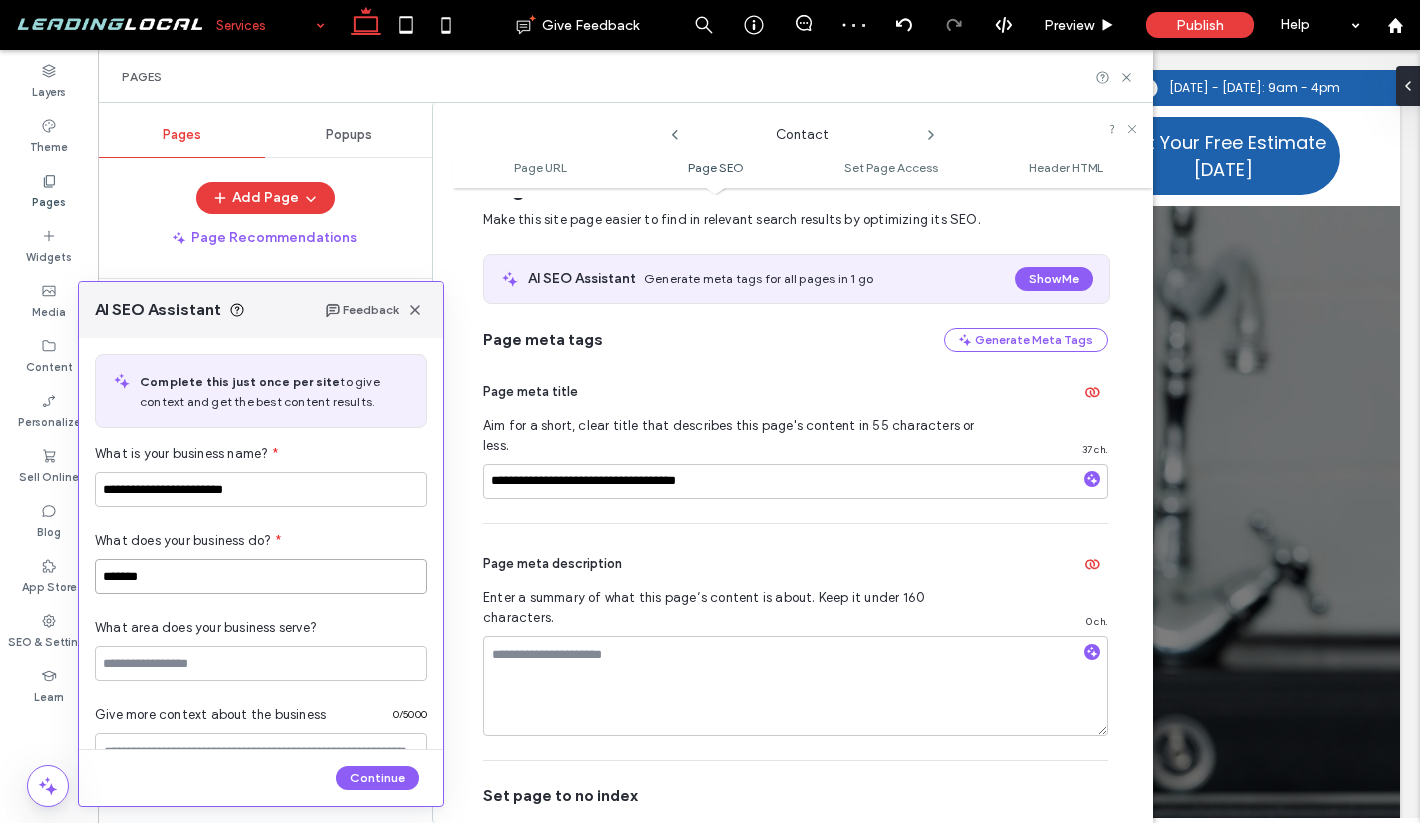 type on "*******" 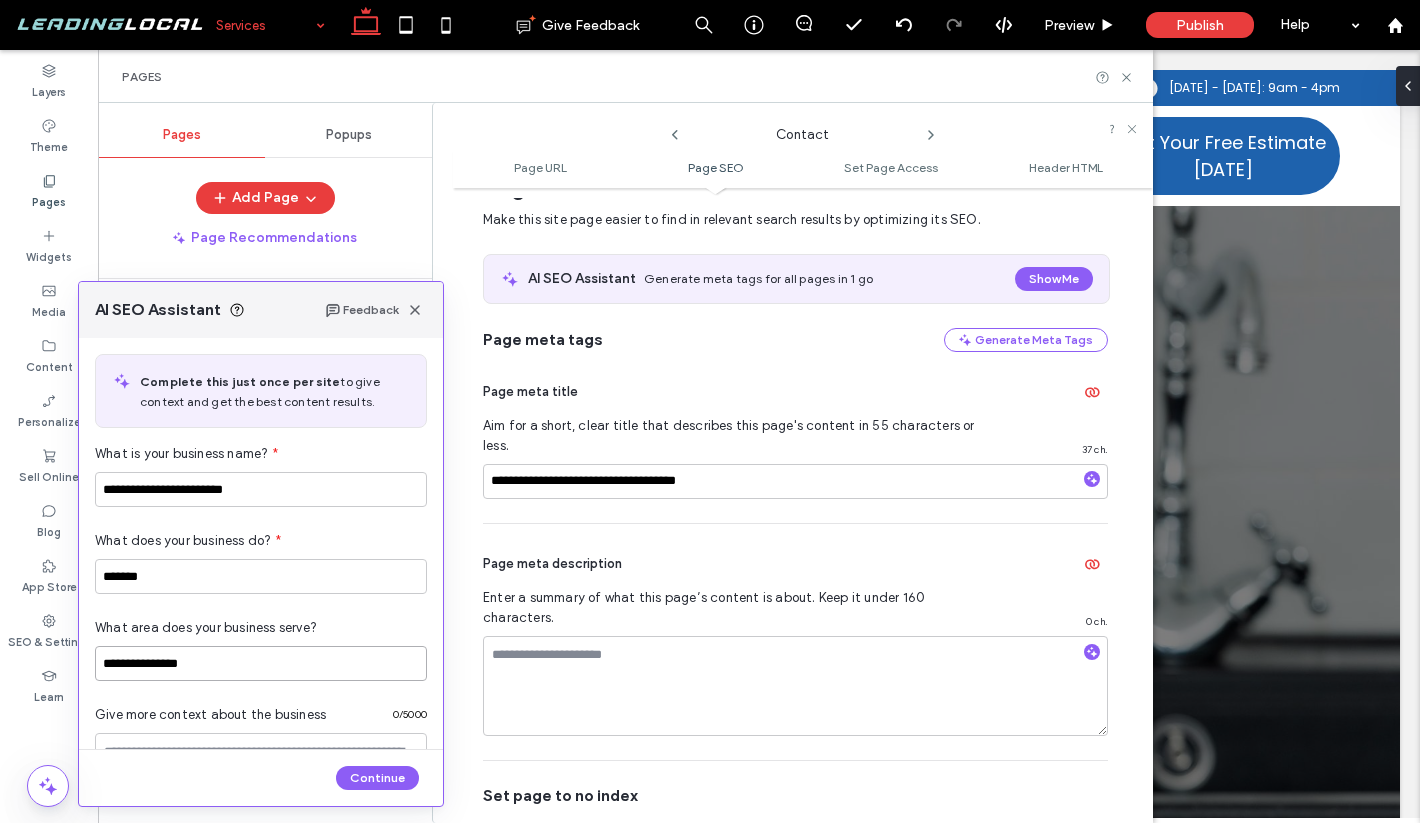 type on "**********" 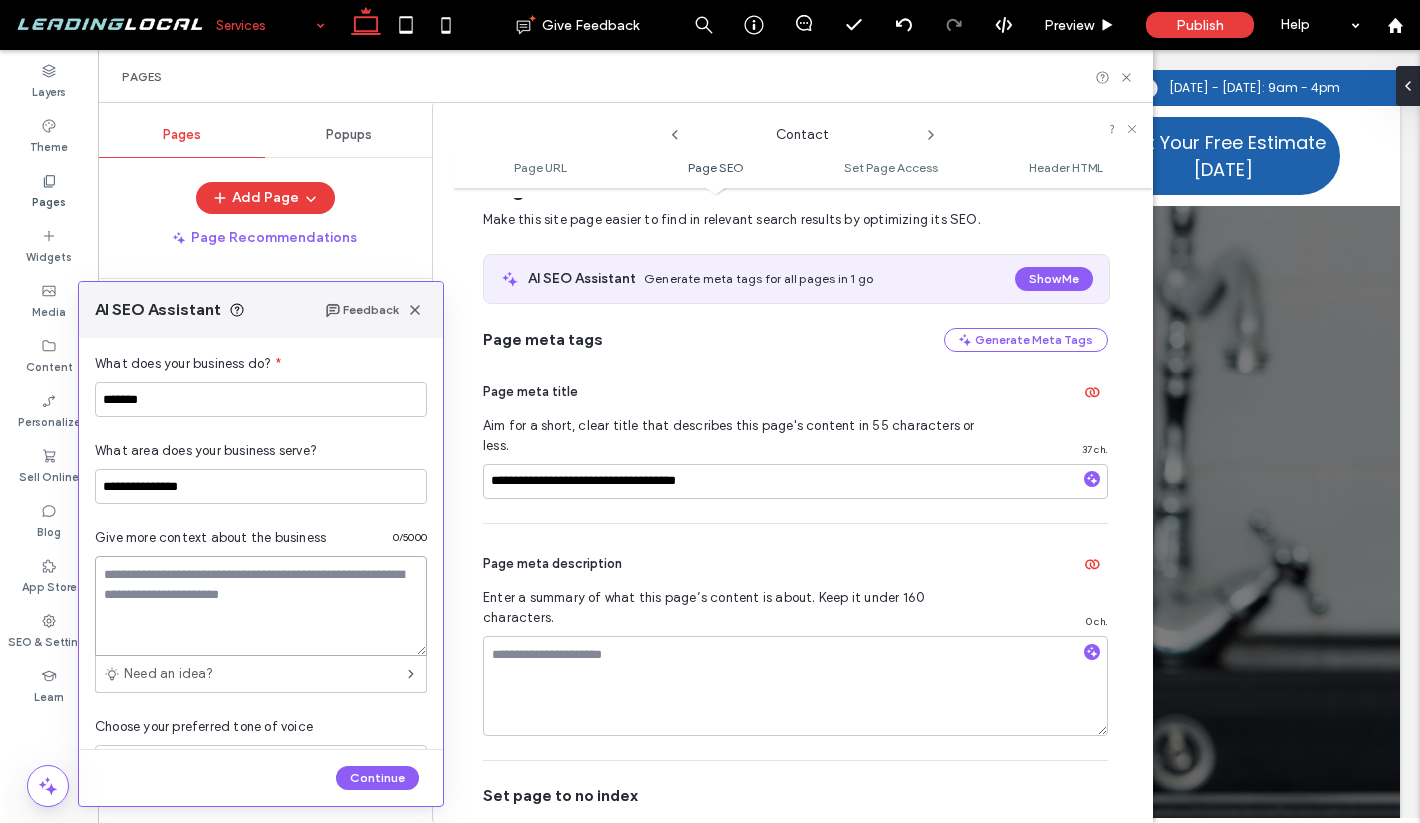 scroll, scrollTop: 233, scrollLeft: 0, axis: vertical 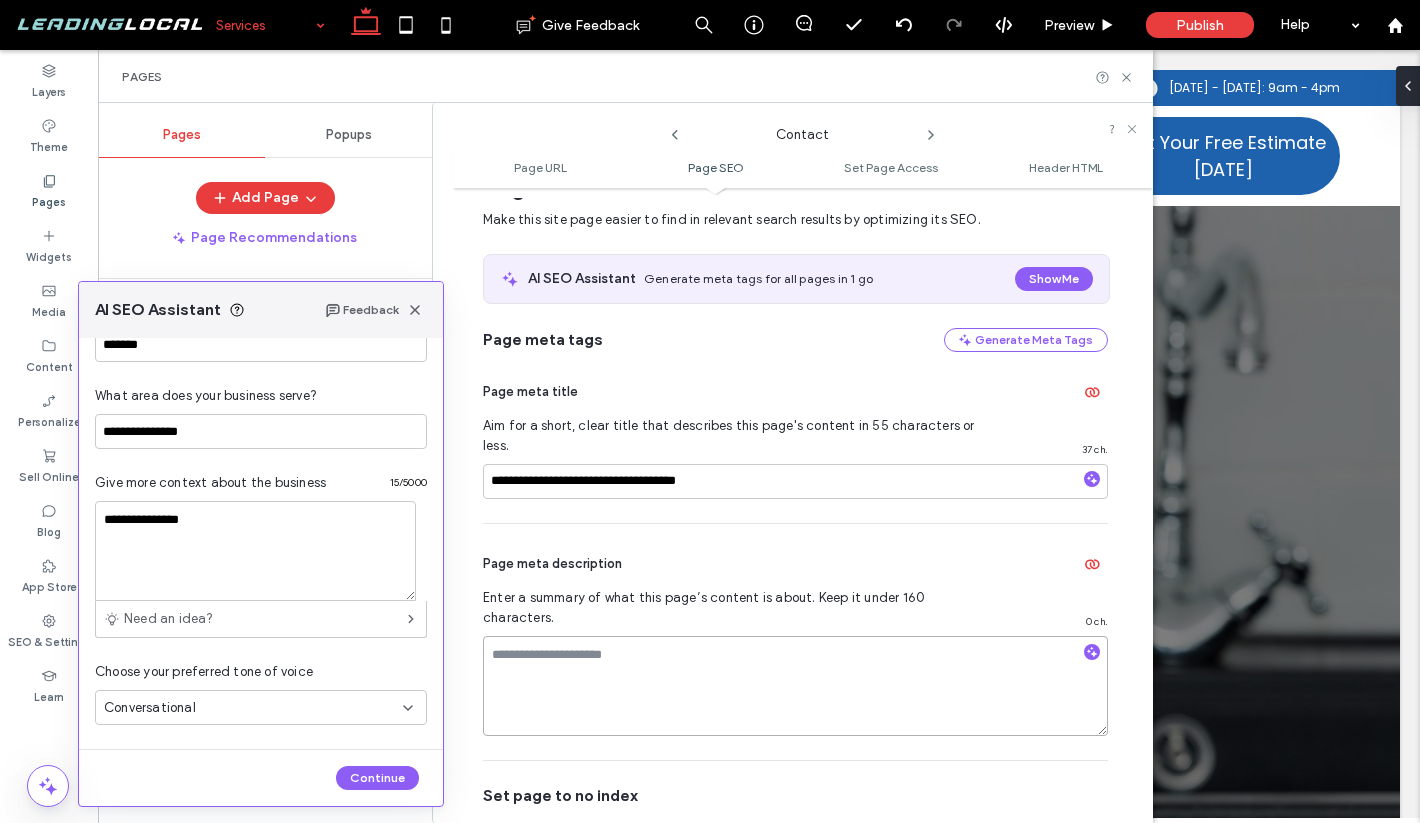 click at bounding box center (795, 686) 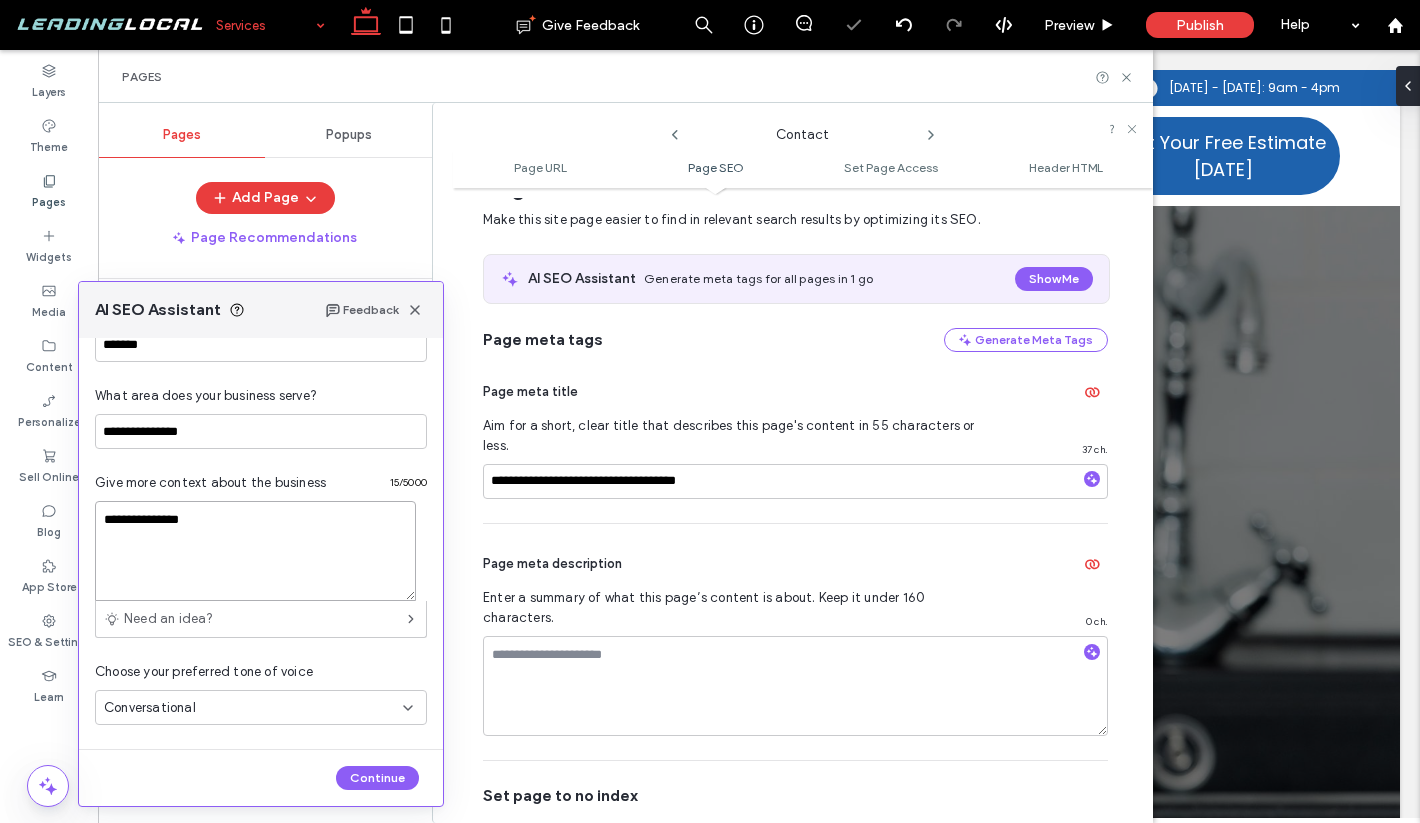 click on "**********" at bounding box center [255, 551] 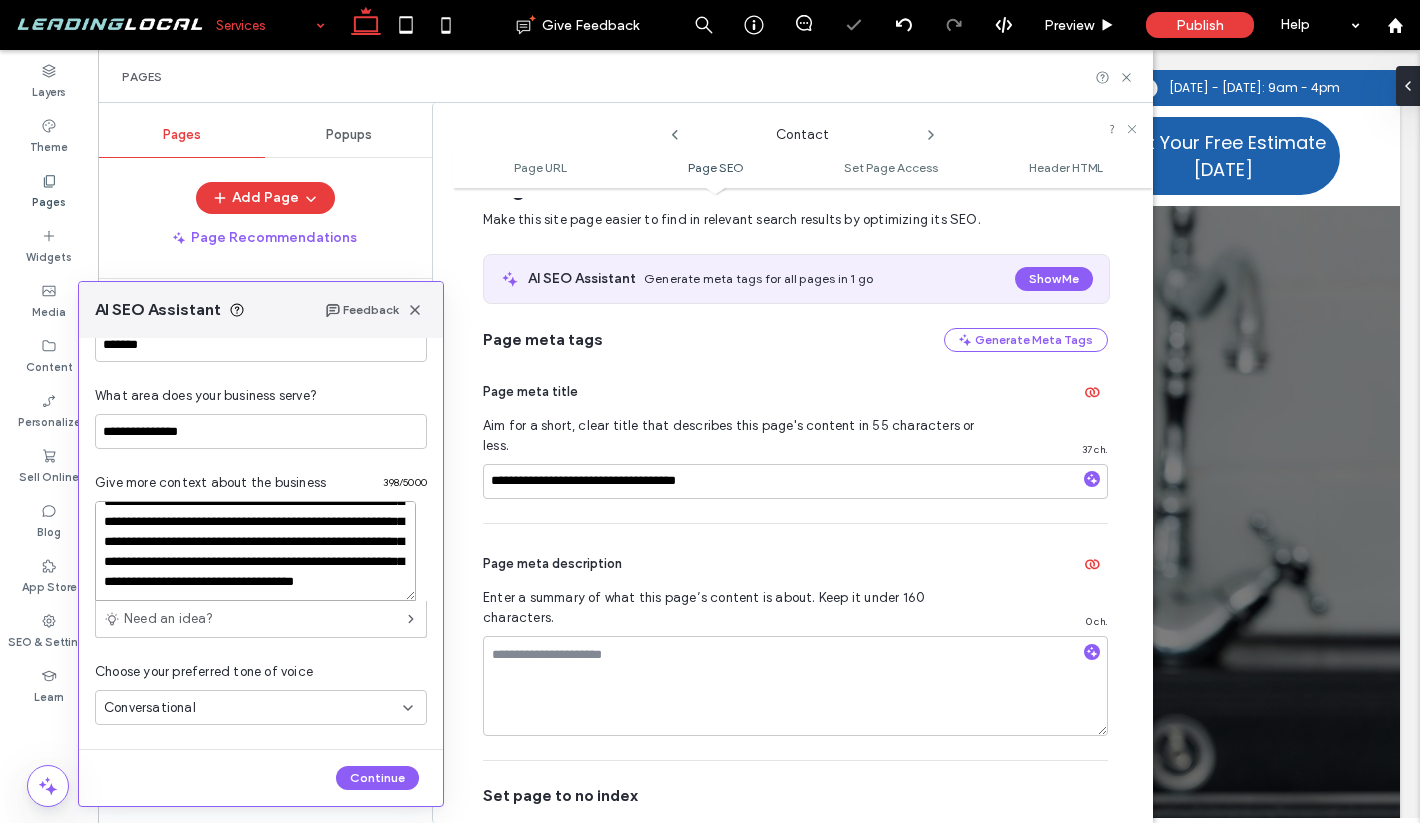 scroll, scrollTop: 118, scrollLeft: 0, axis: vertical 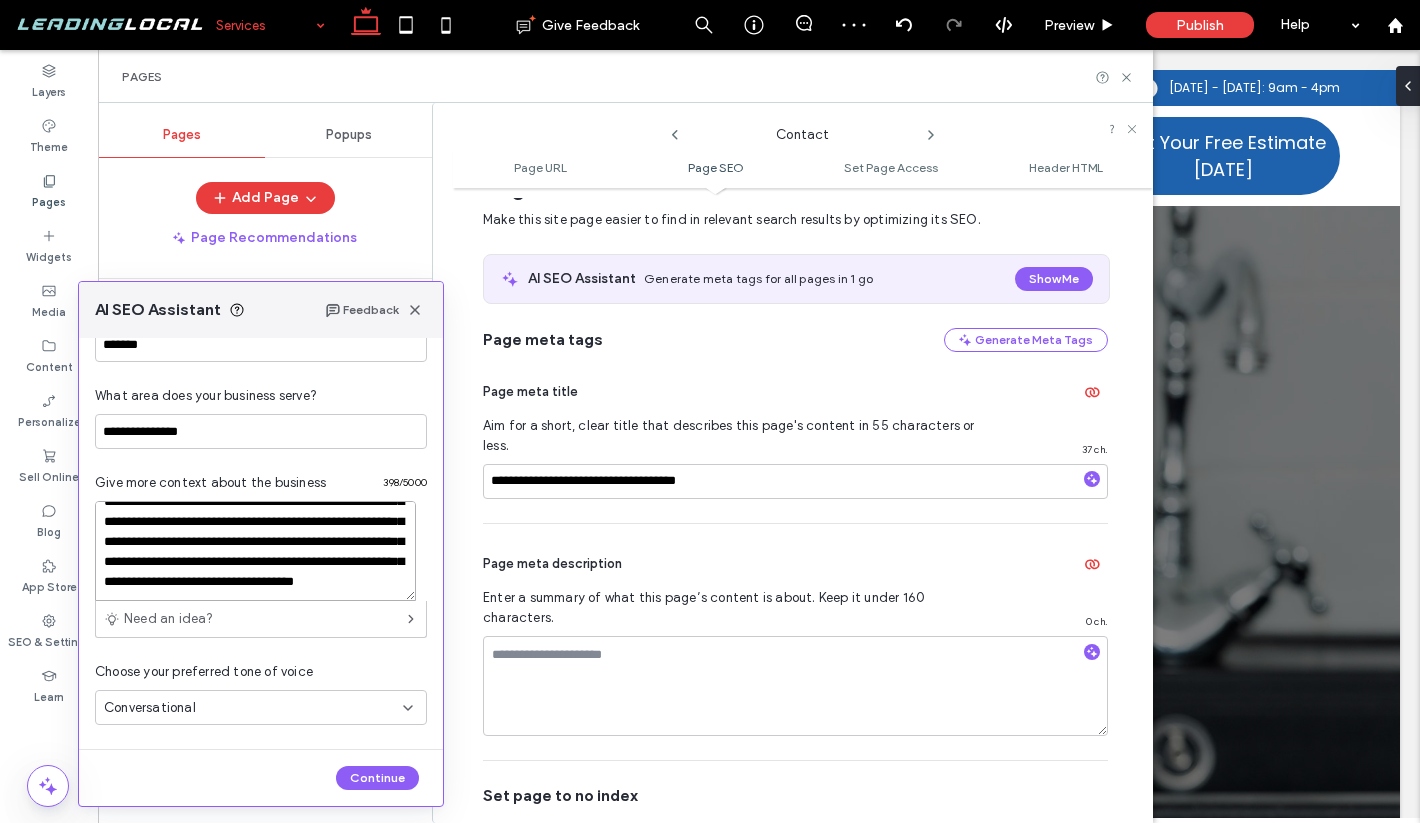 type on "**********" 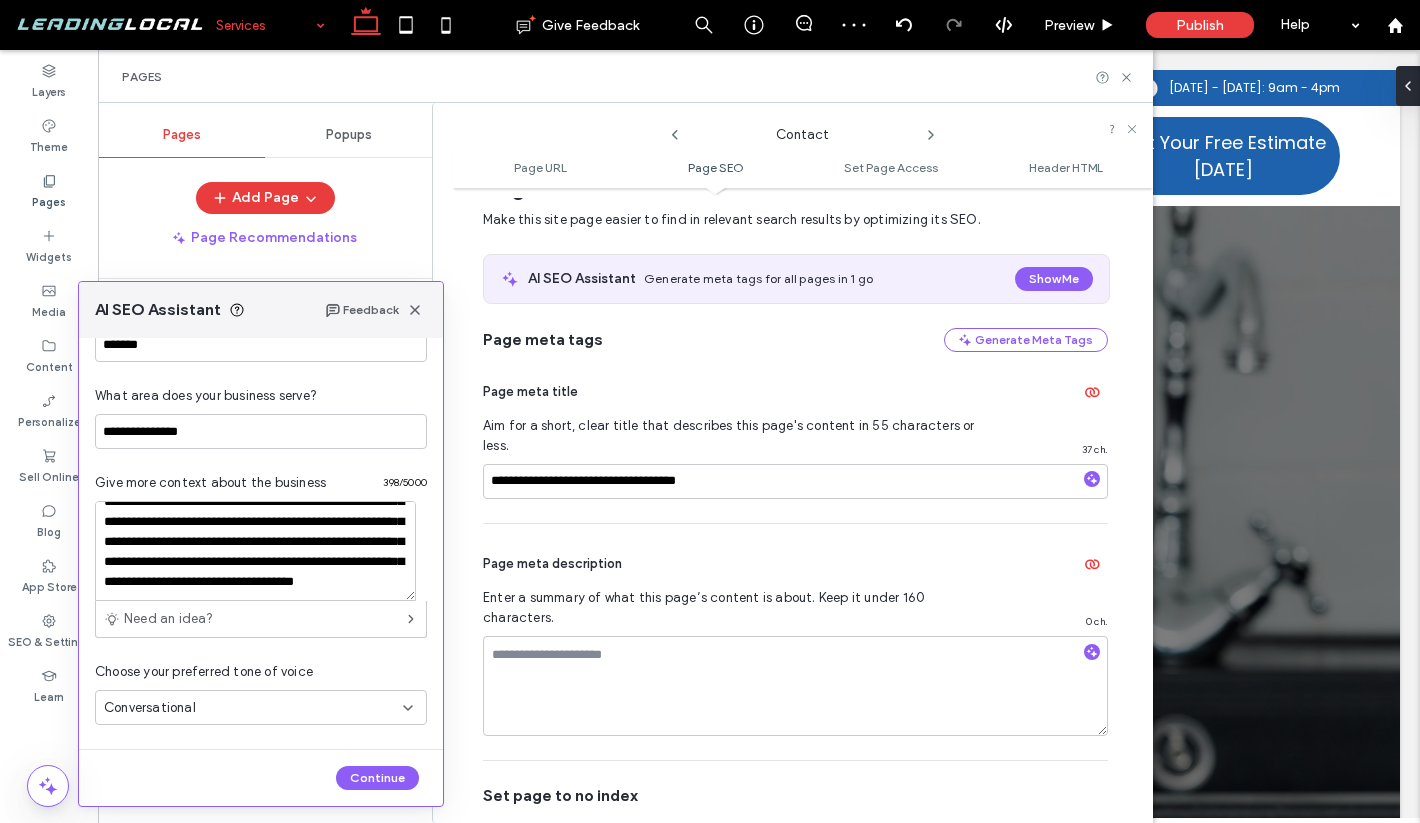 click on "Conversational" at bounding box center (253, 708) 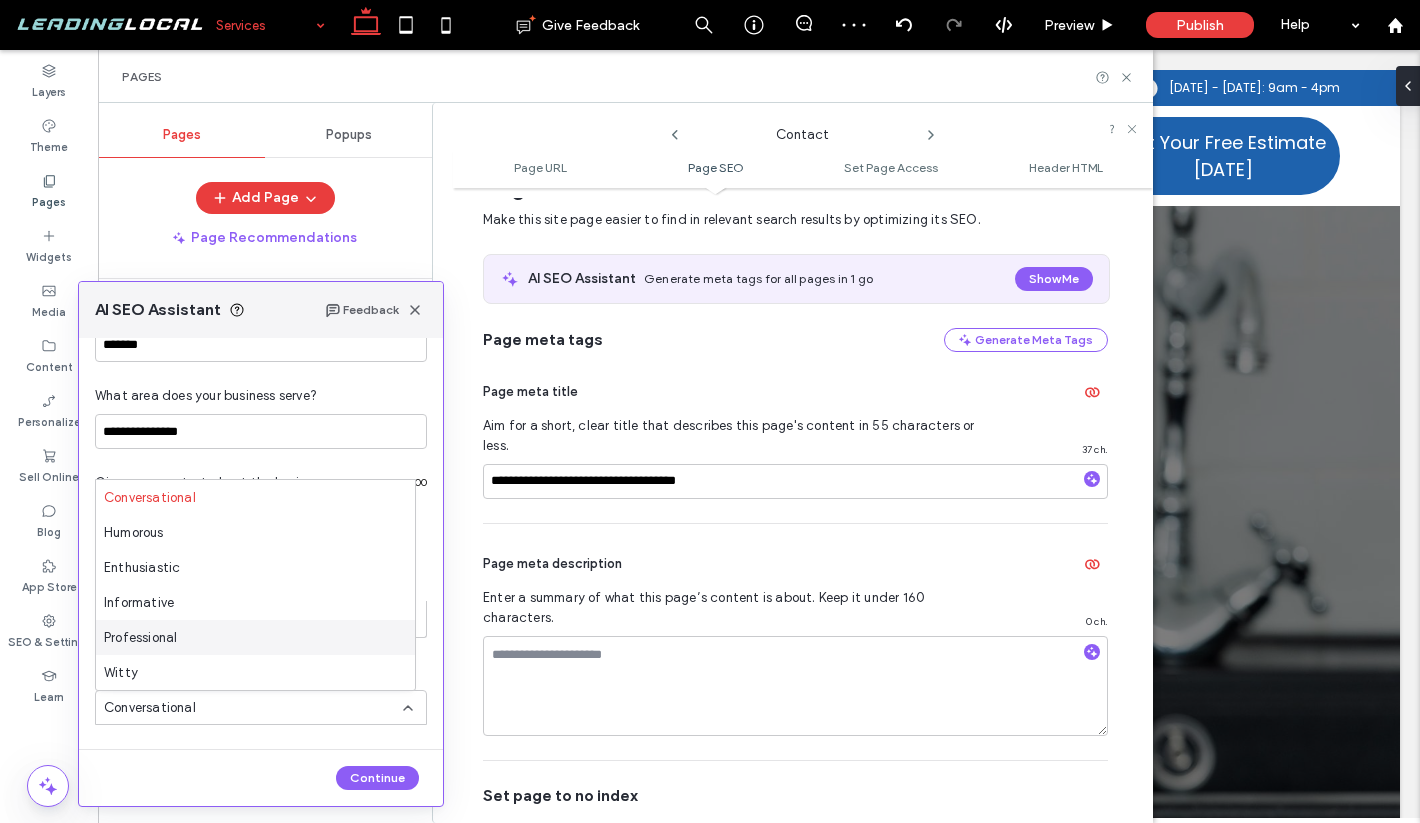 click on "Professional" at bounding box center (255, 637) 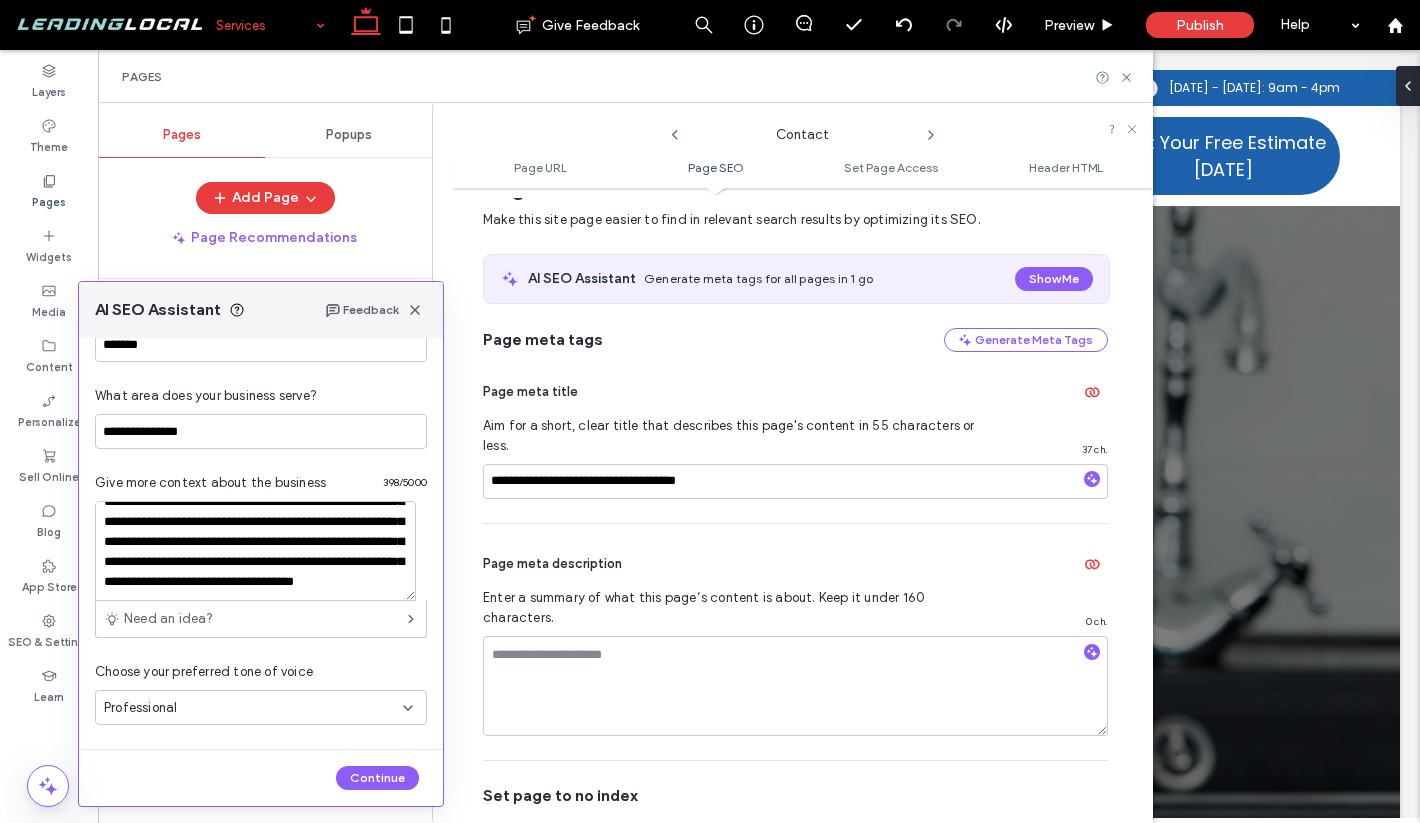 click on "Continue" at bounding box center [261, 778] 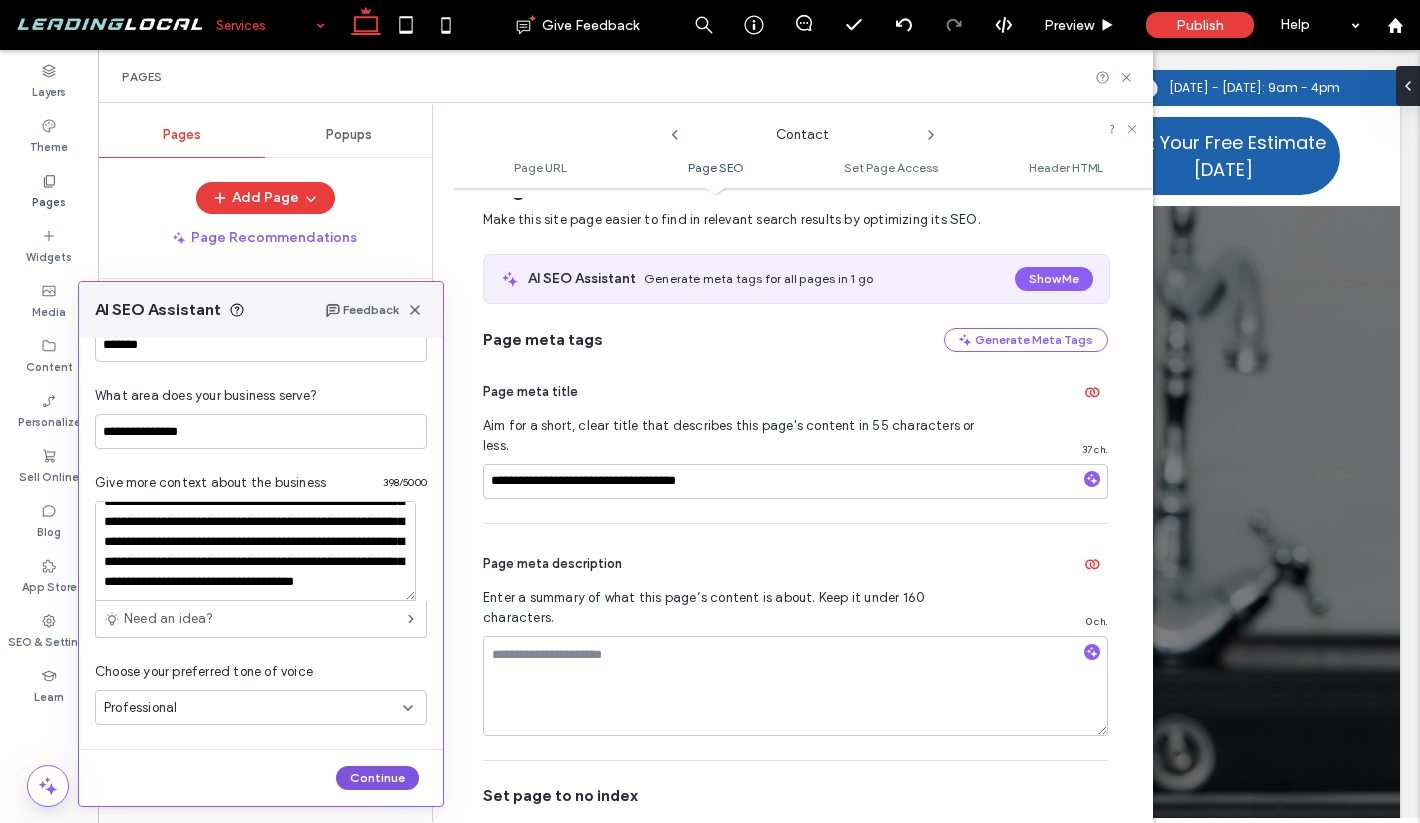 click on "Continue" at bounding box center [377, 778] 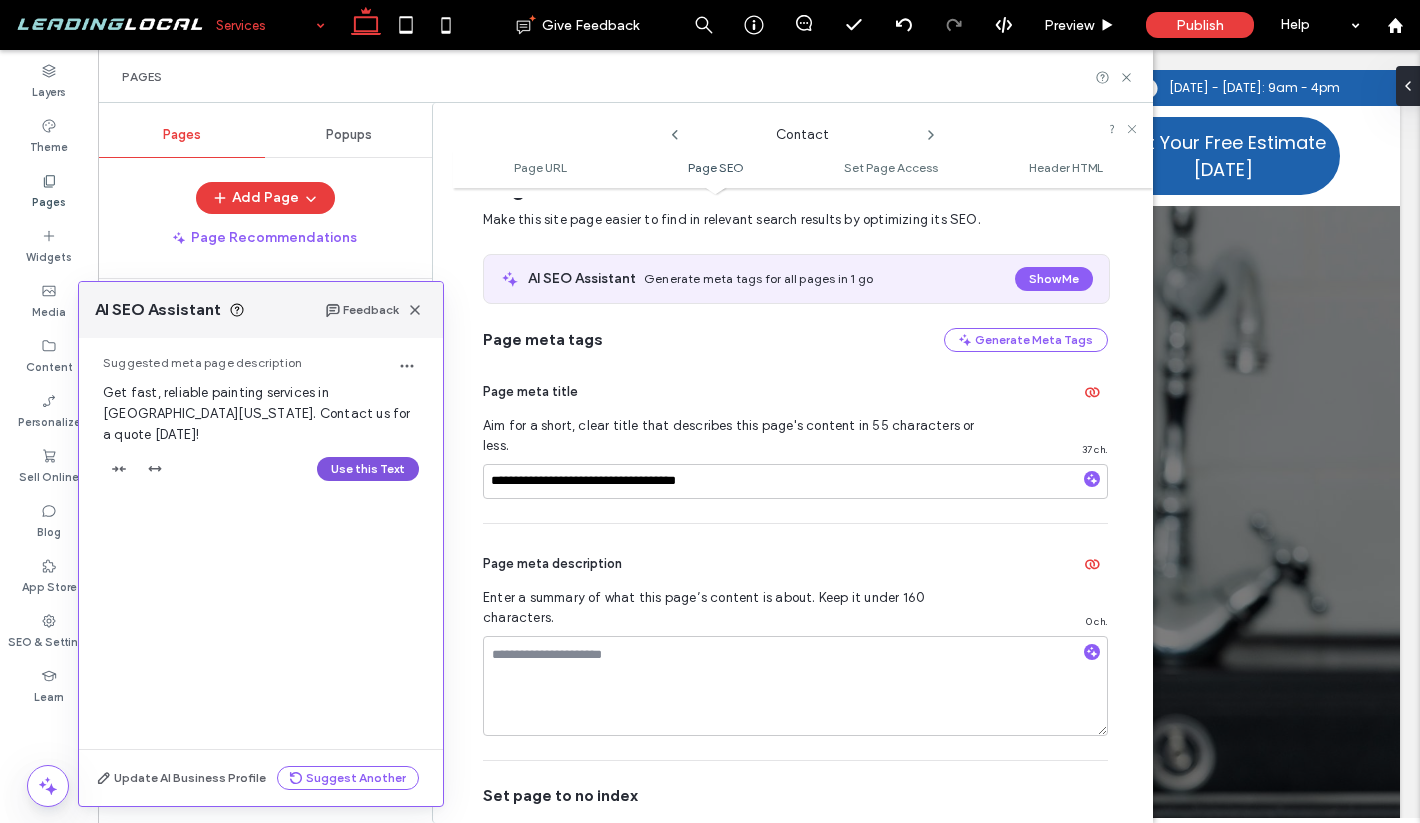 click on "Use this Text" at bounding box center (368, 469) 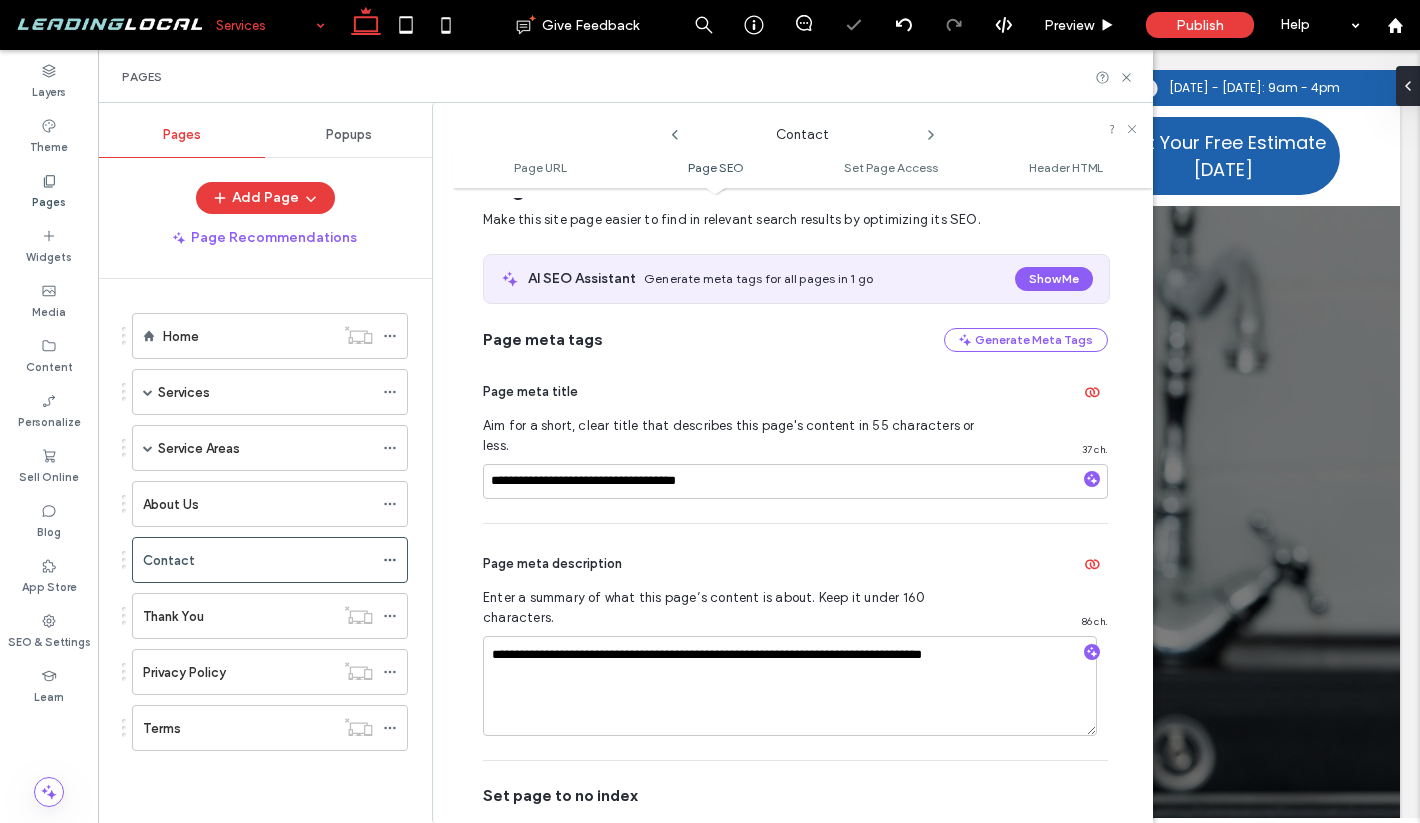 click on "Page meta description" at bounding box center (552, 564) 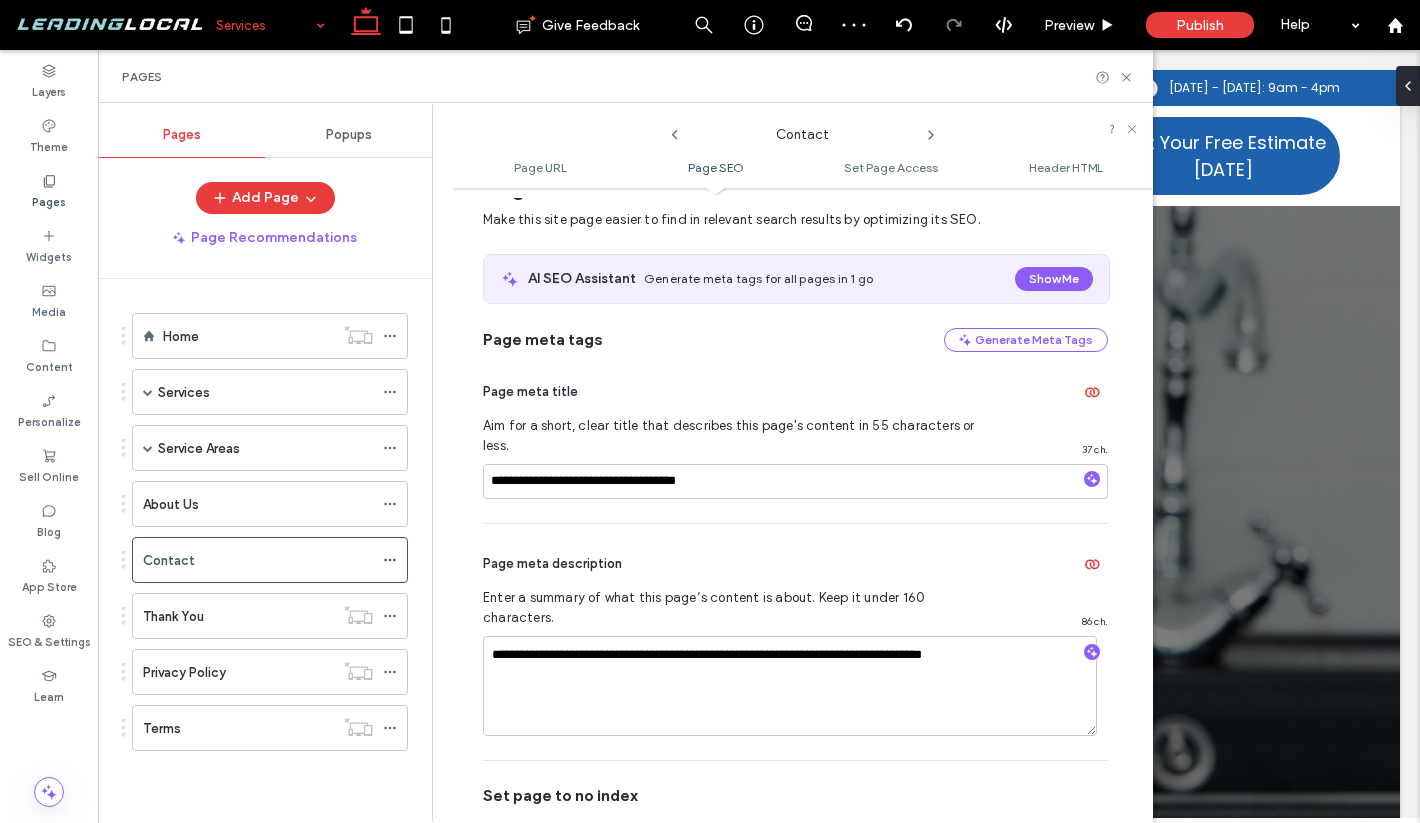 click 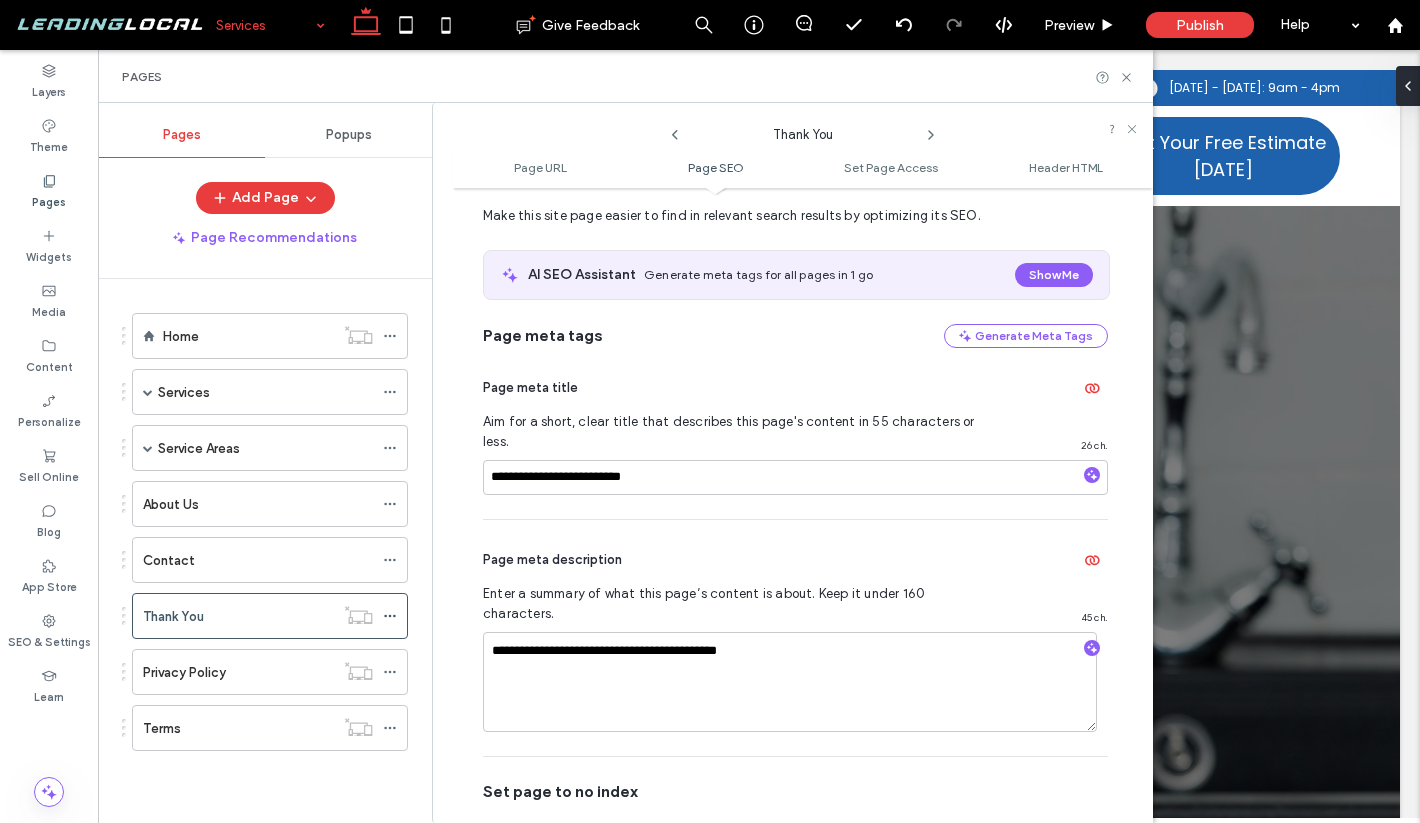 scroll, scrollTop: 328, scrollLeft: 0, axis: vertical 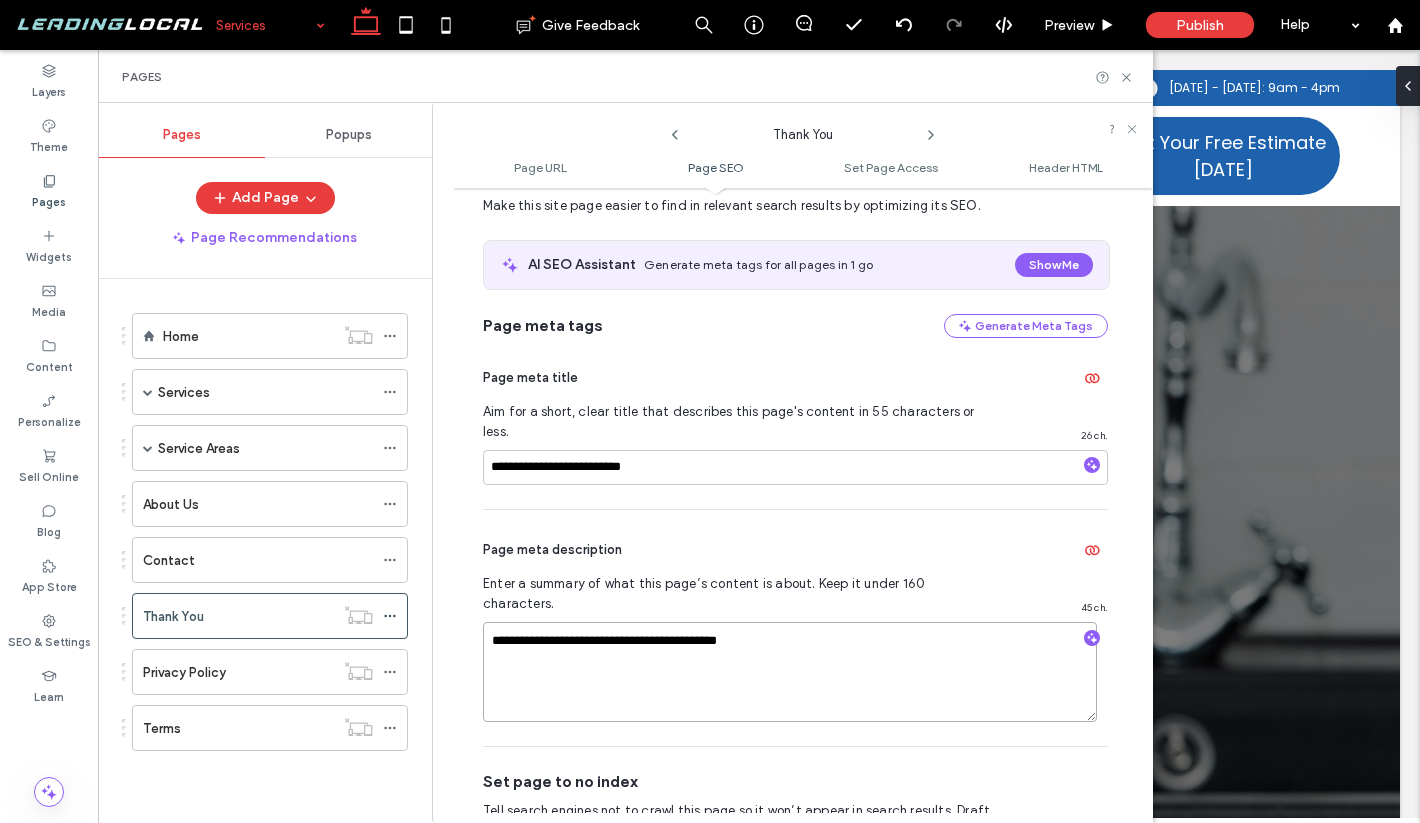 drag, startPoint x: 768, startPoint y: 604, endPoint x: 648, endPoint y: 596, distance: 120.26637 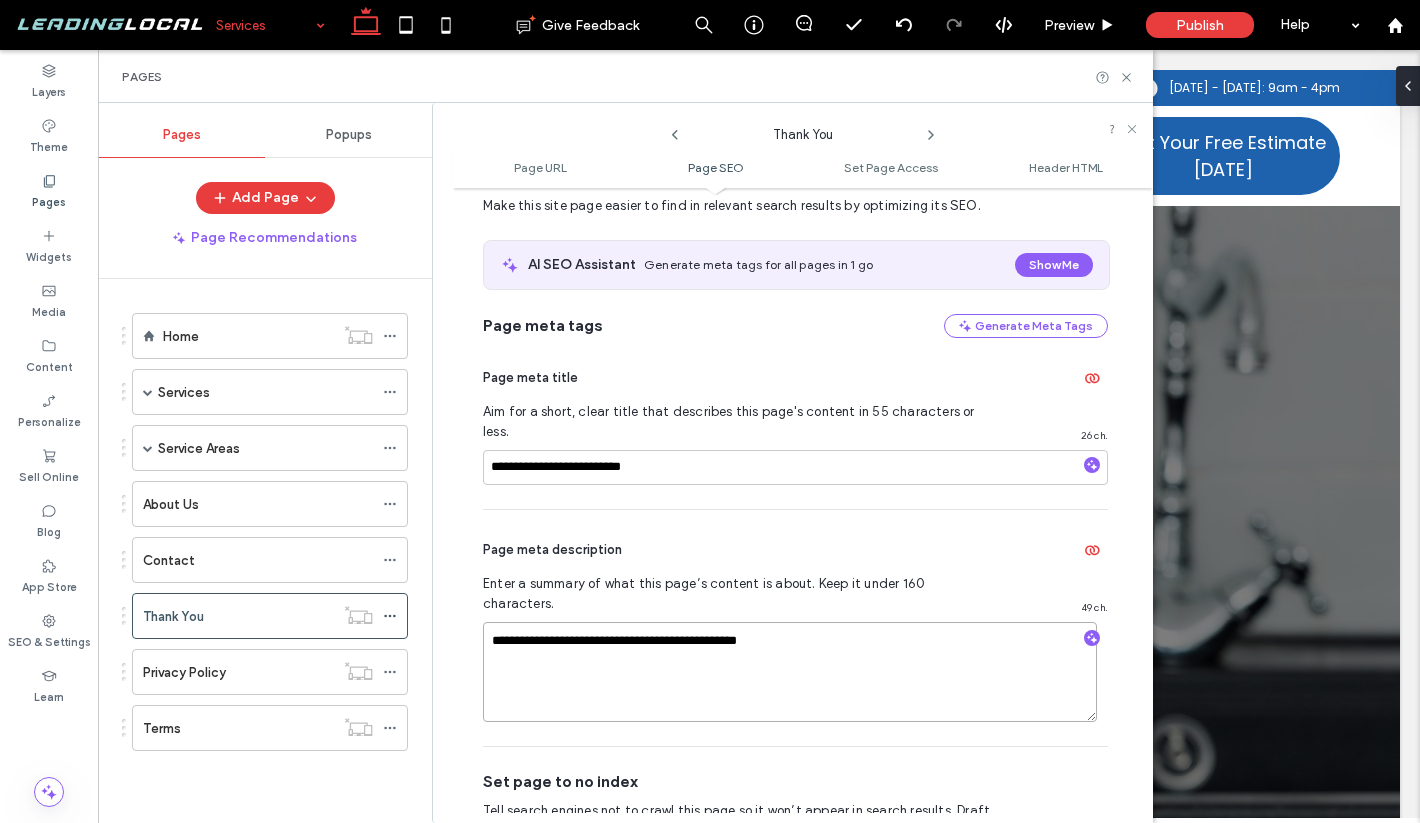 type on "**********" 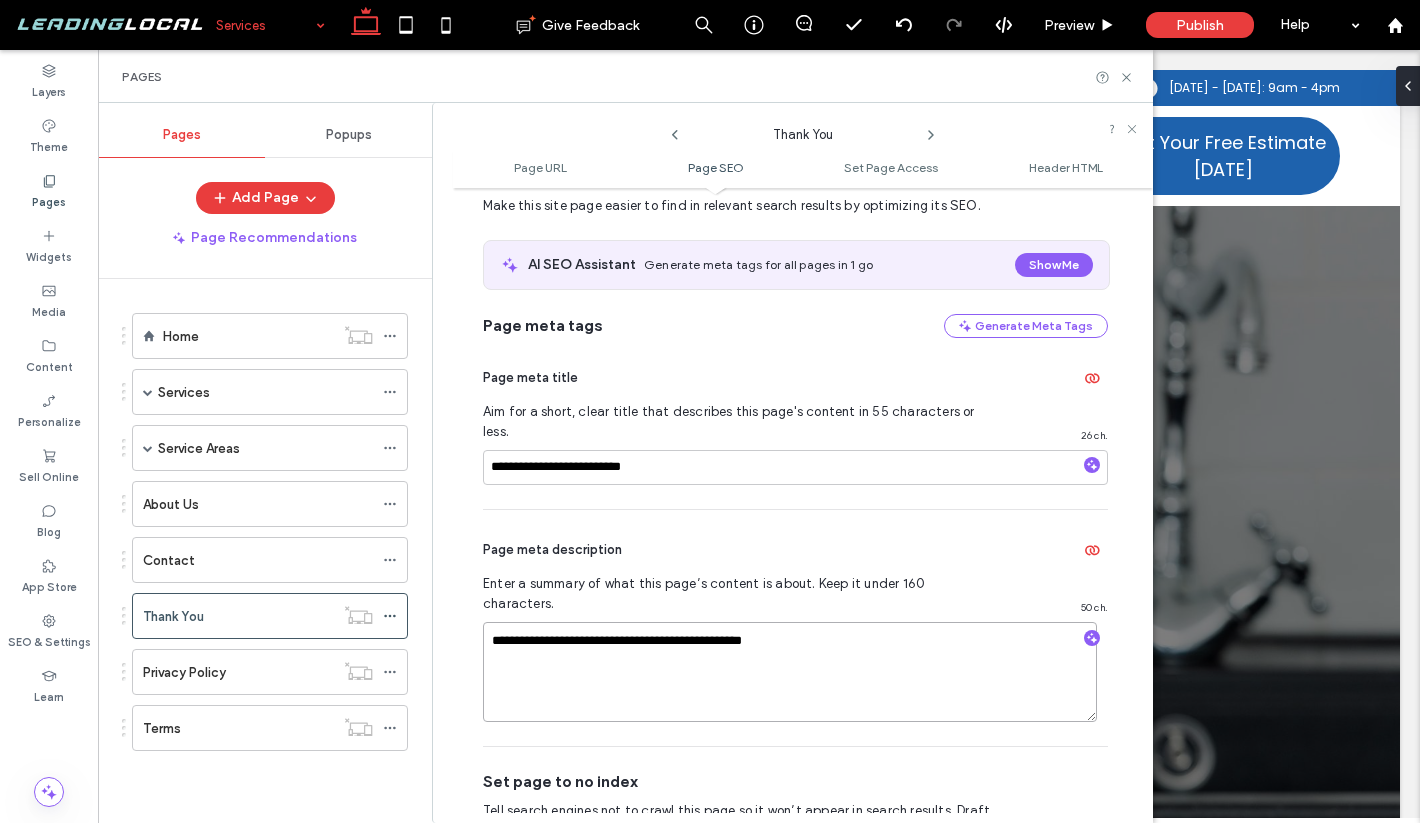 click on "**********" at bounding box center [790, 672] 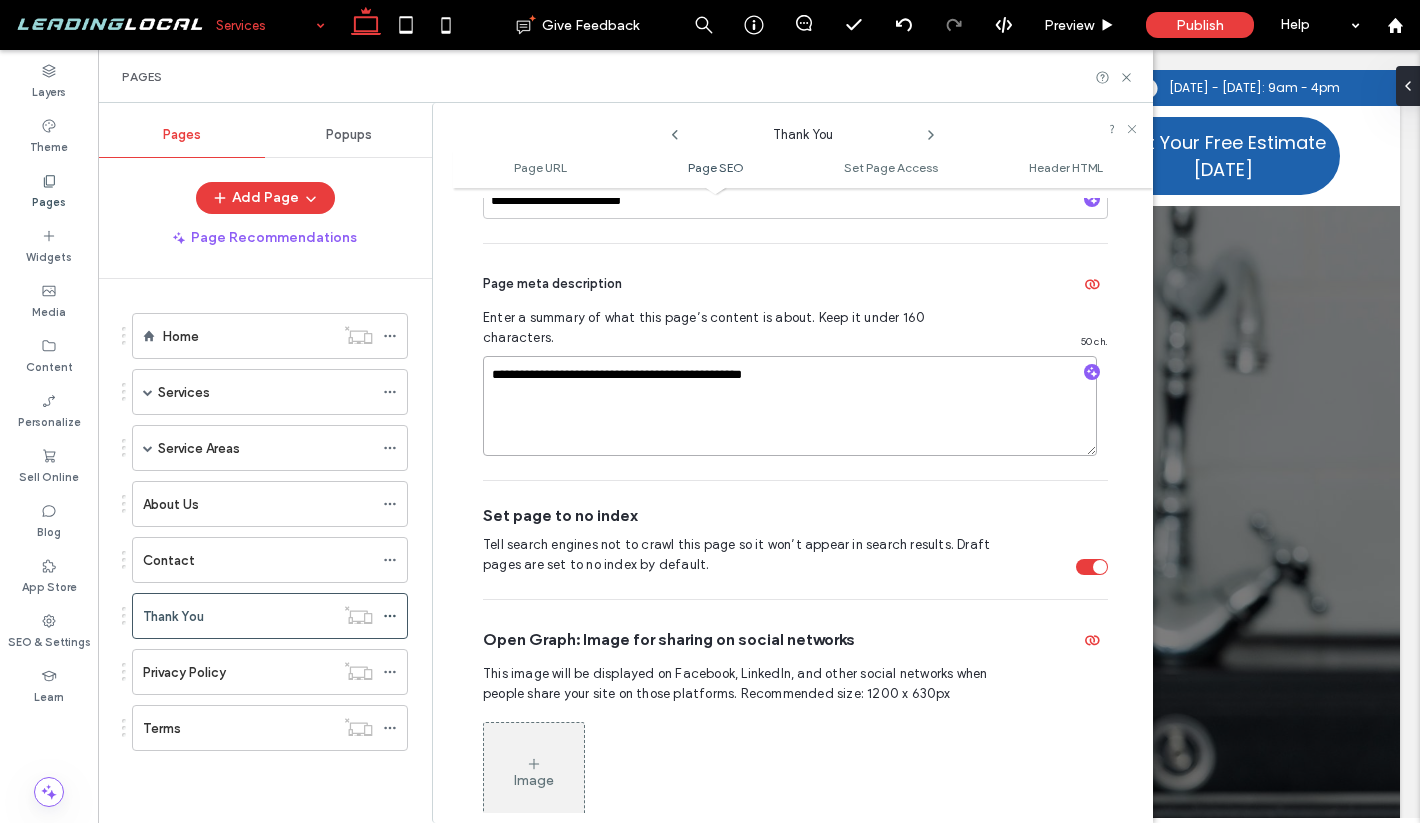 scroll, scrollTop: 603, scrollLeft: 0, axis: vertical 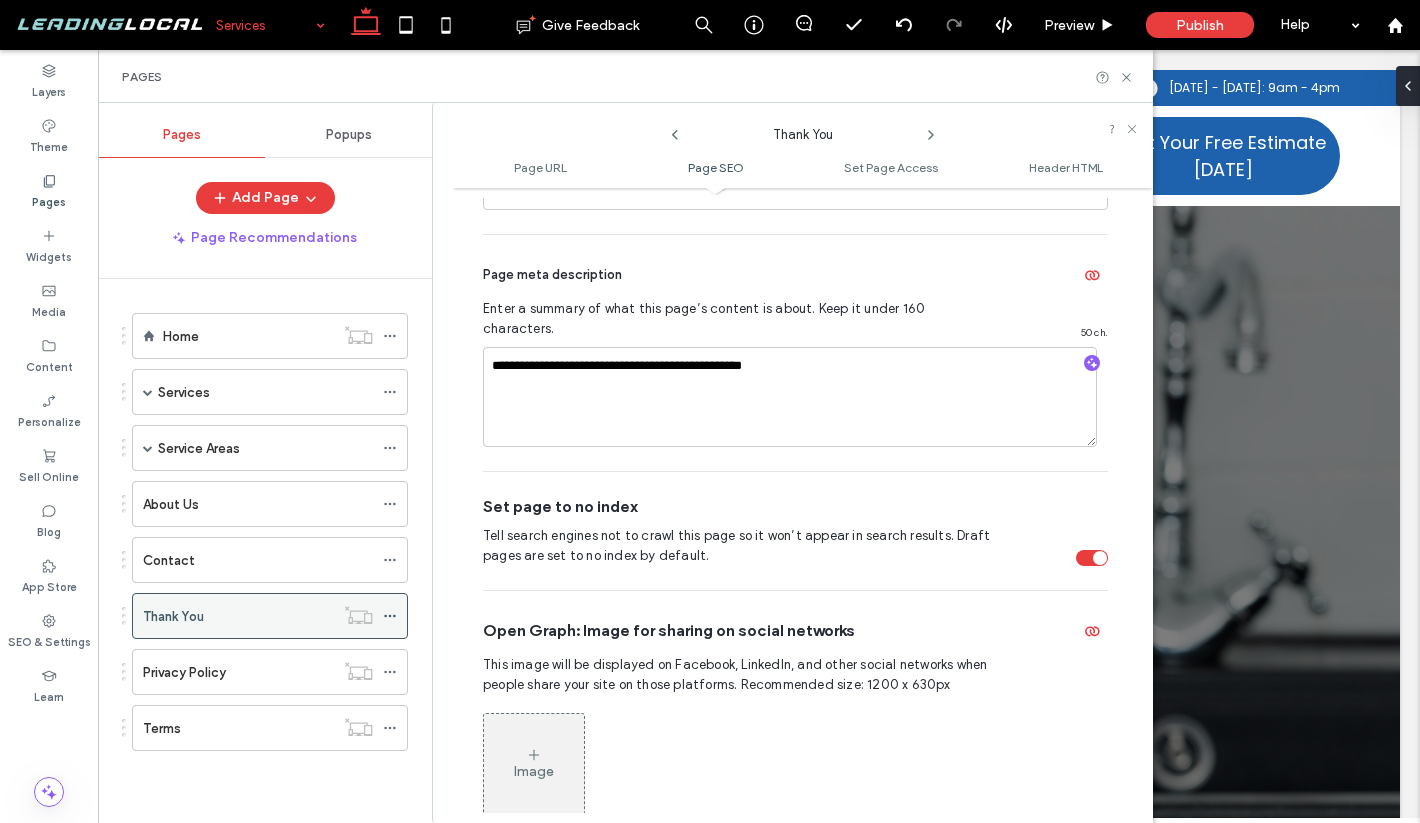 click on "Thank You" at bounding box center (238, 616) 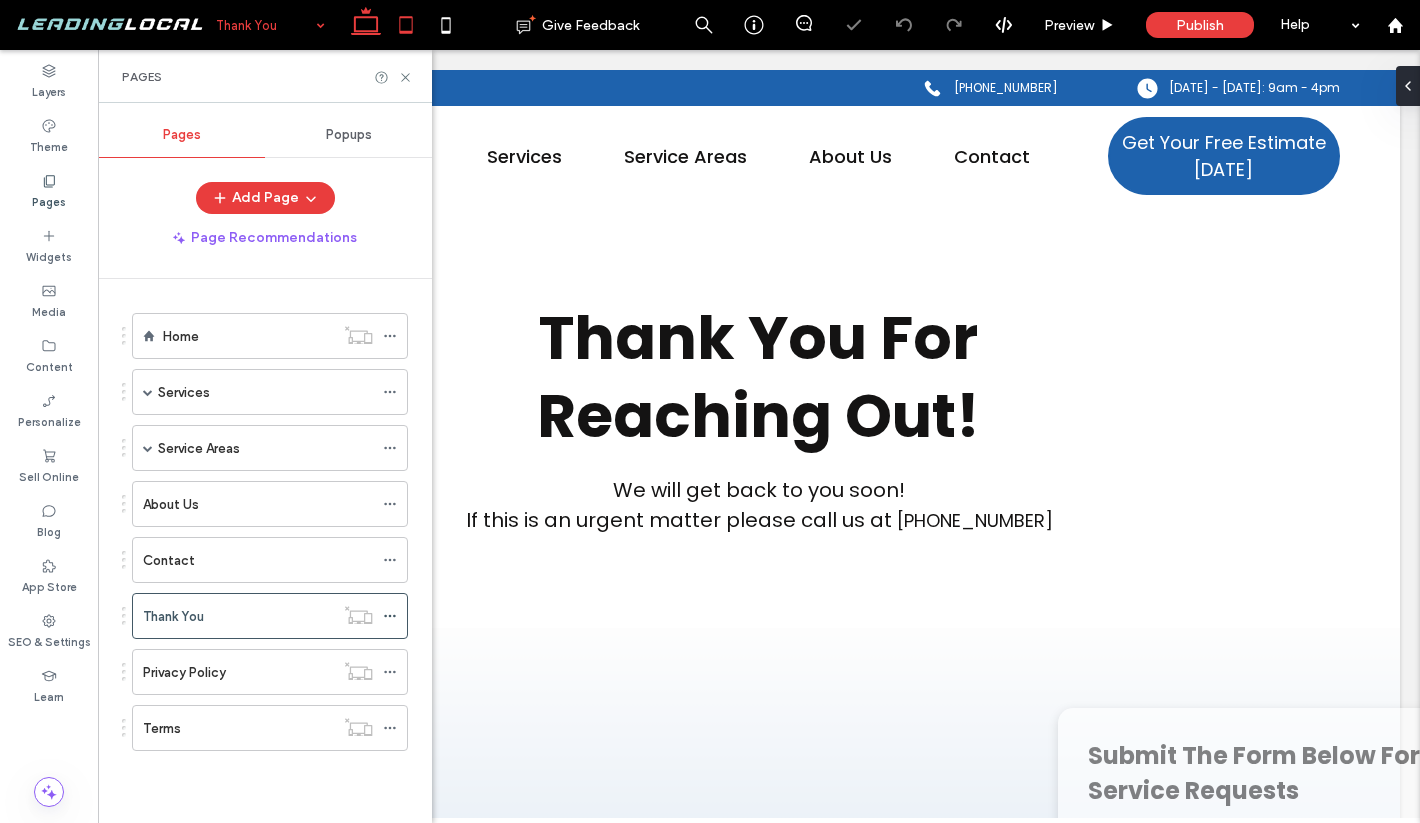 scroll, scrollTop: 0, scrollLeft: 0, axis: both 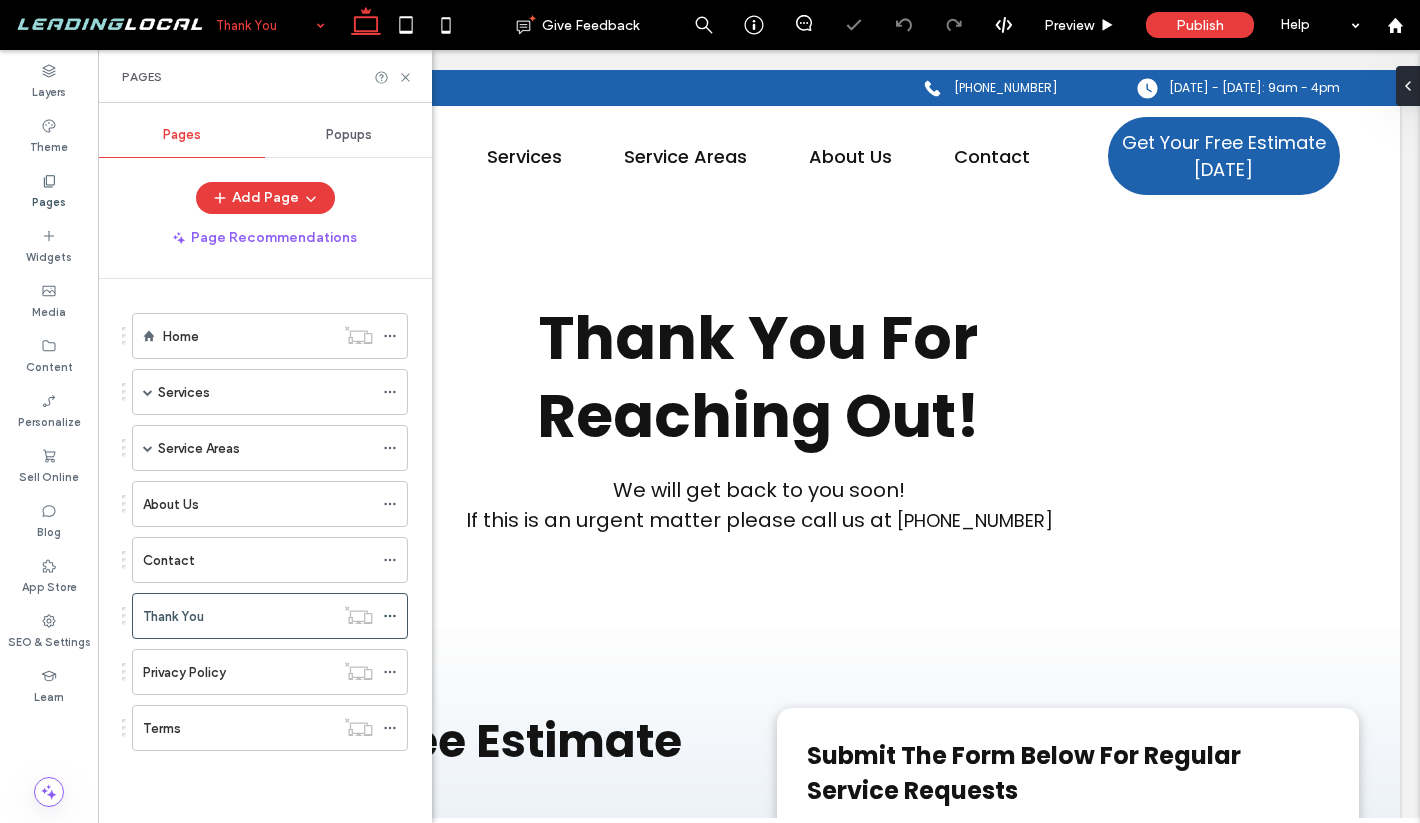 click on "Pages" at bounding box center [265, 76] 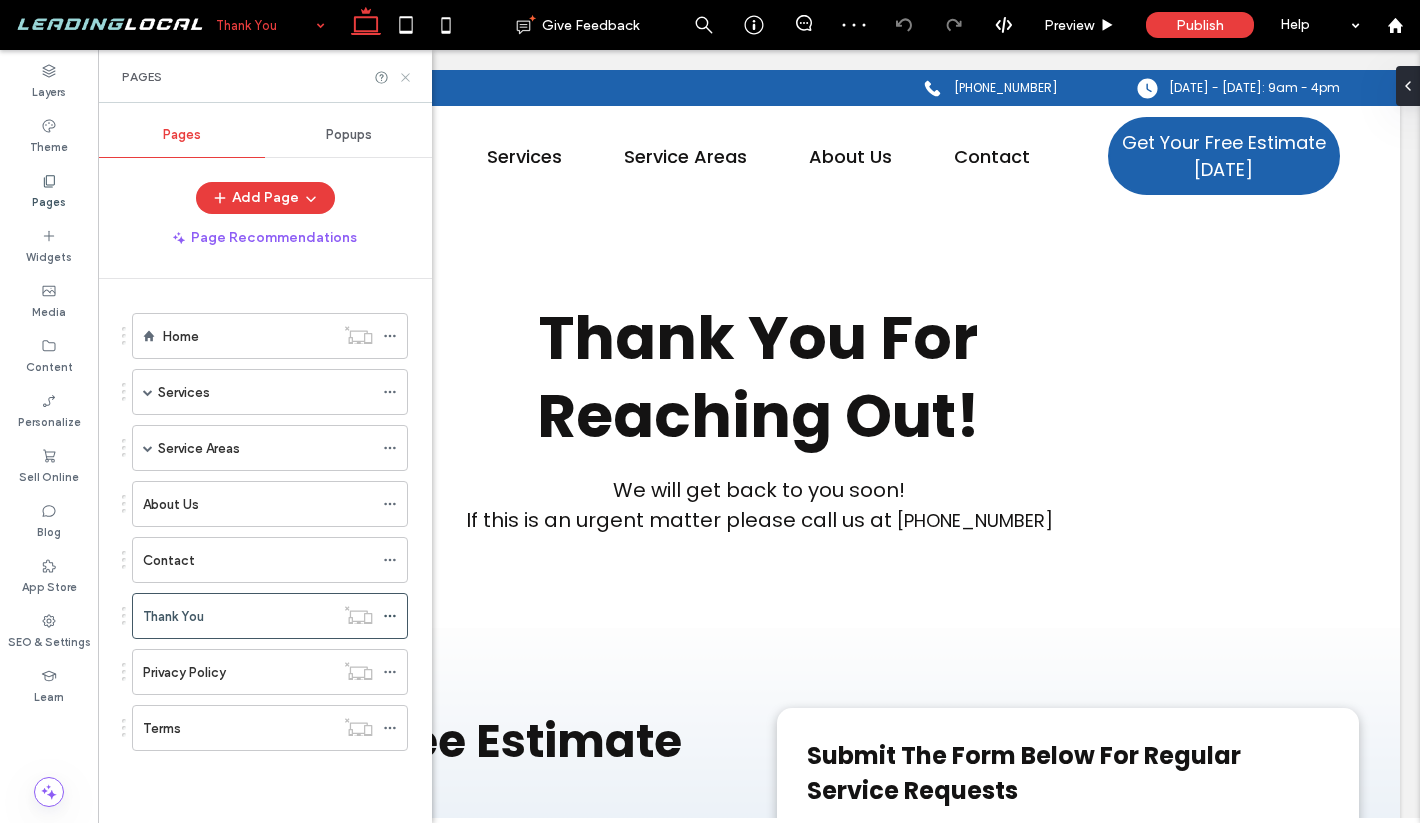 click 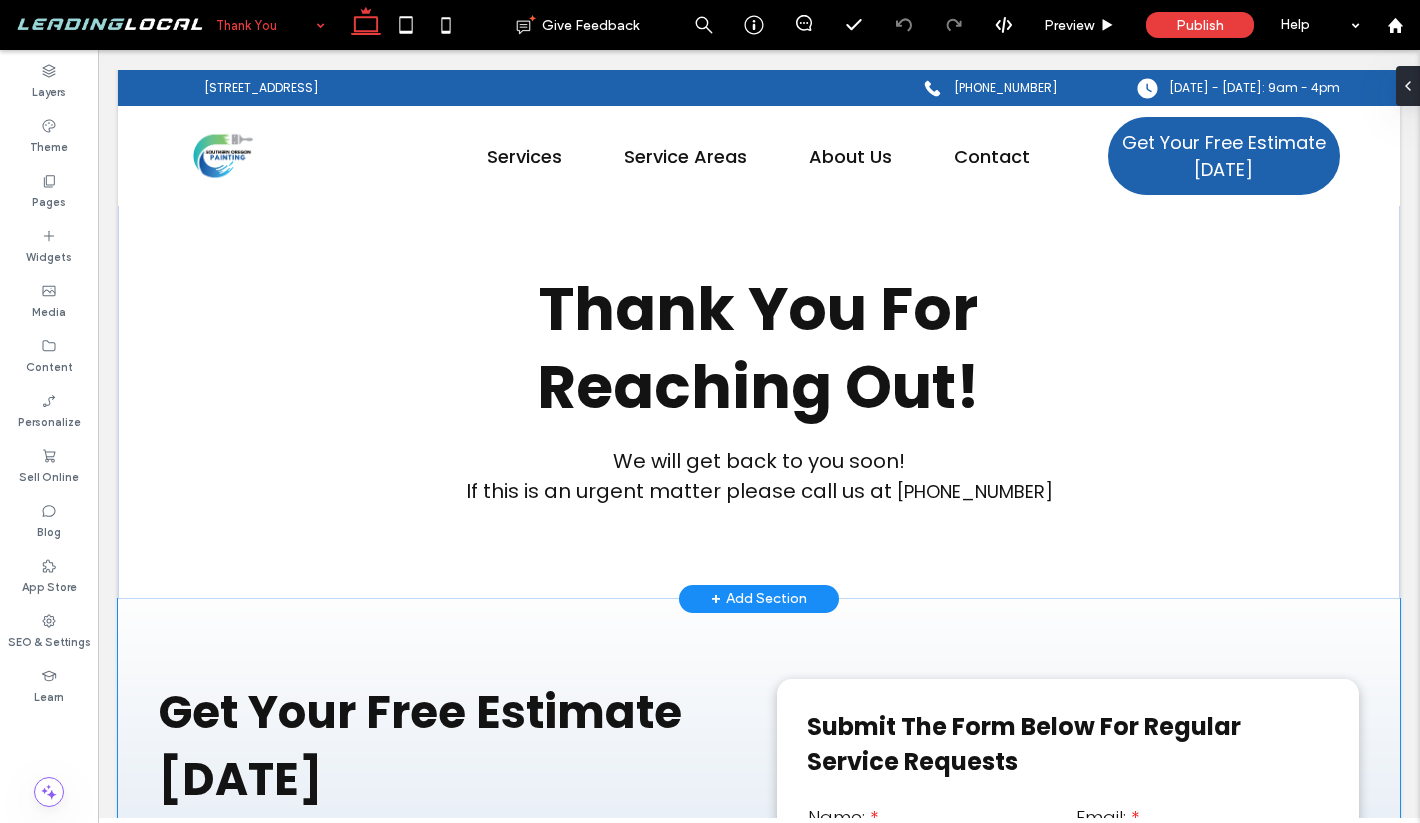 scroll, scrollTop: 0, scrollLeft: 0, axis: both 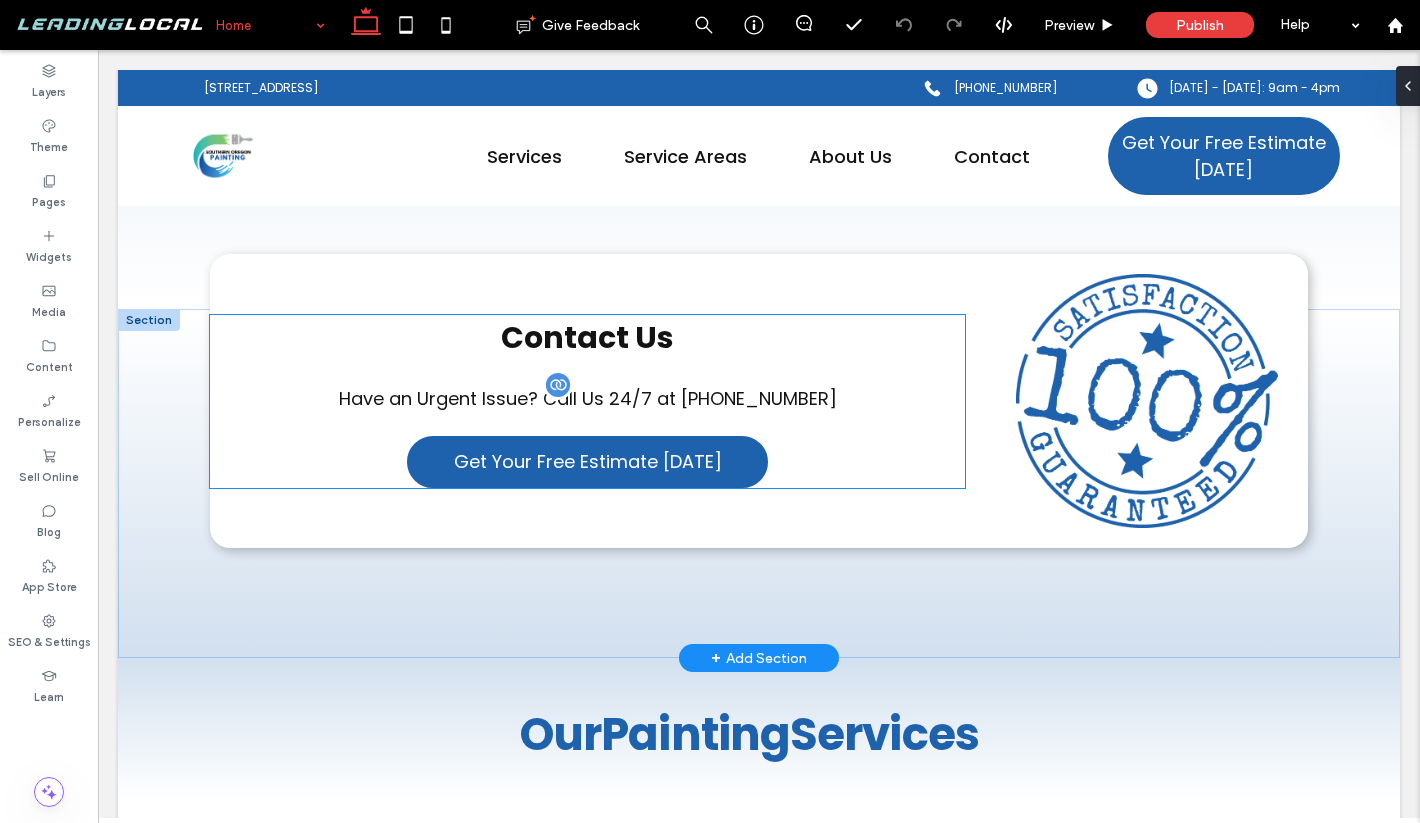 click on "(541) 500-0705" at bounding box center [759, 398] 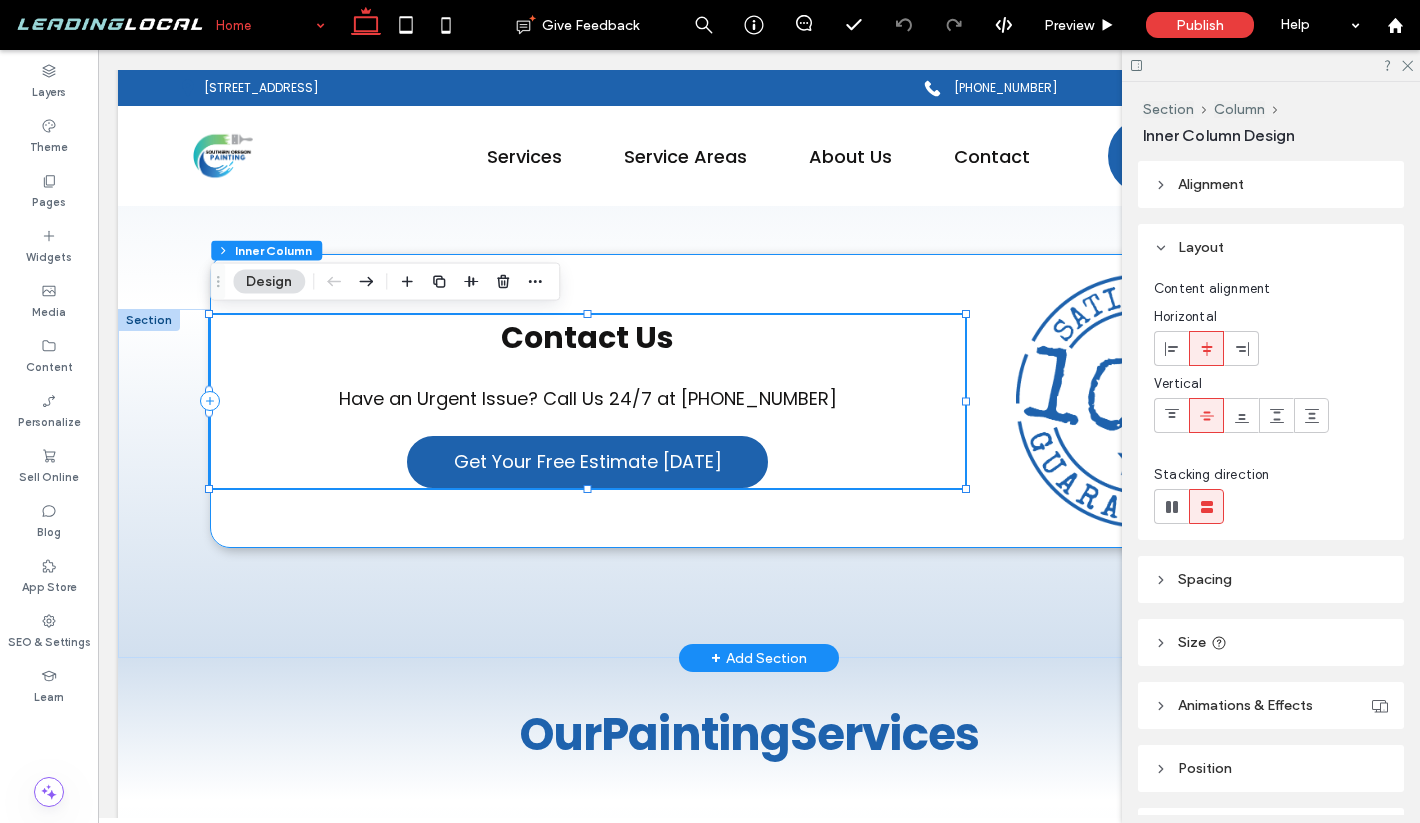 click on "Contact Us
Have an Urgent Issue? Call Us 24/7 at
(541) 500-0705
Get Your Free Estimate Today" at bounding box center (758, 401) 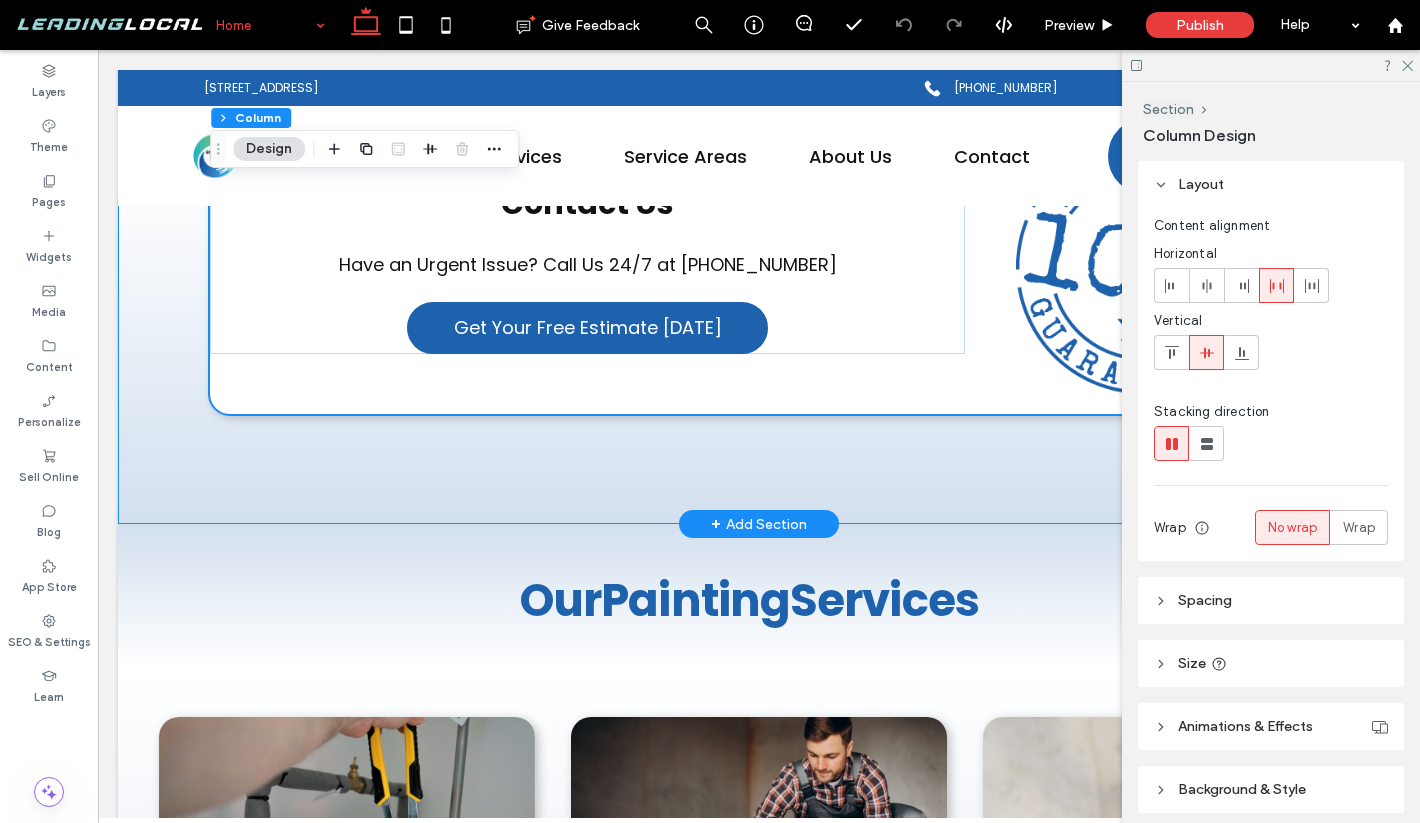 click on "Contact Us
Have an Urgent Issue? Call Us 24/7 at
(541) 500-0705
Get Your Free Estimate Today" at bounding box center [759, 349] 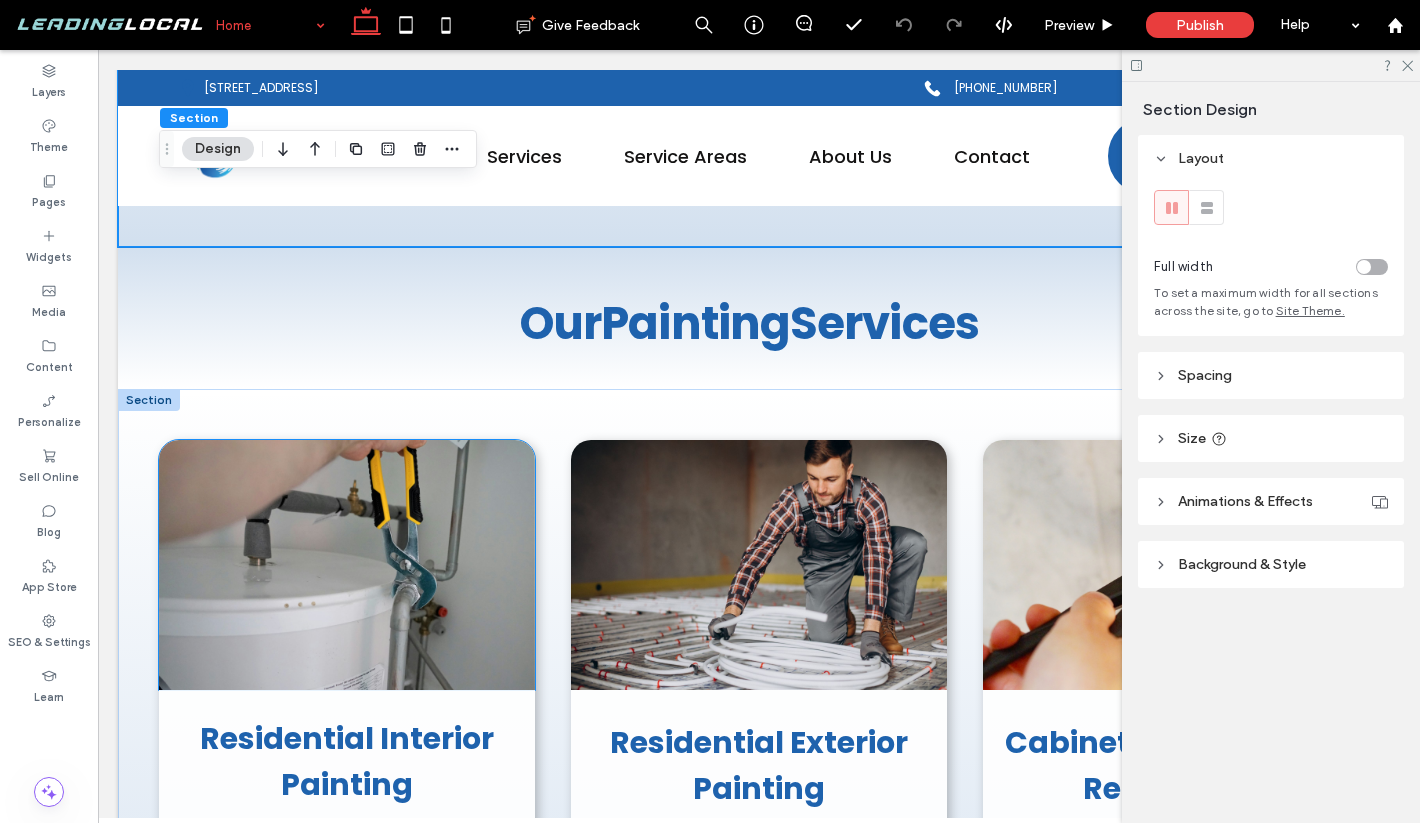 scroll, scrollTop: 1884, scrollLeft: 0, axis: vertical 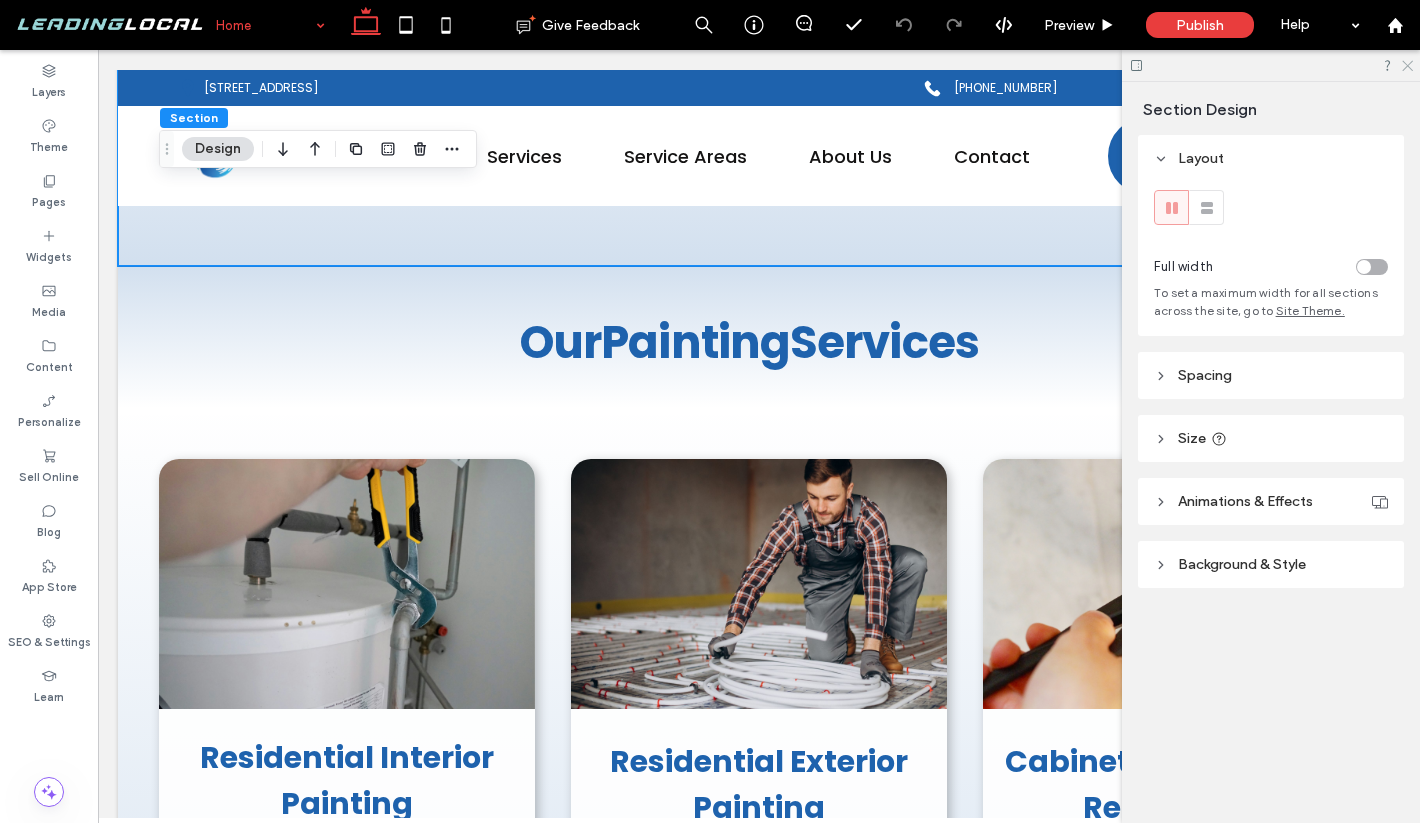 click 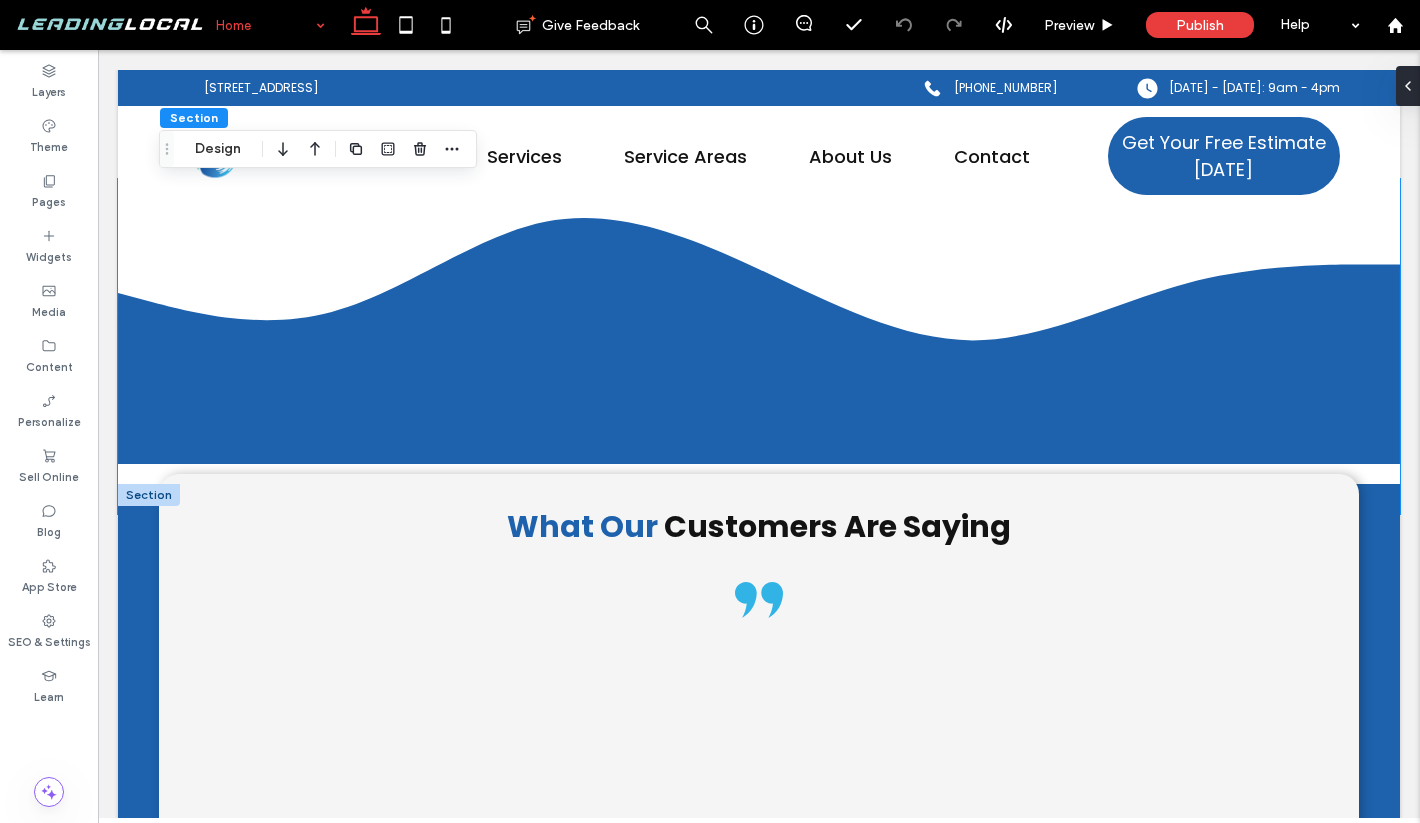 scroll, scrollTop: 3538, scrollLeft: 0, axis: vertical 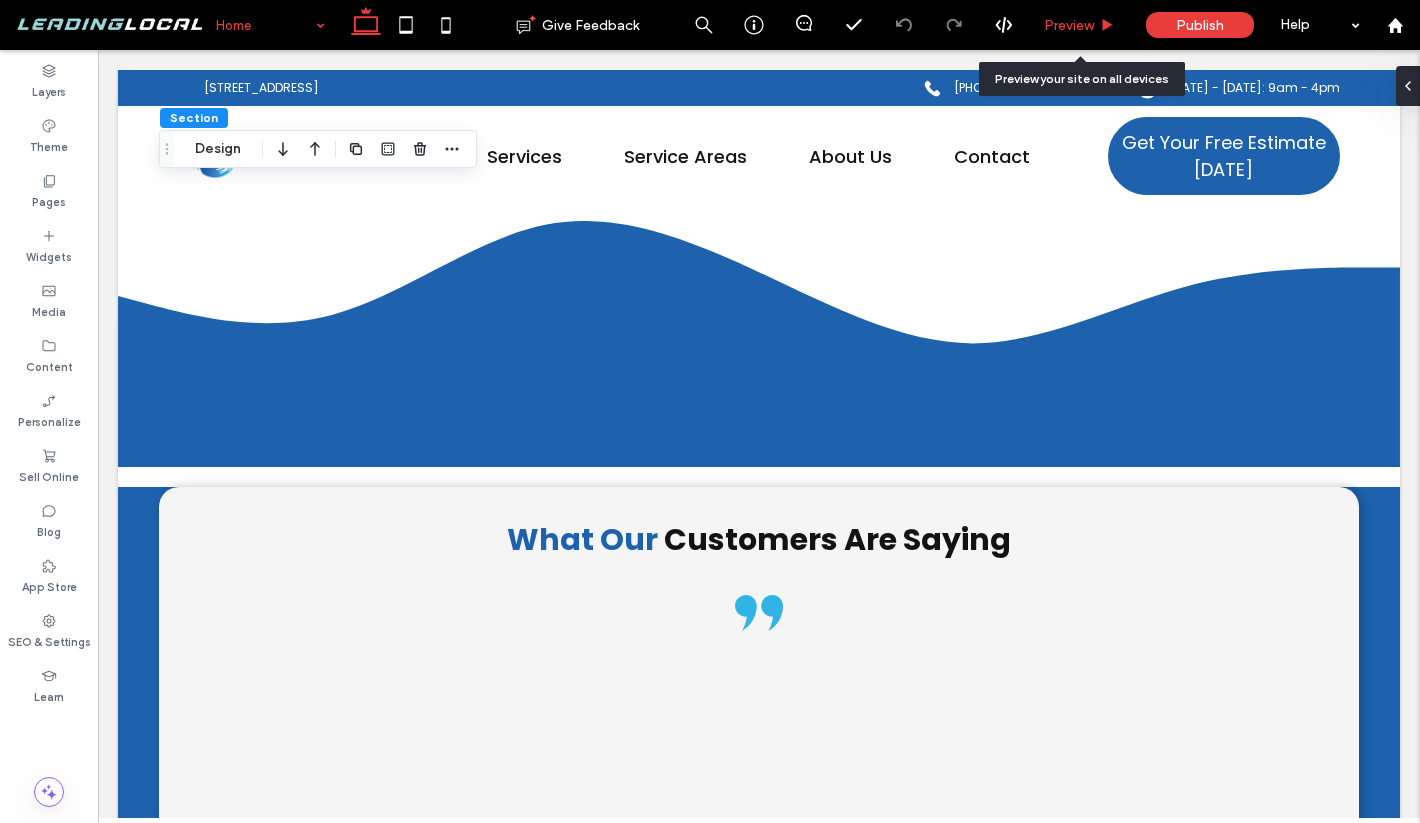 click 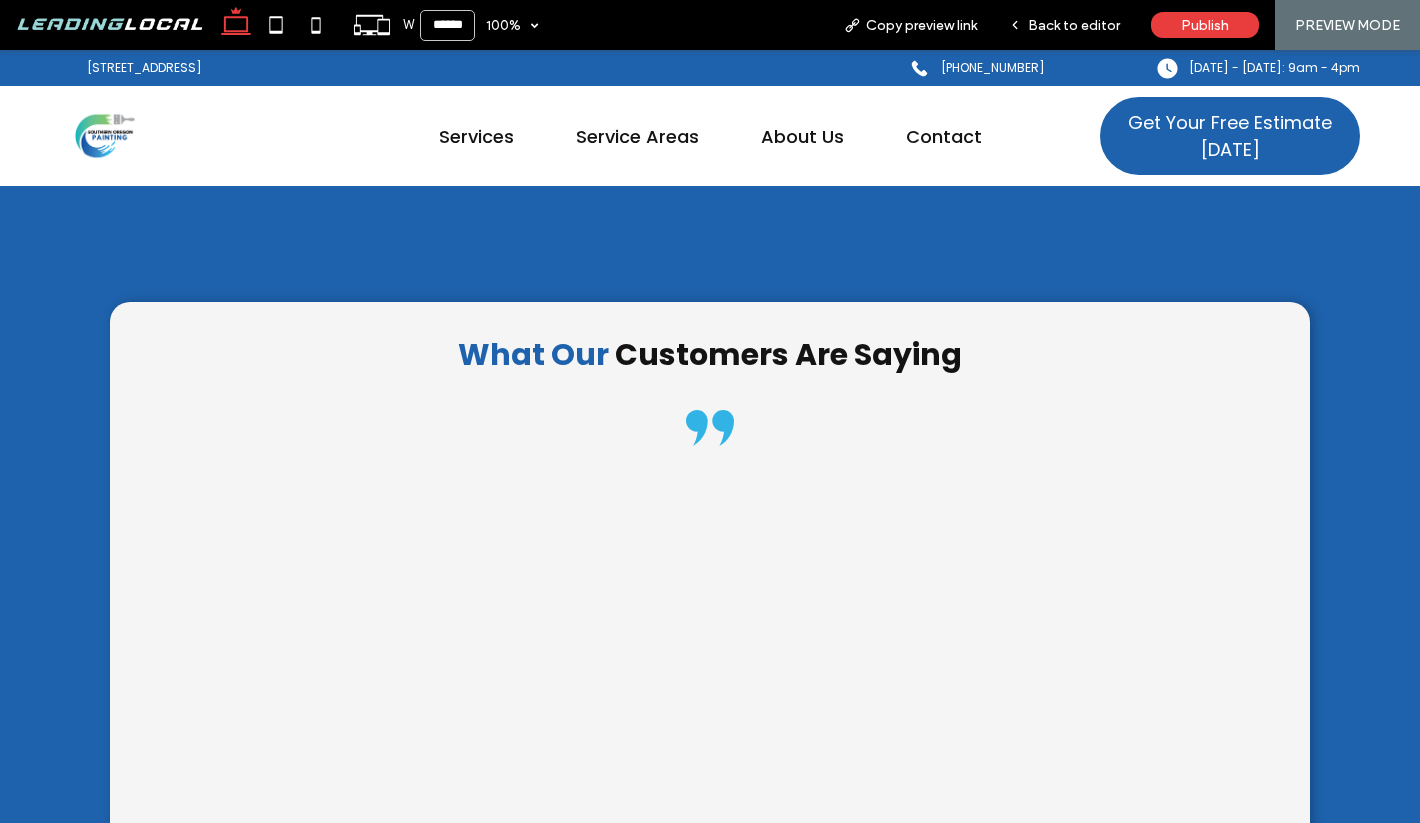 scroll, scrollTop: 3715, scrollLeft: 0, axis: vertical 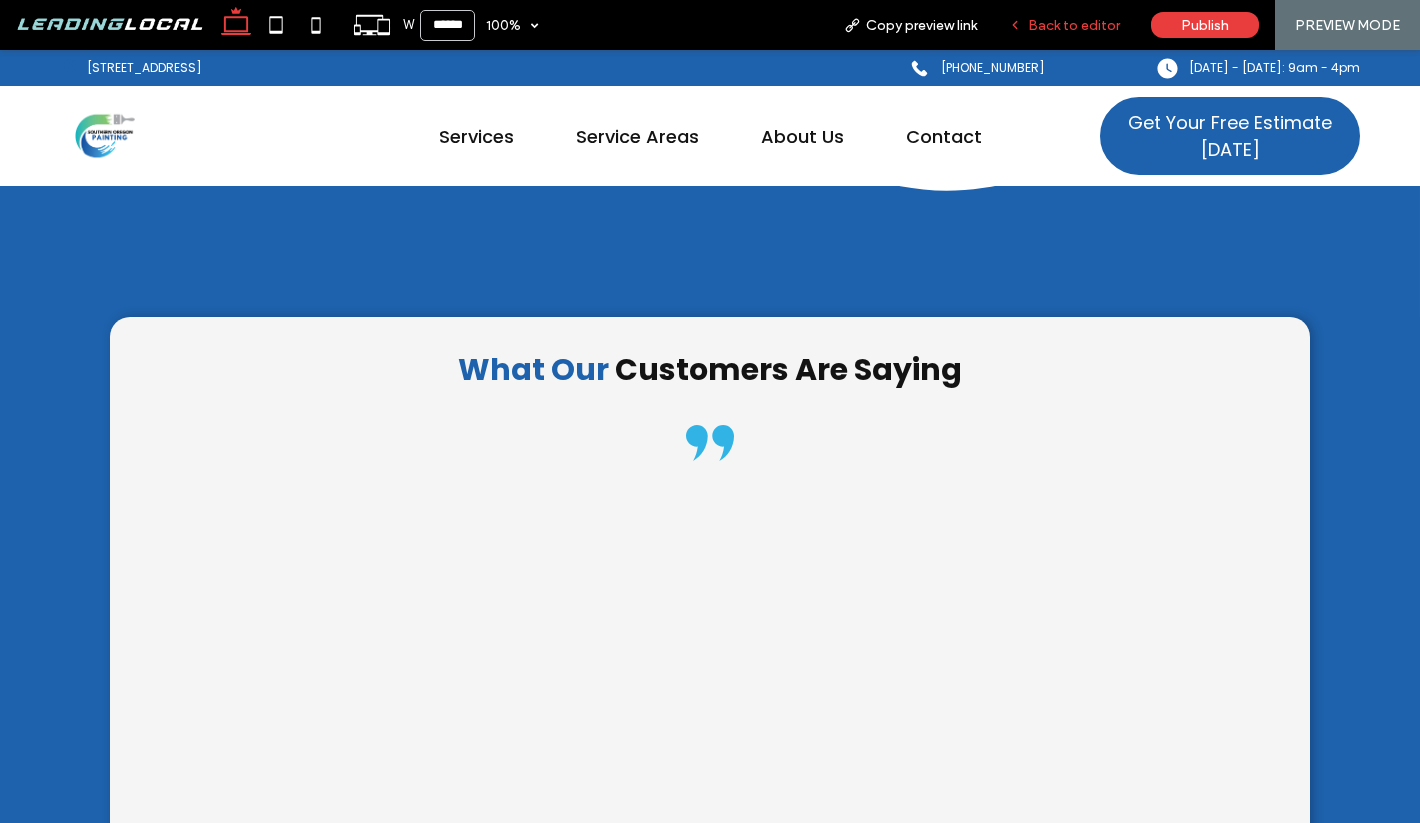 click on "Back to editor" at bounding box center [1064, 25] 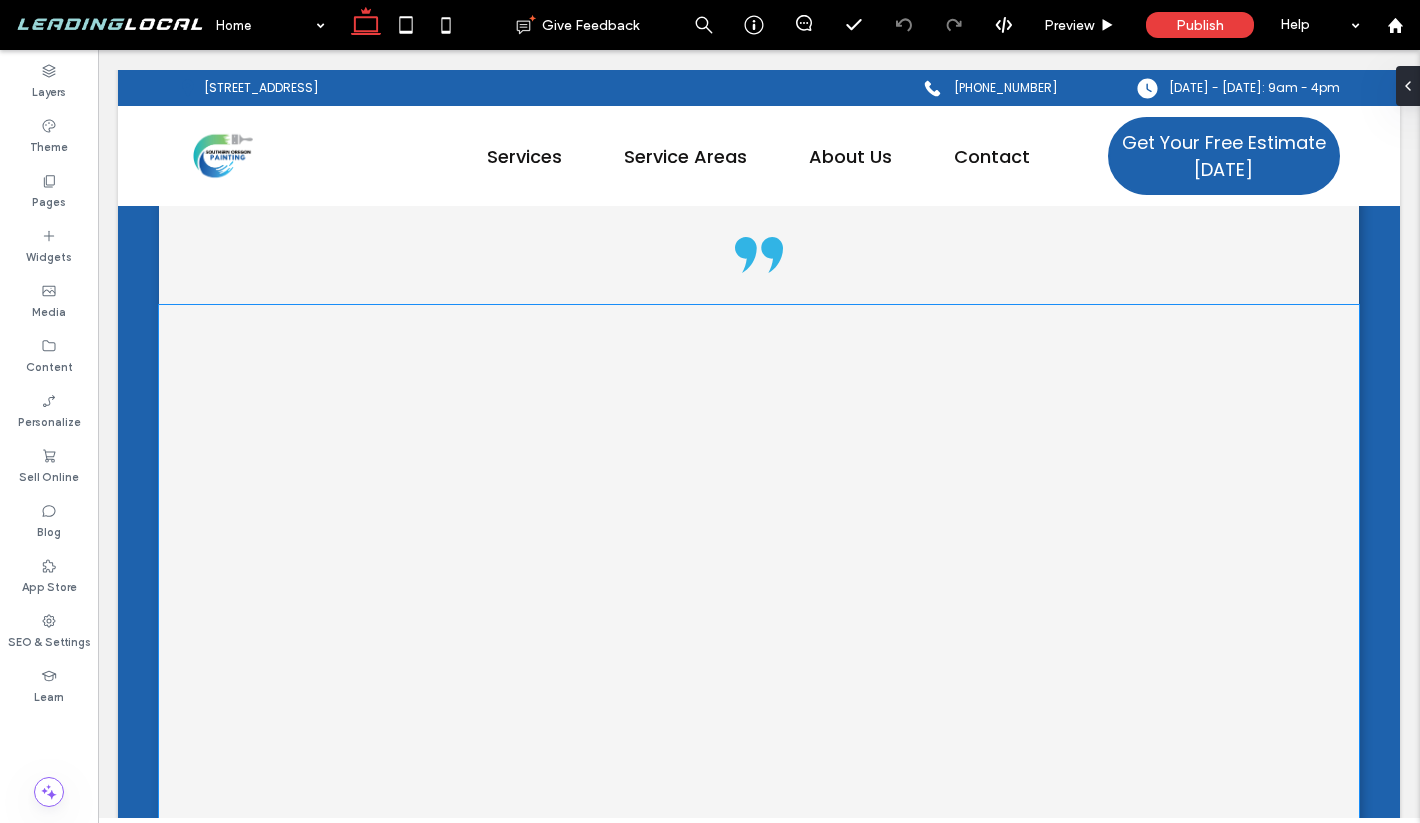 scroll, scrollTop: 3809, scrollLeft: 0, axis: vertical 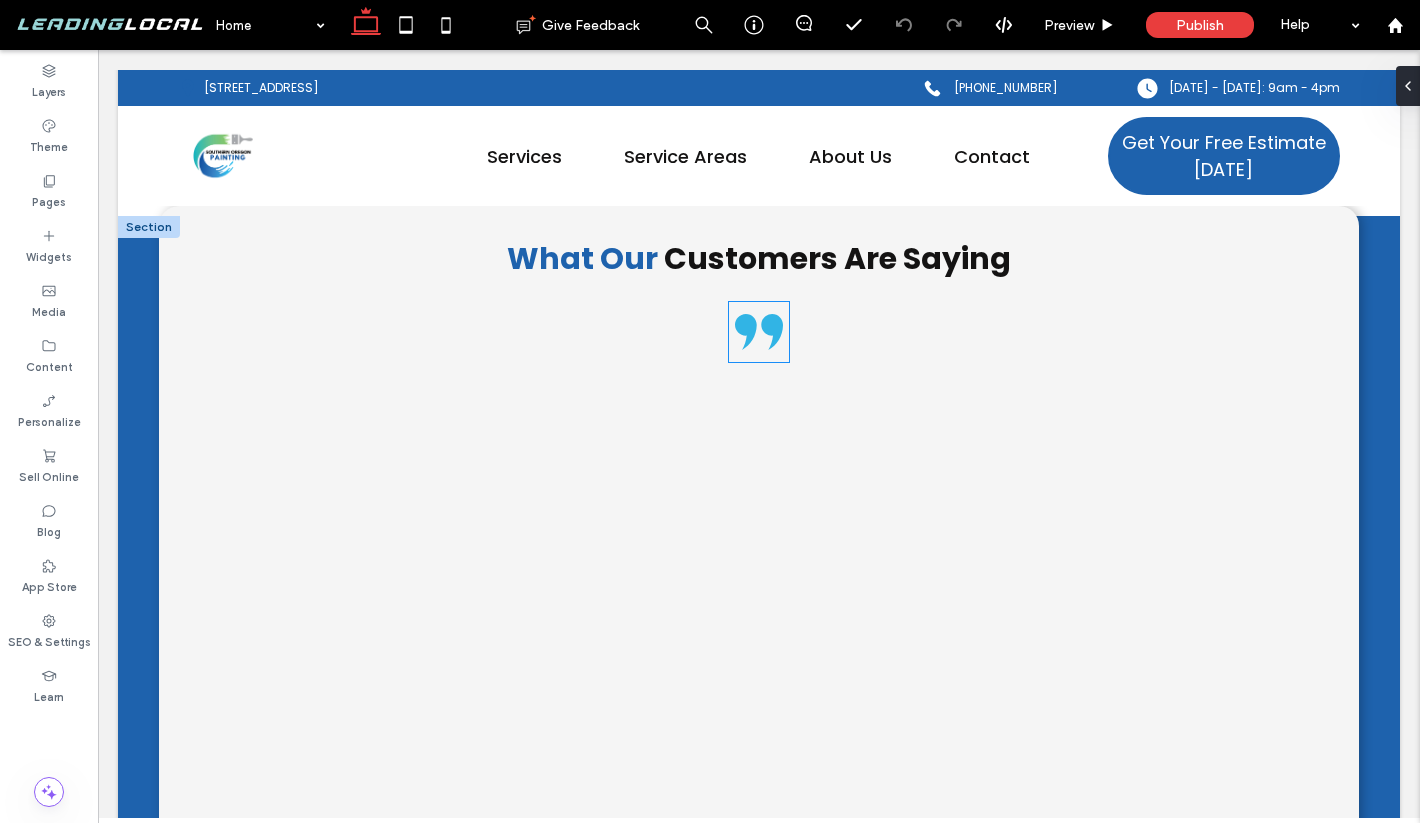 click 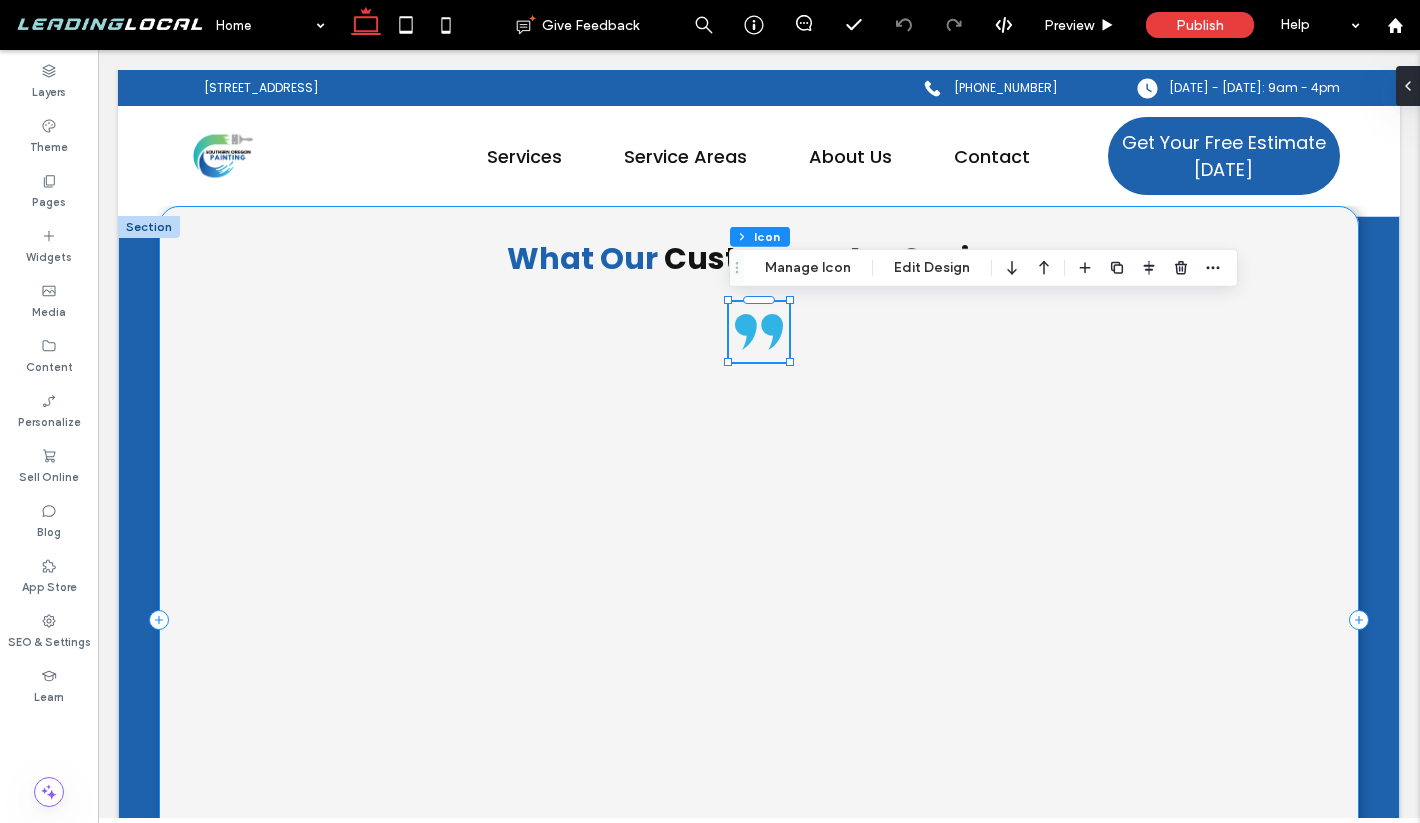 click on "What Our
Customers Are Saying" at bounding box center [759, 619] 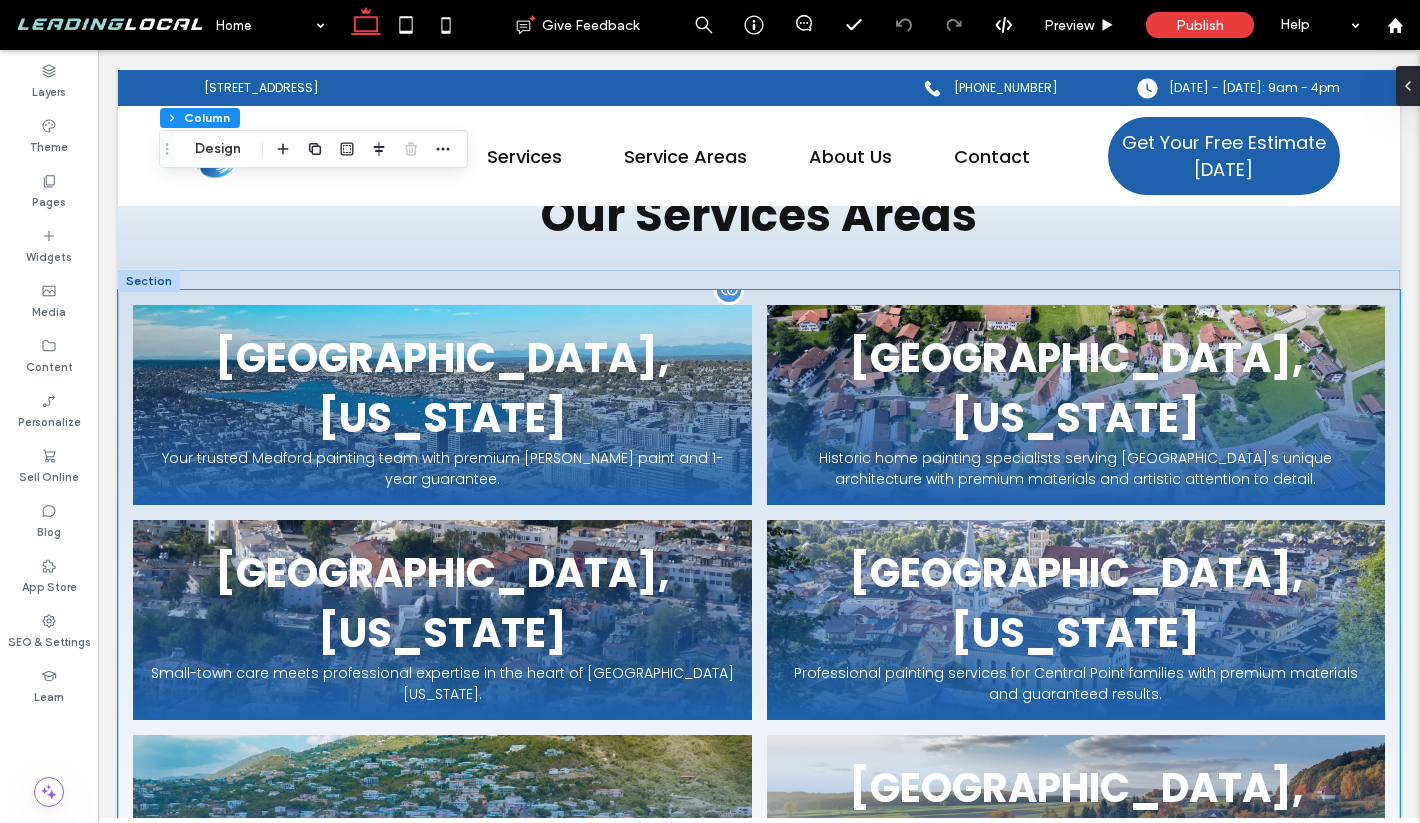 scroll, scrollTop: 6742, scrollLeft: 0, axis: vertical 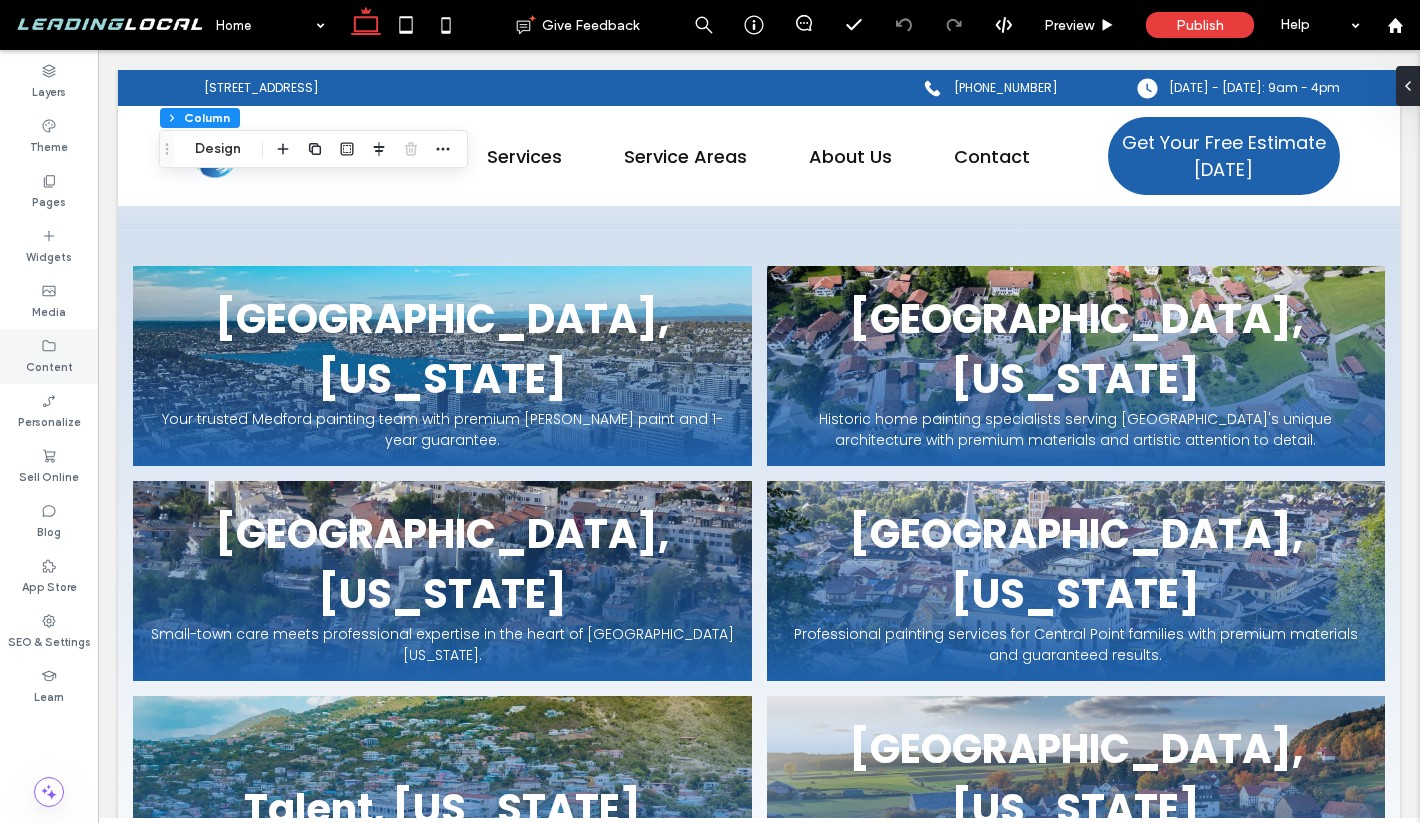 click on "Content" at bounding box center (49, 365) 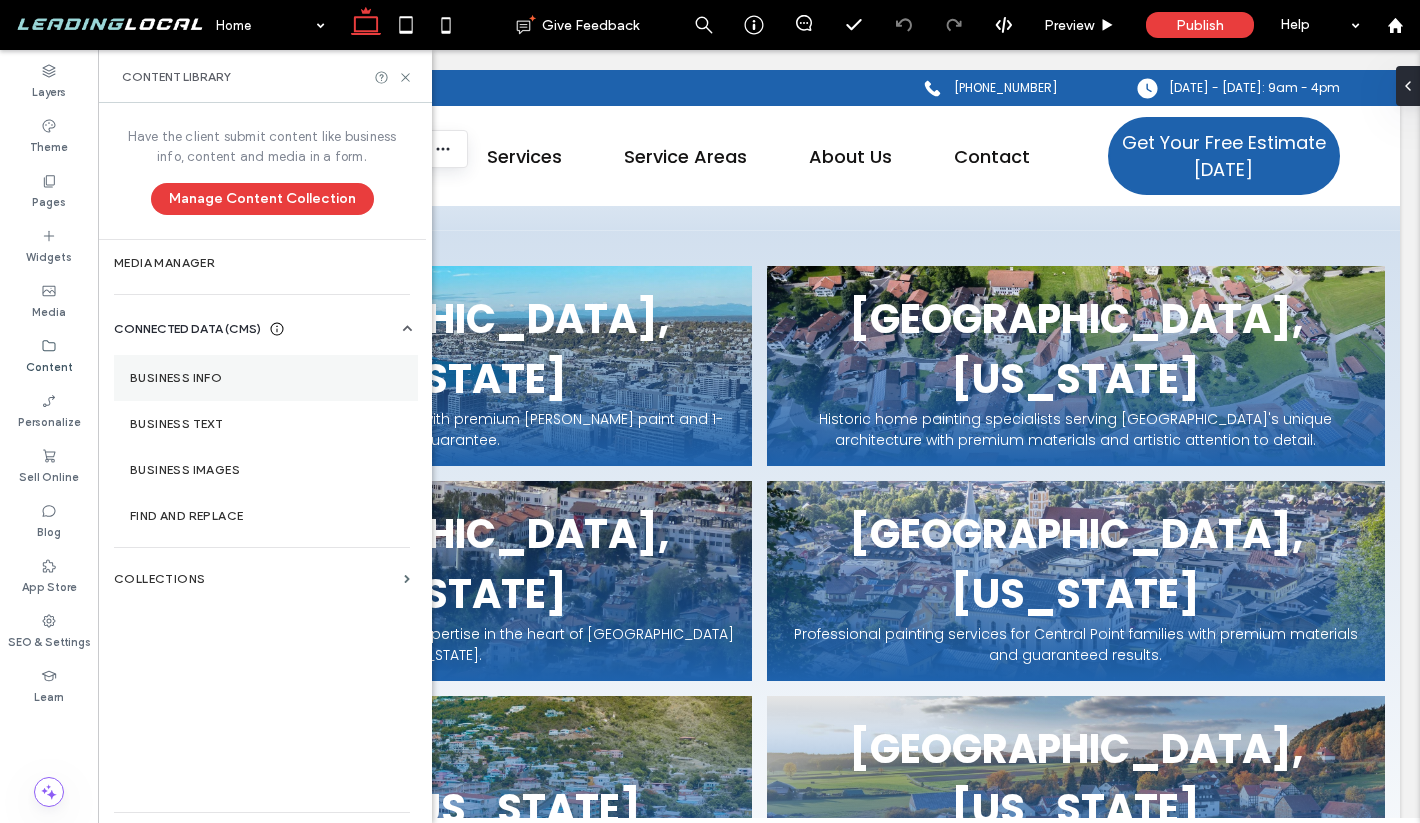 click on "Business Info" at bounding box center [266, 378] 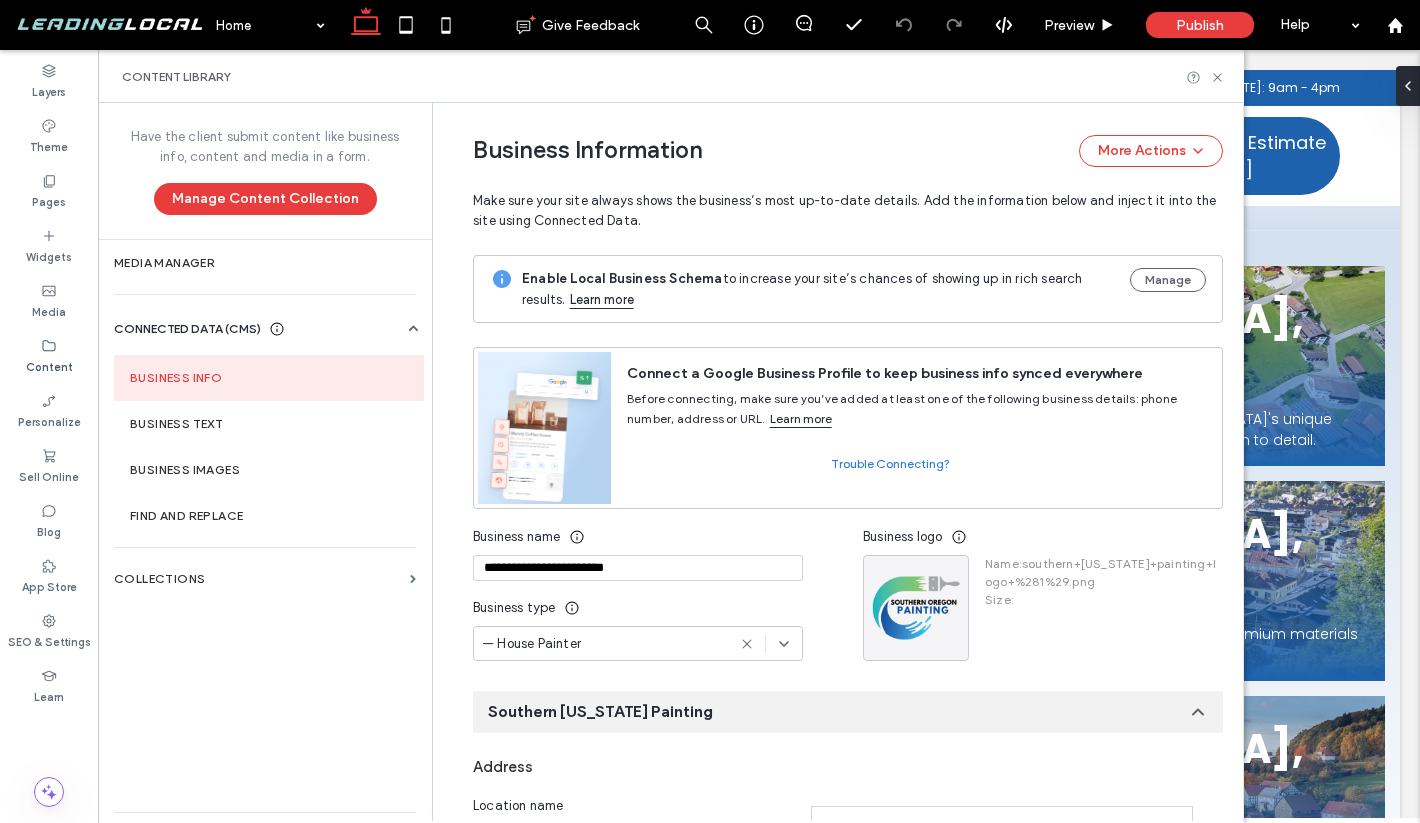 scroll, scrollTop: 0, scrollLeft: 0, axis: both 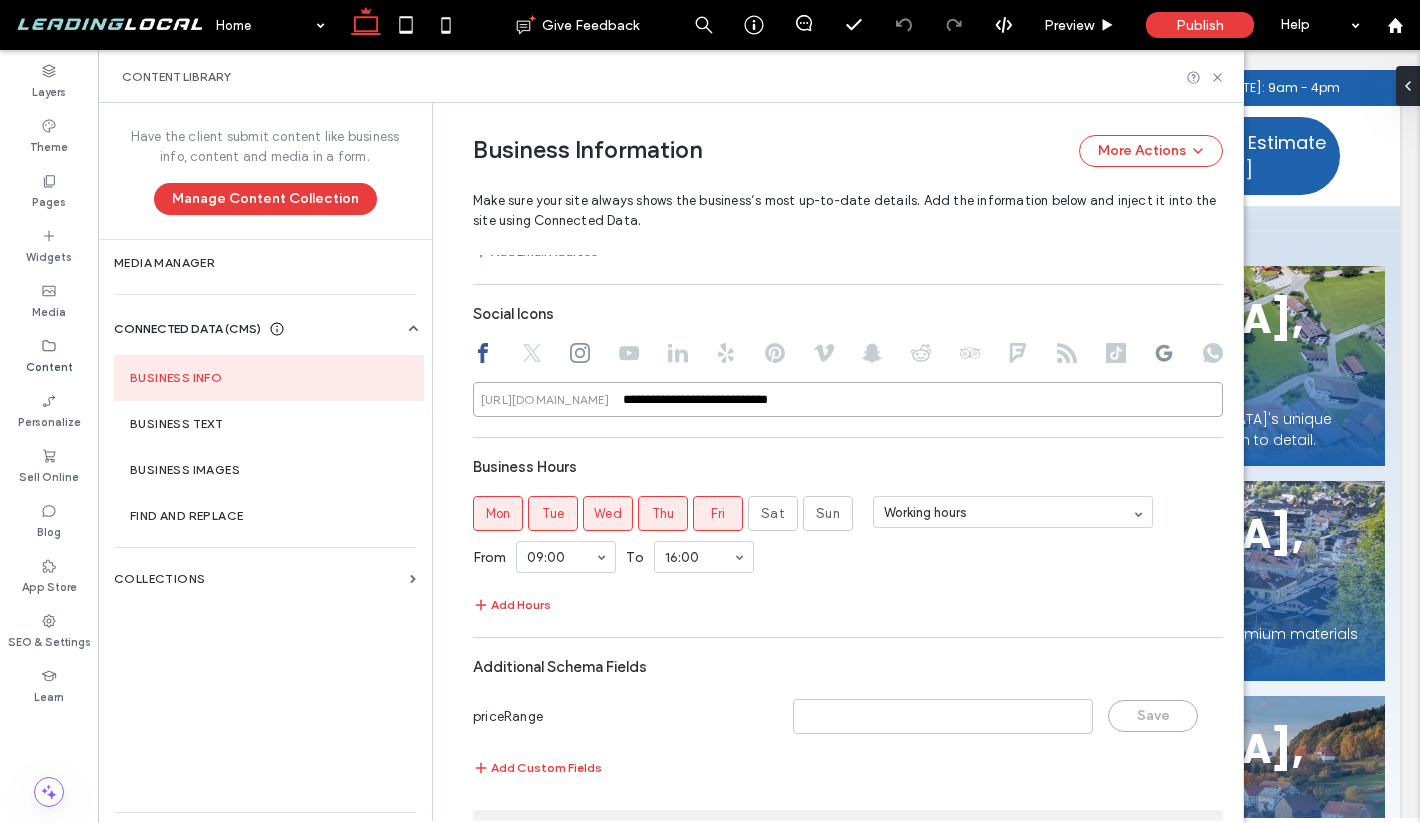 click on "**********" at bounding box center [848, 399] 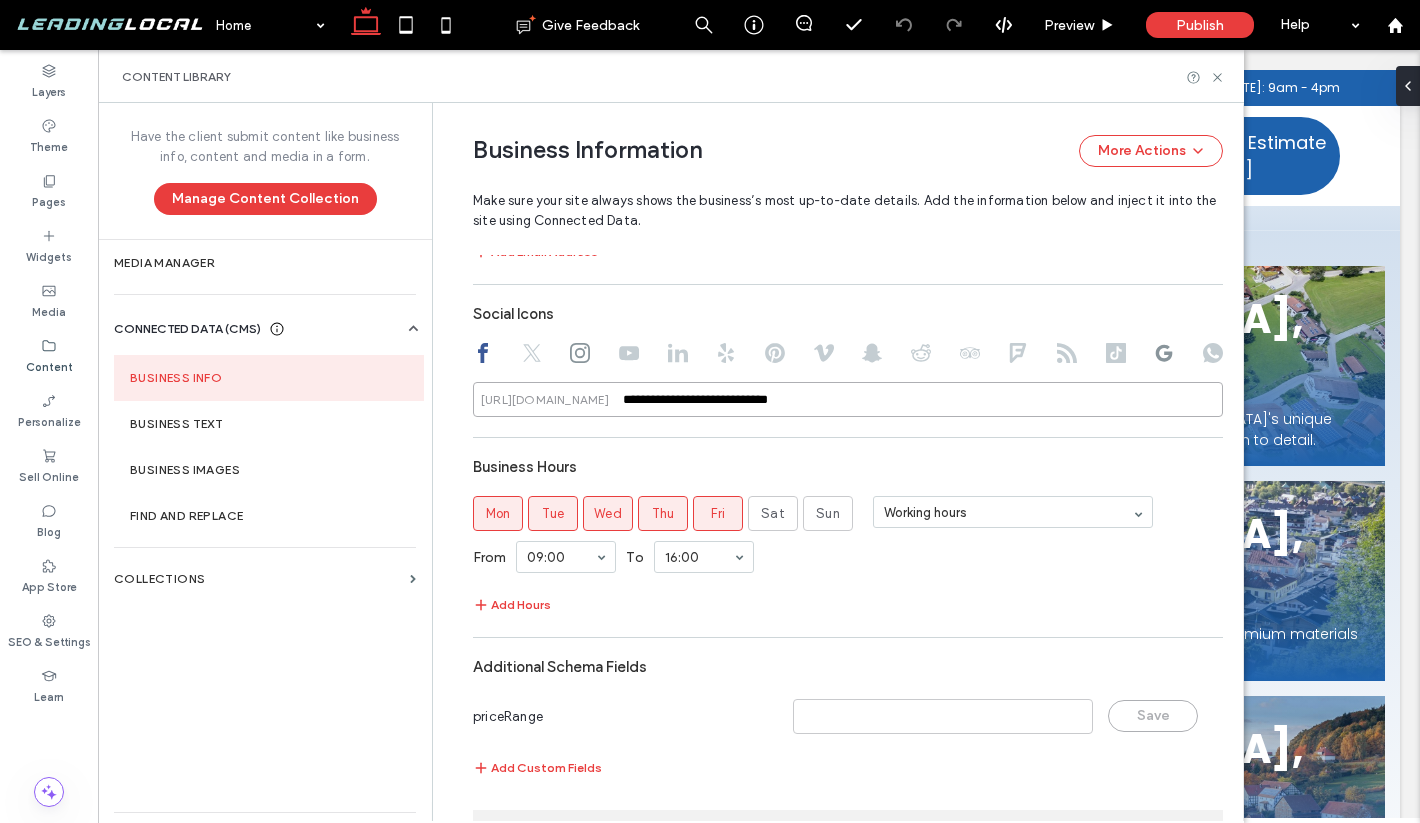 paste on "**********" 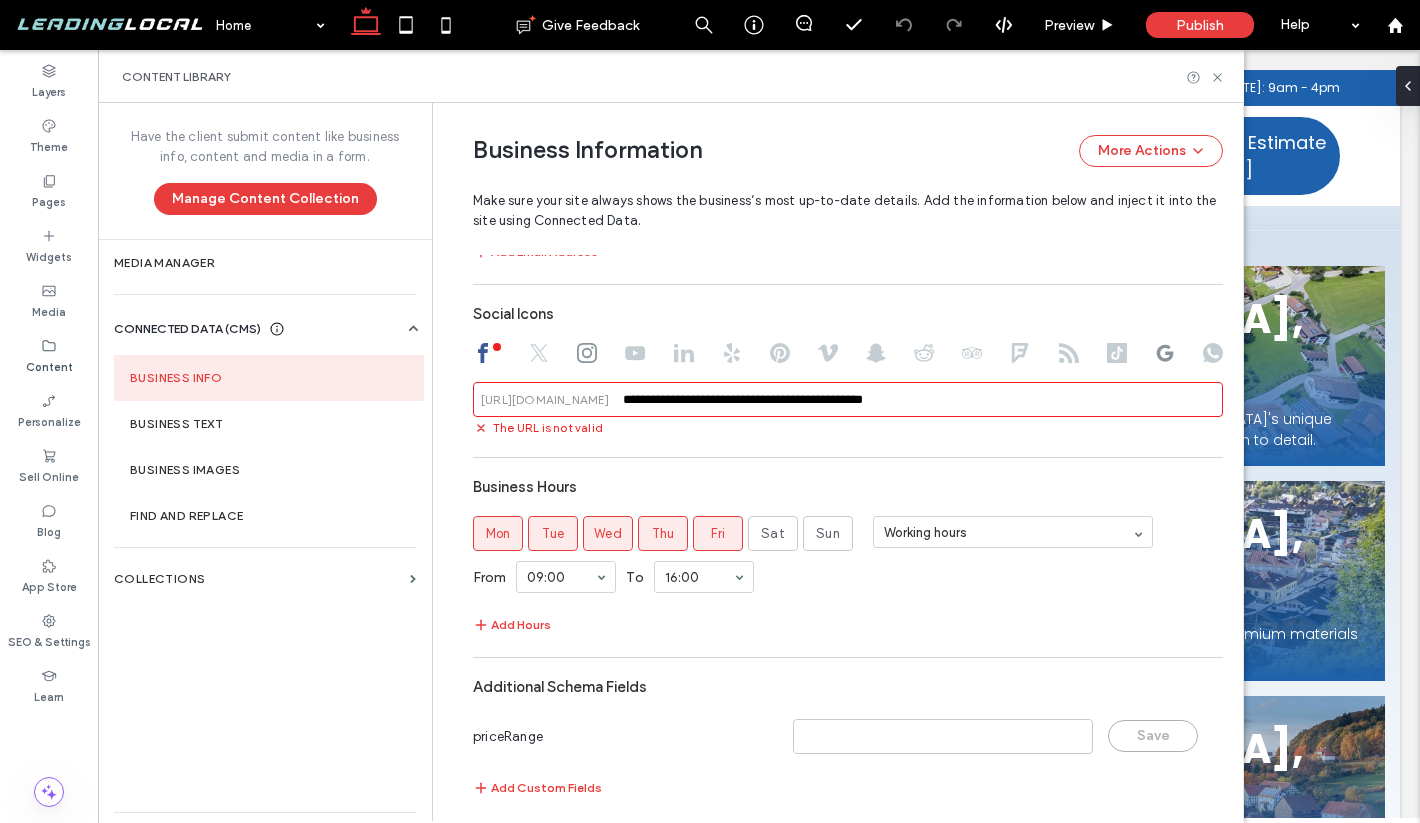 click on "**********" at bounding box center [848, 399] 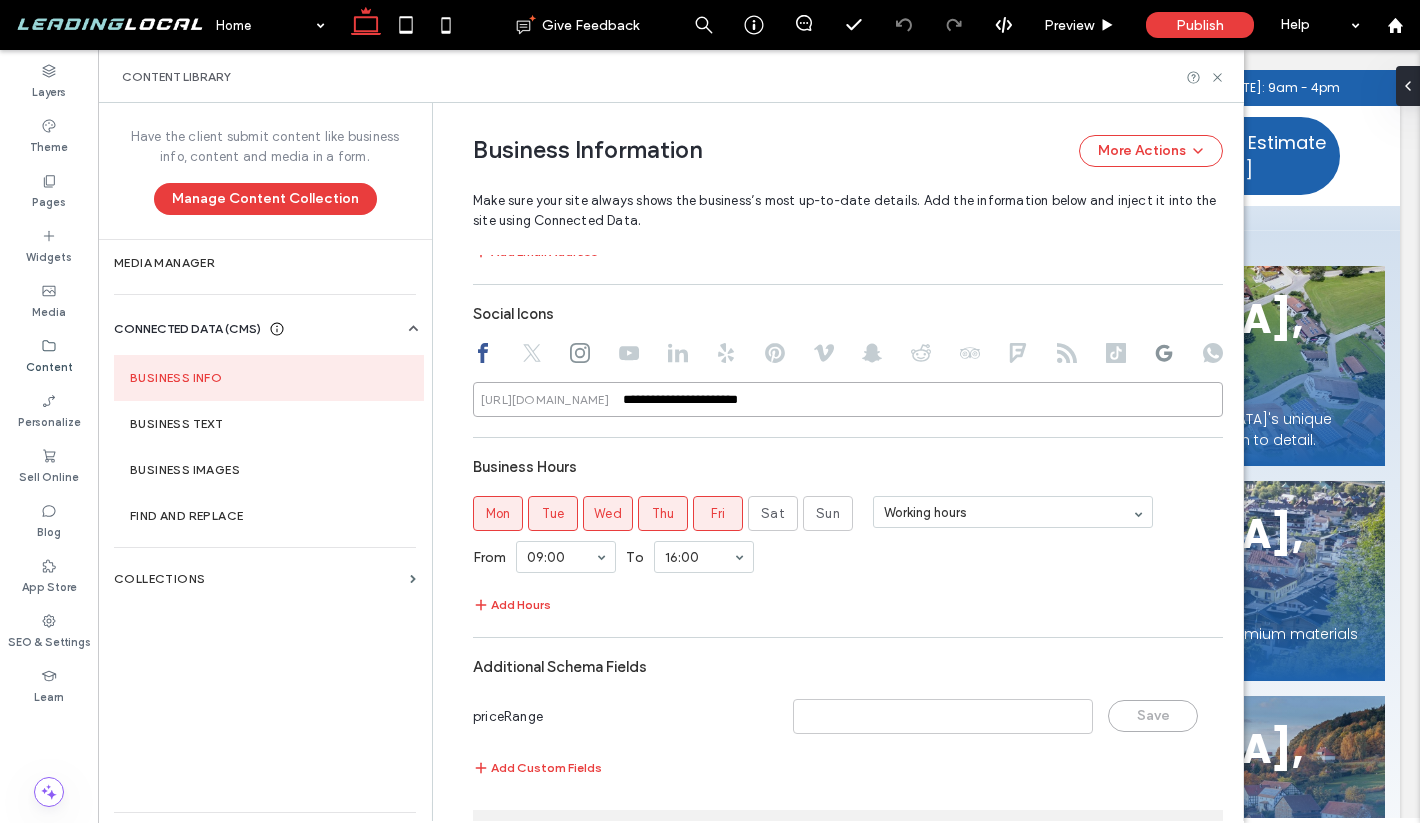 click on "**********" at bounding box center (848, 399) 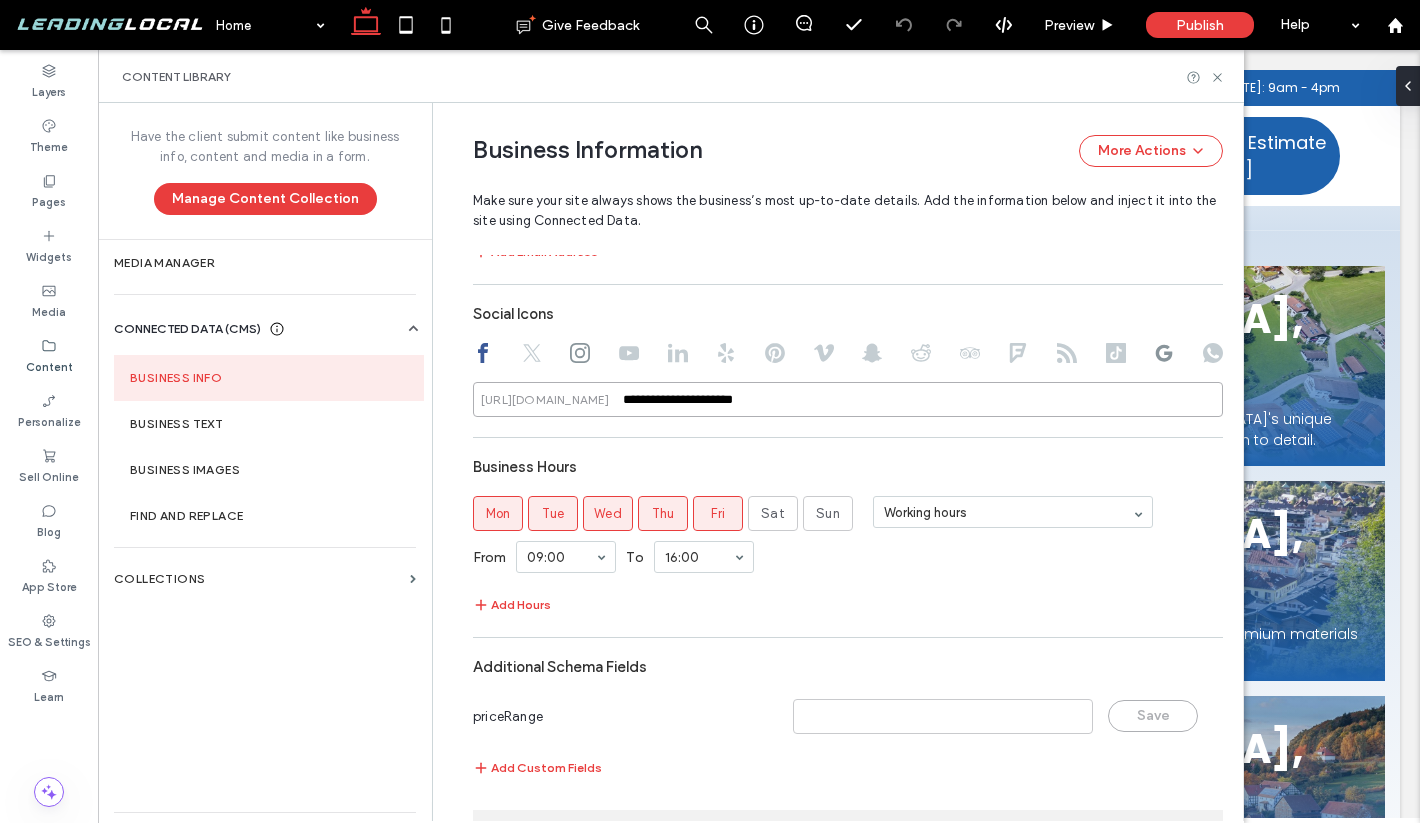 type on "**********" 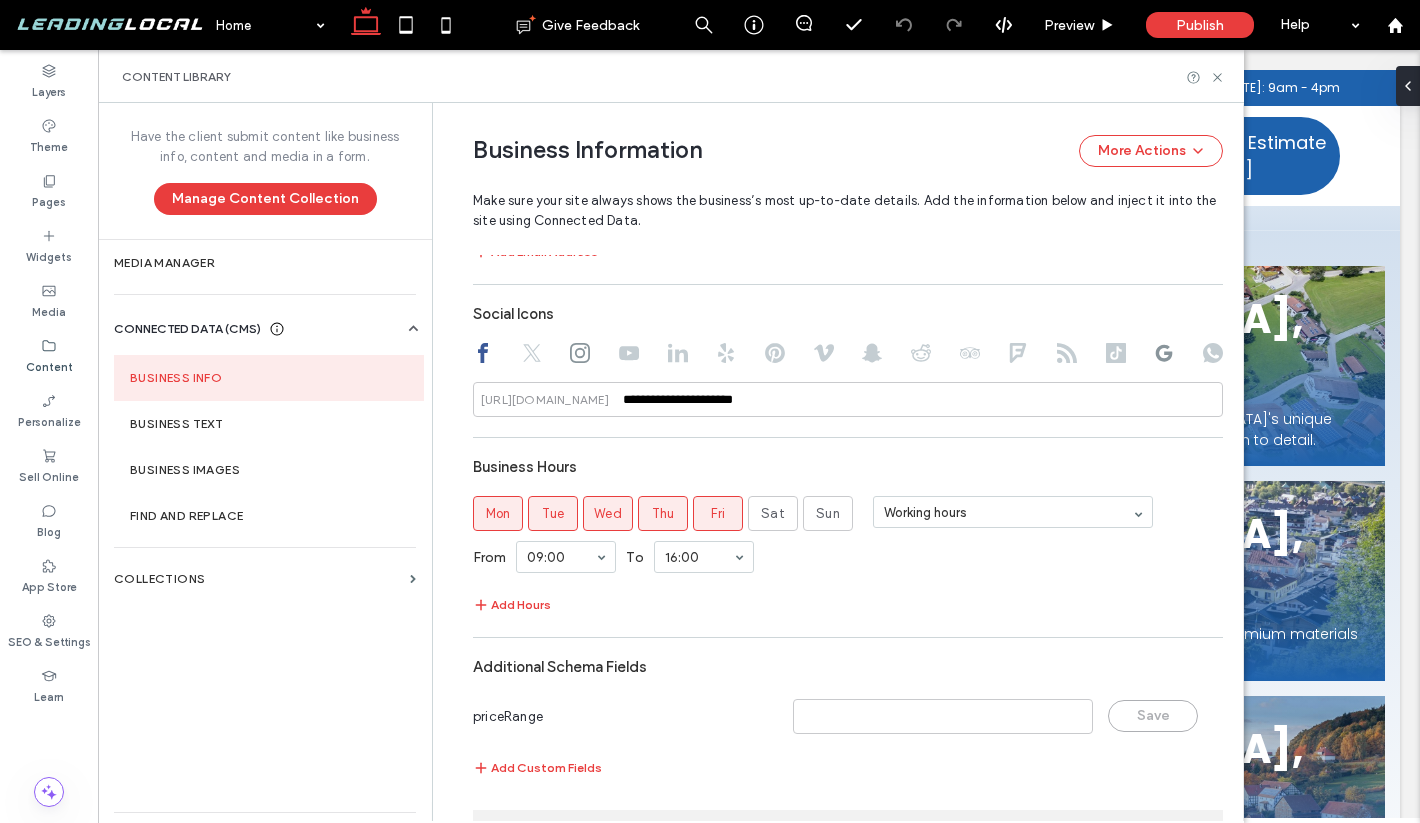 click on "**********" at bounding box center [848, 229] 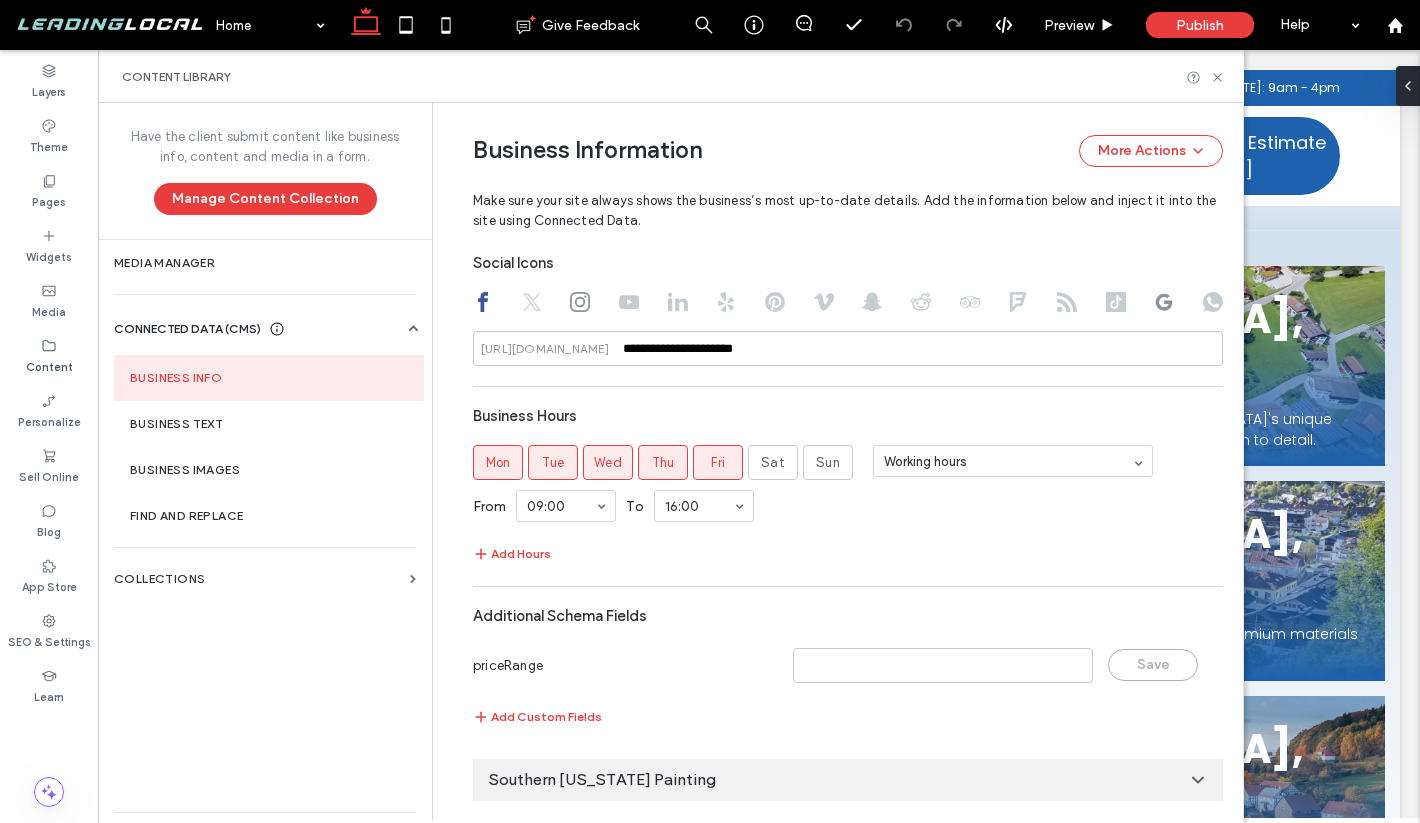 click on "priceRange Save" at bounding box center [838, 665] 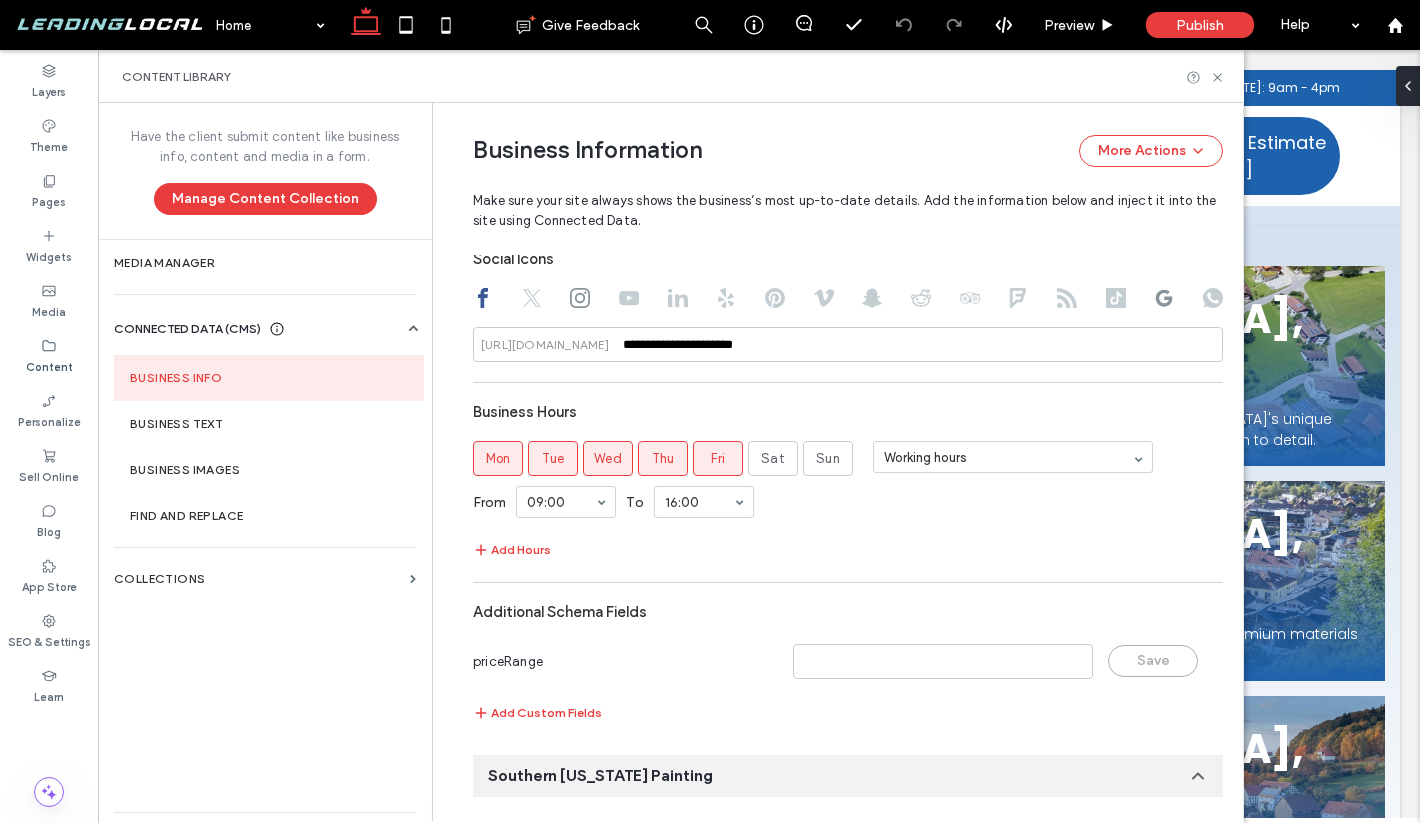 scroll, scrollTop: 80, scrollLeft: 0, axis: vertical 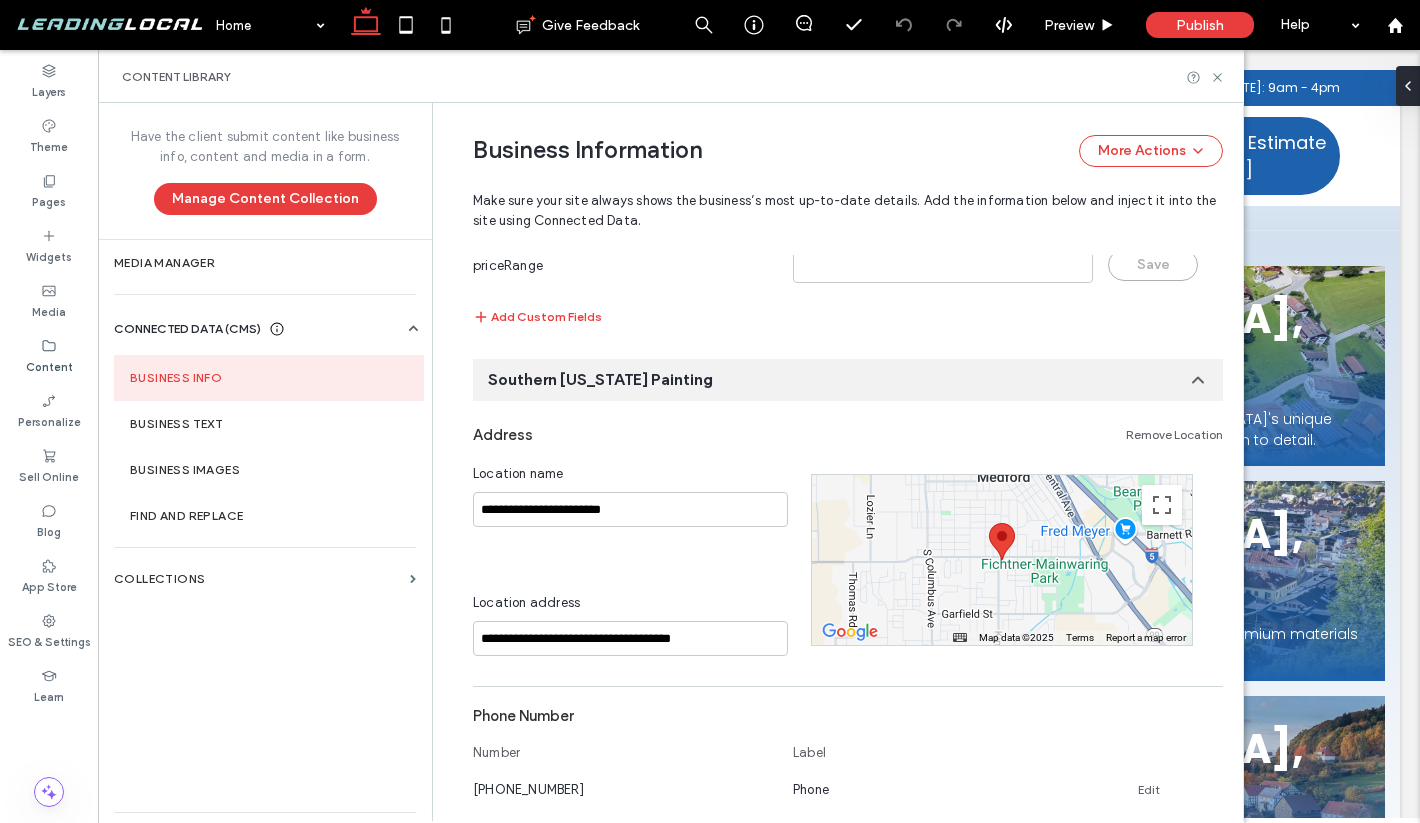 click on "Remove Location" at bounding box center (1174, 435) 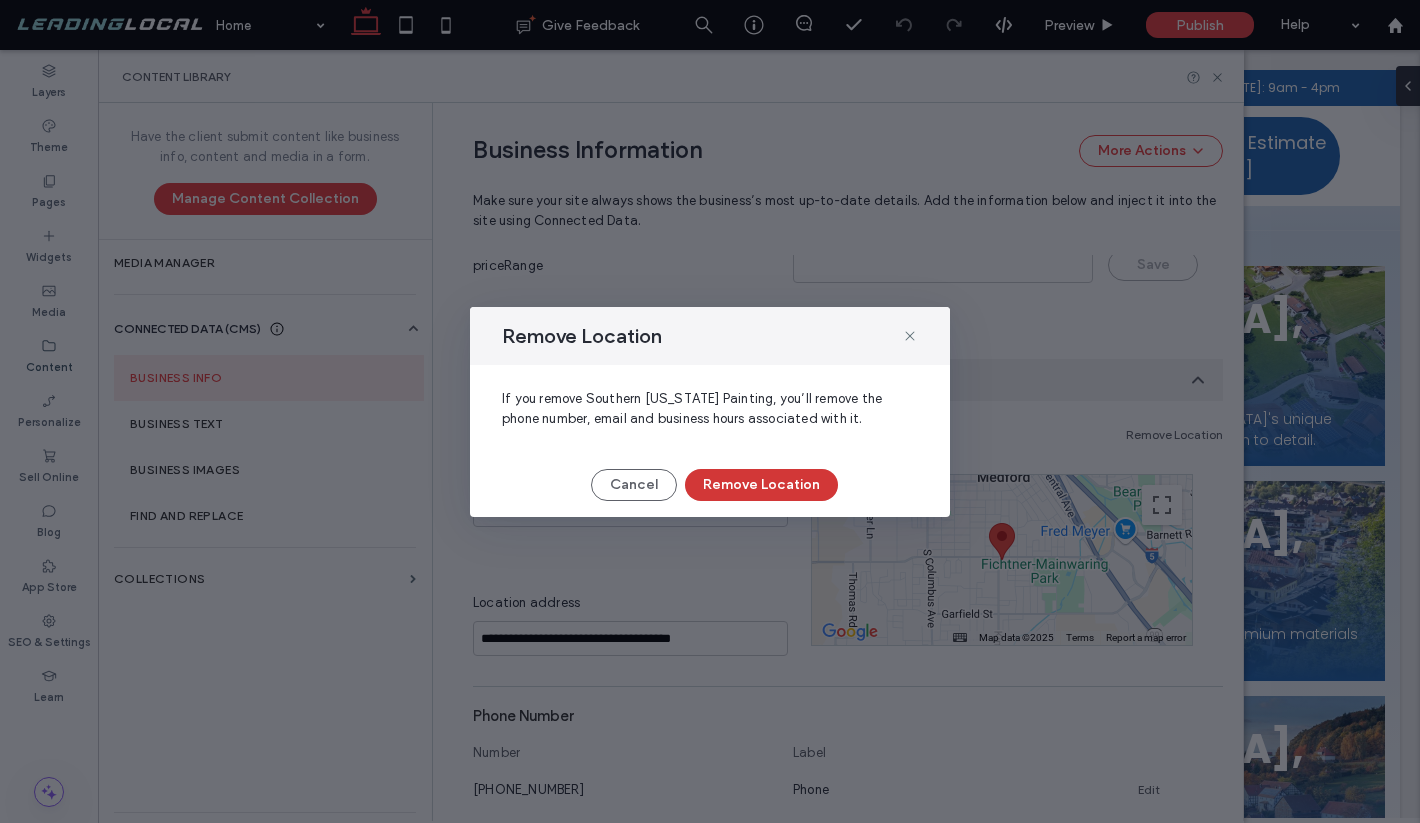 click on "Remove Location" at bounding box center [761, 485] 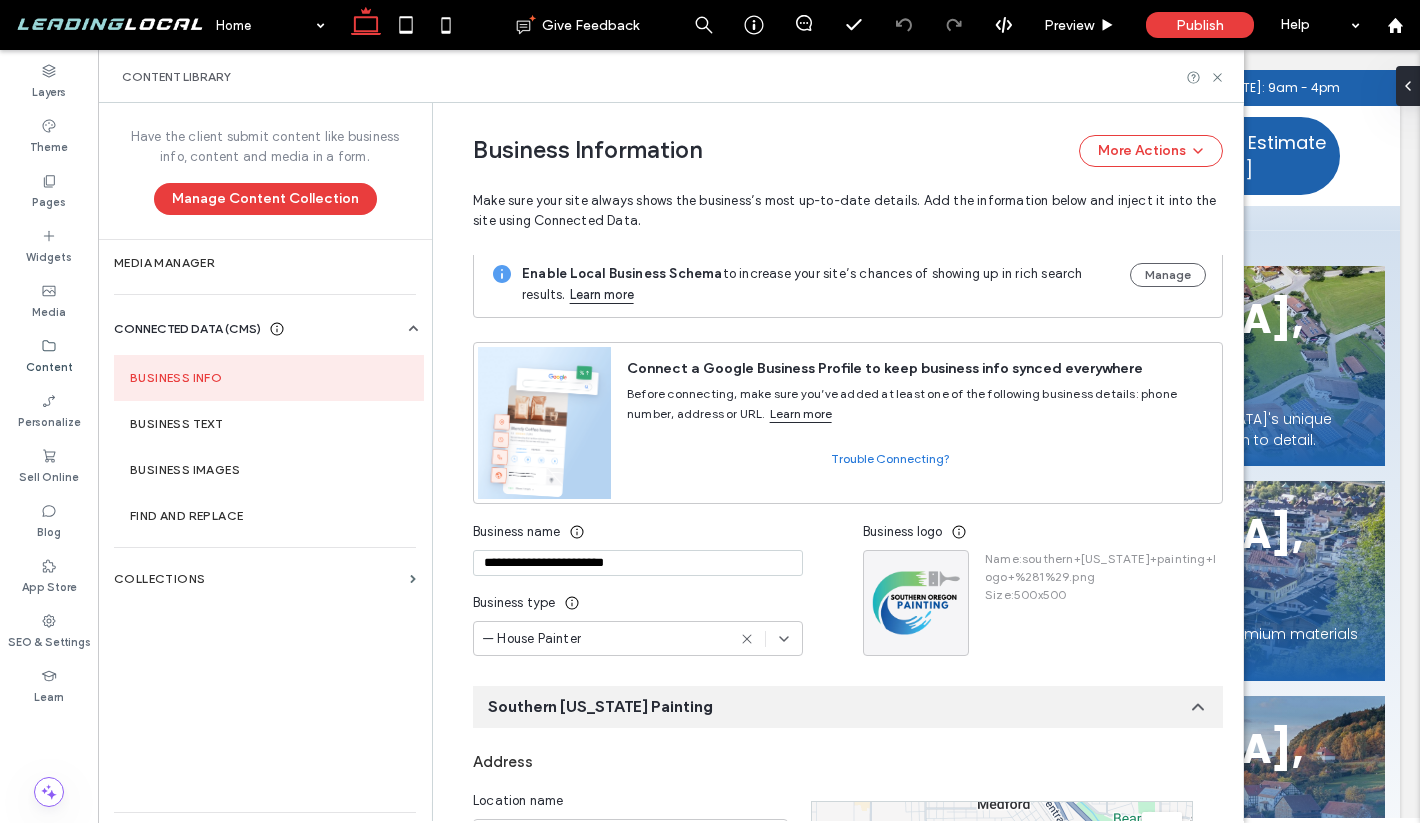 scroll, scrollTop: 0, scrollLeft: 0, axis: both 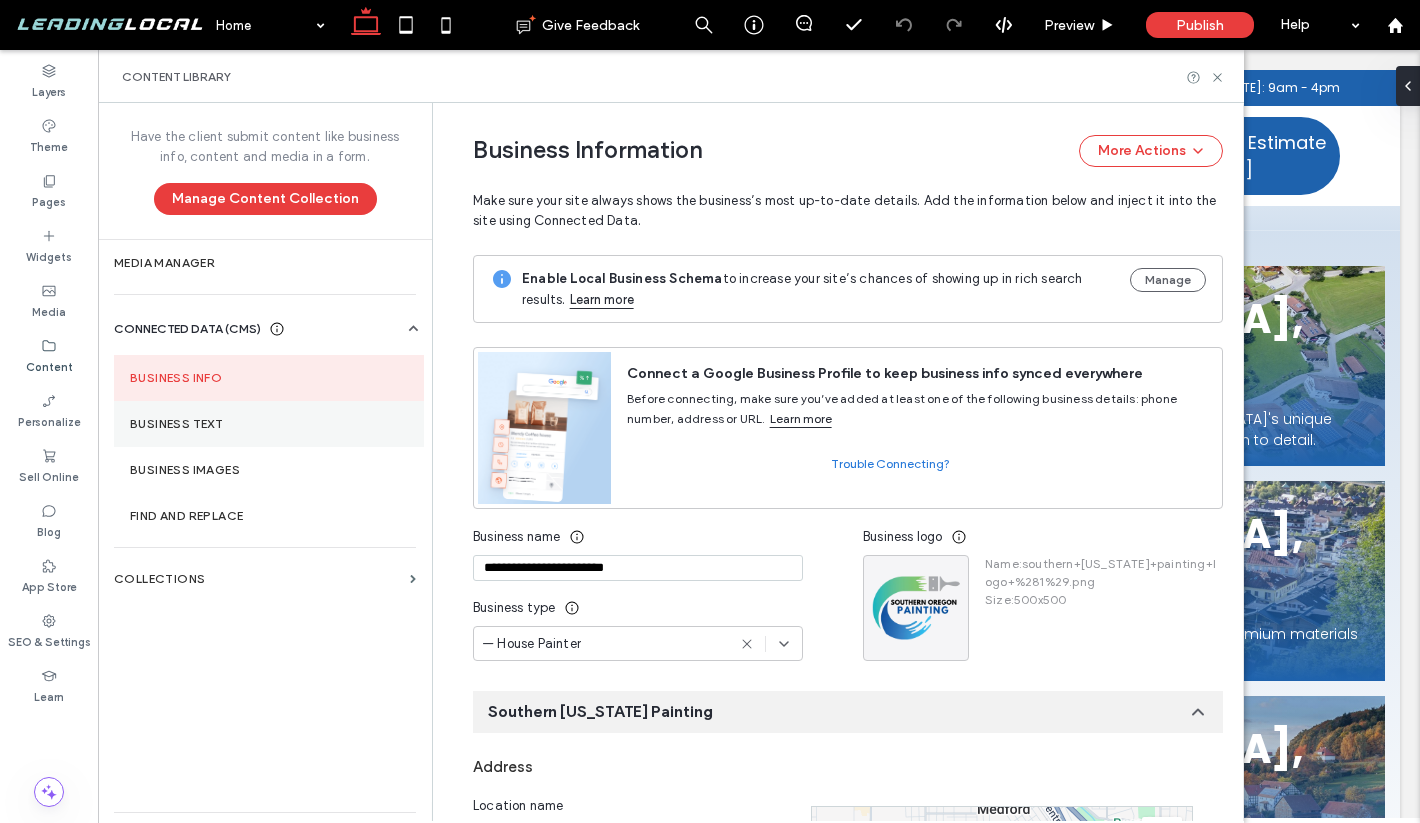 click on "Business Text" at bounding box center (269, 424) 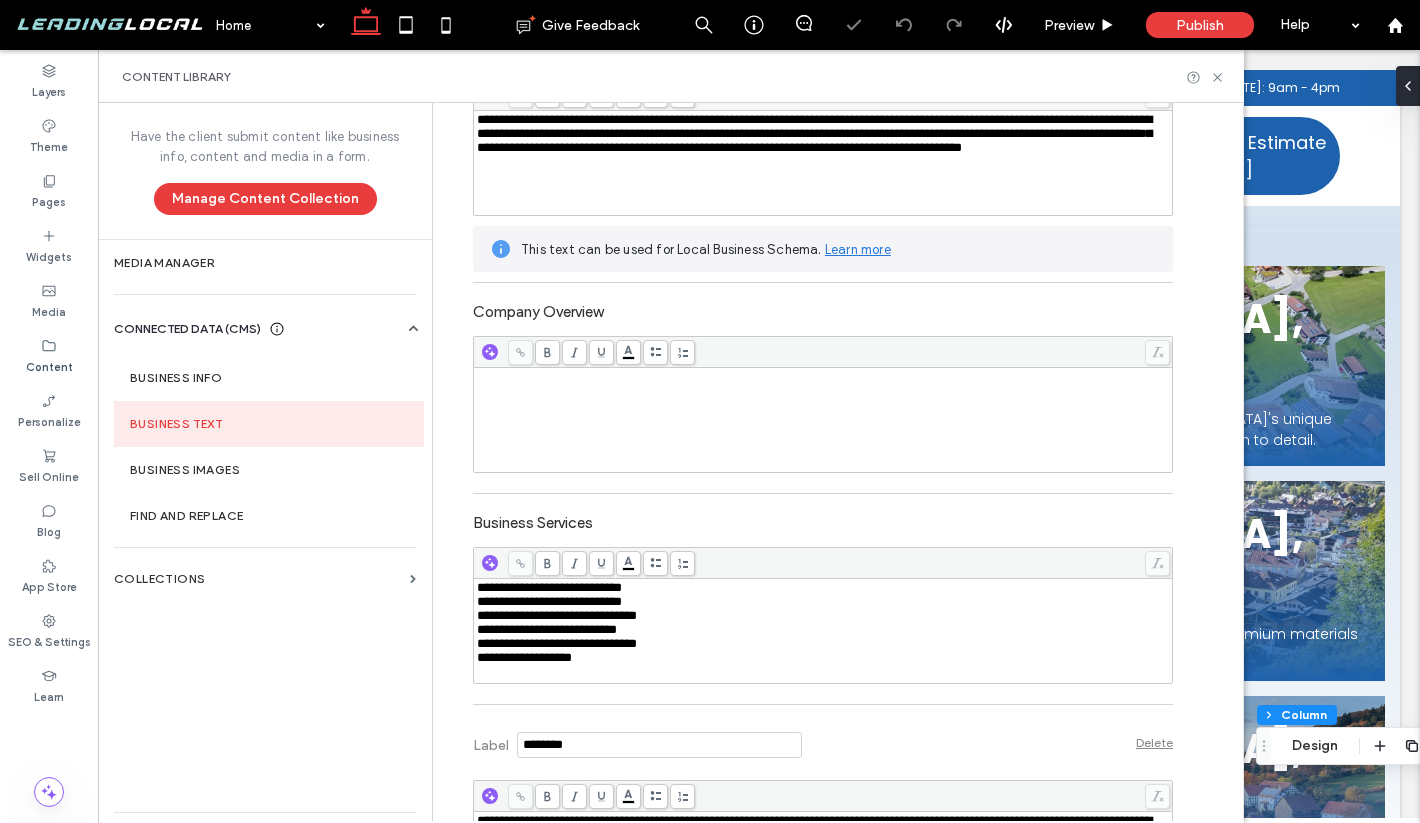 scroll, scrollTop: 471, scrollLeft: 0, axis: vertical 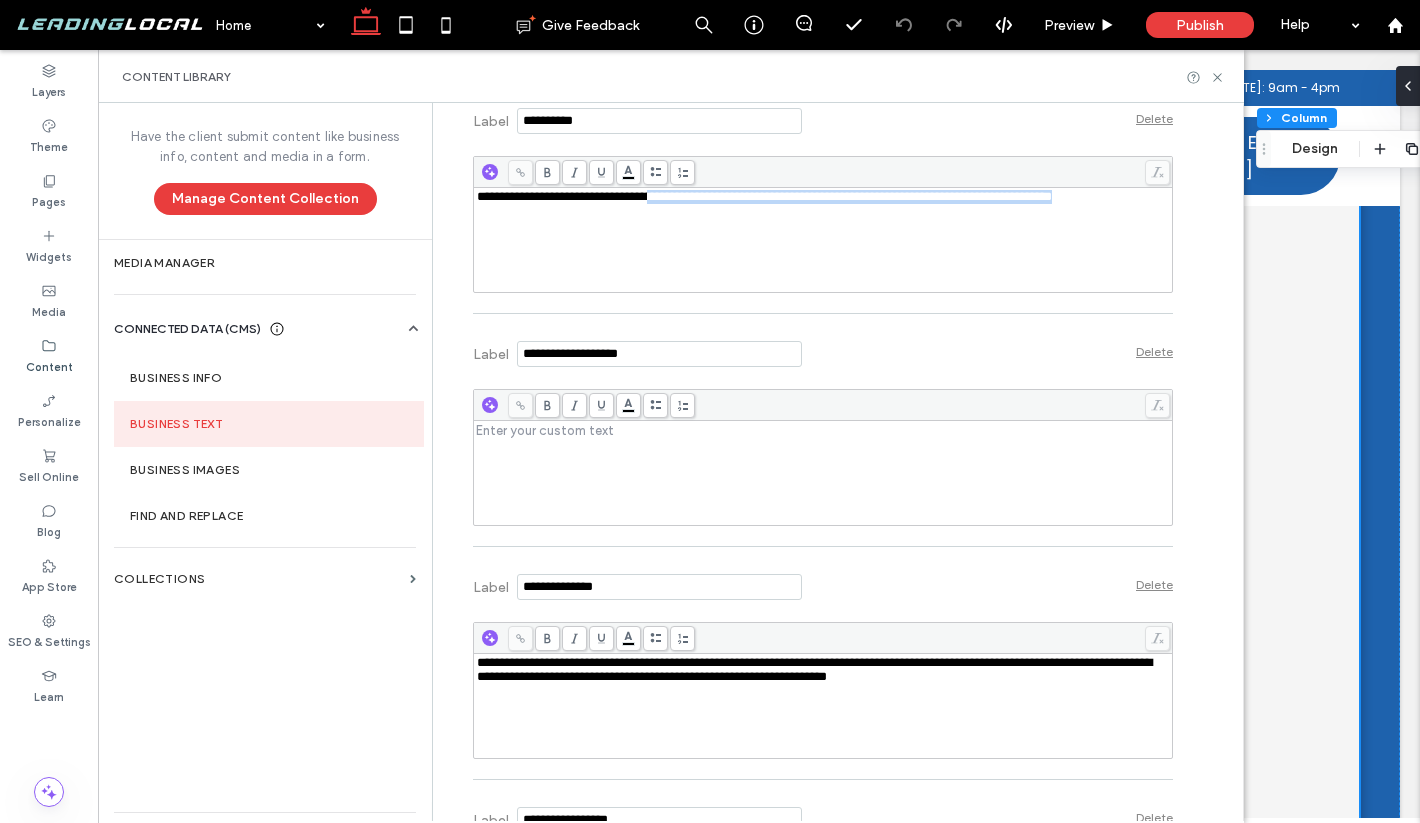 drag, startPoint x: 675, startPoint y: 203, endPoint x: 682, endPoint y: 218, distance: 16.552946 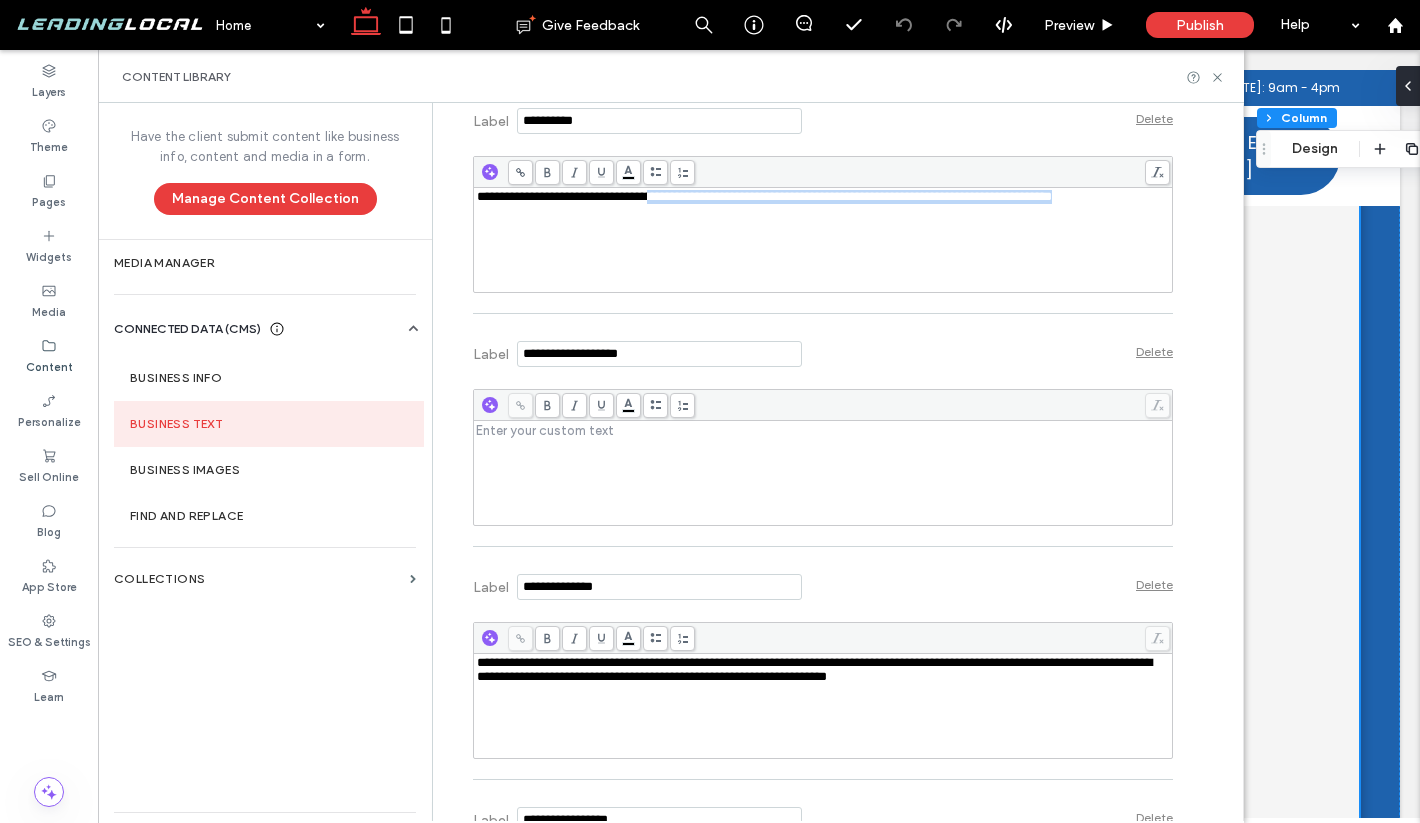 type 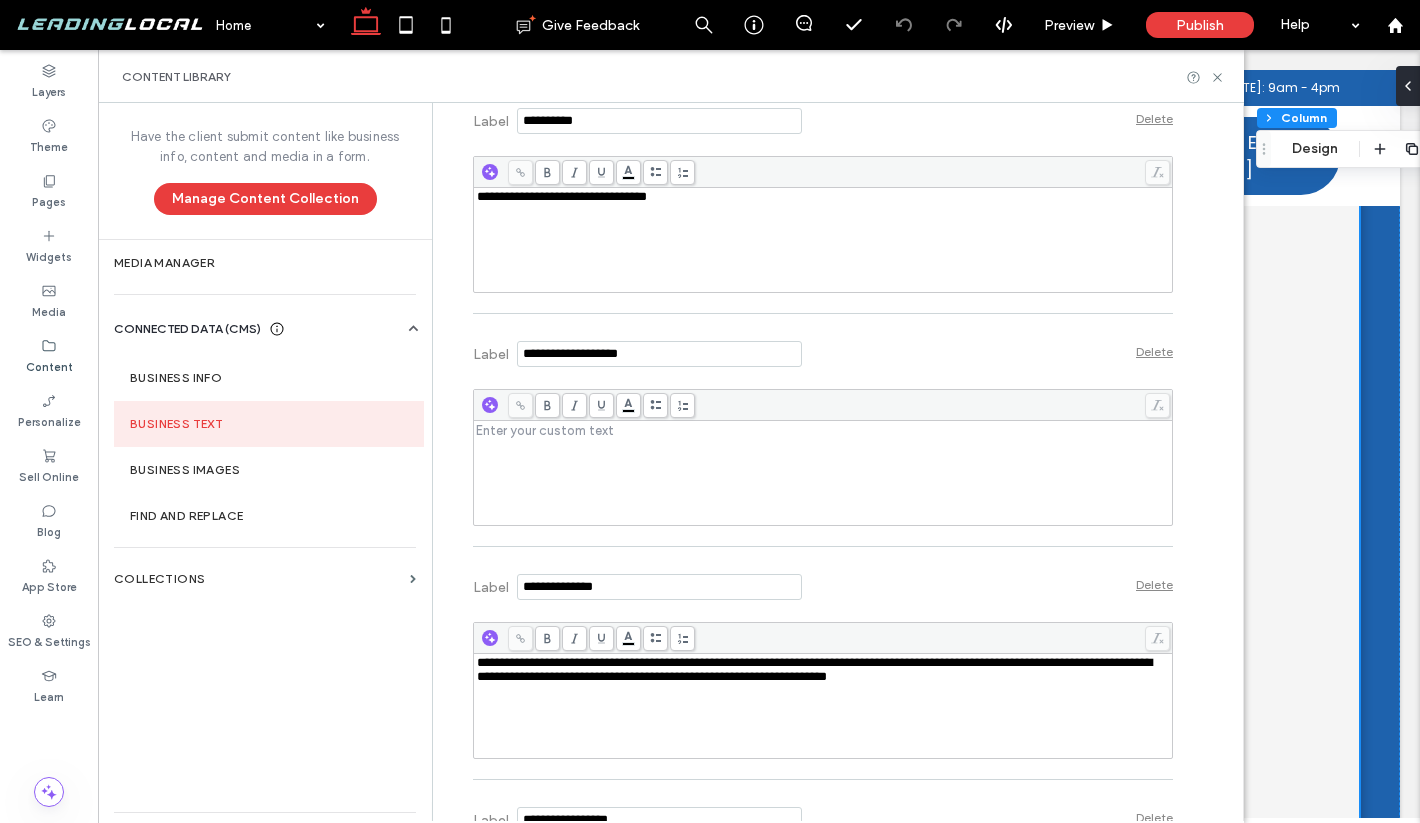 click at bounding box center (823, 430) 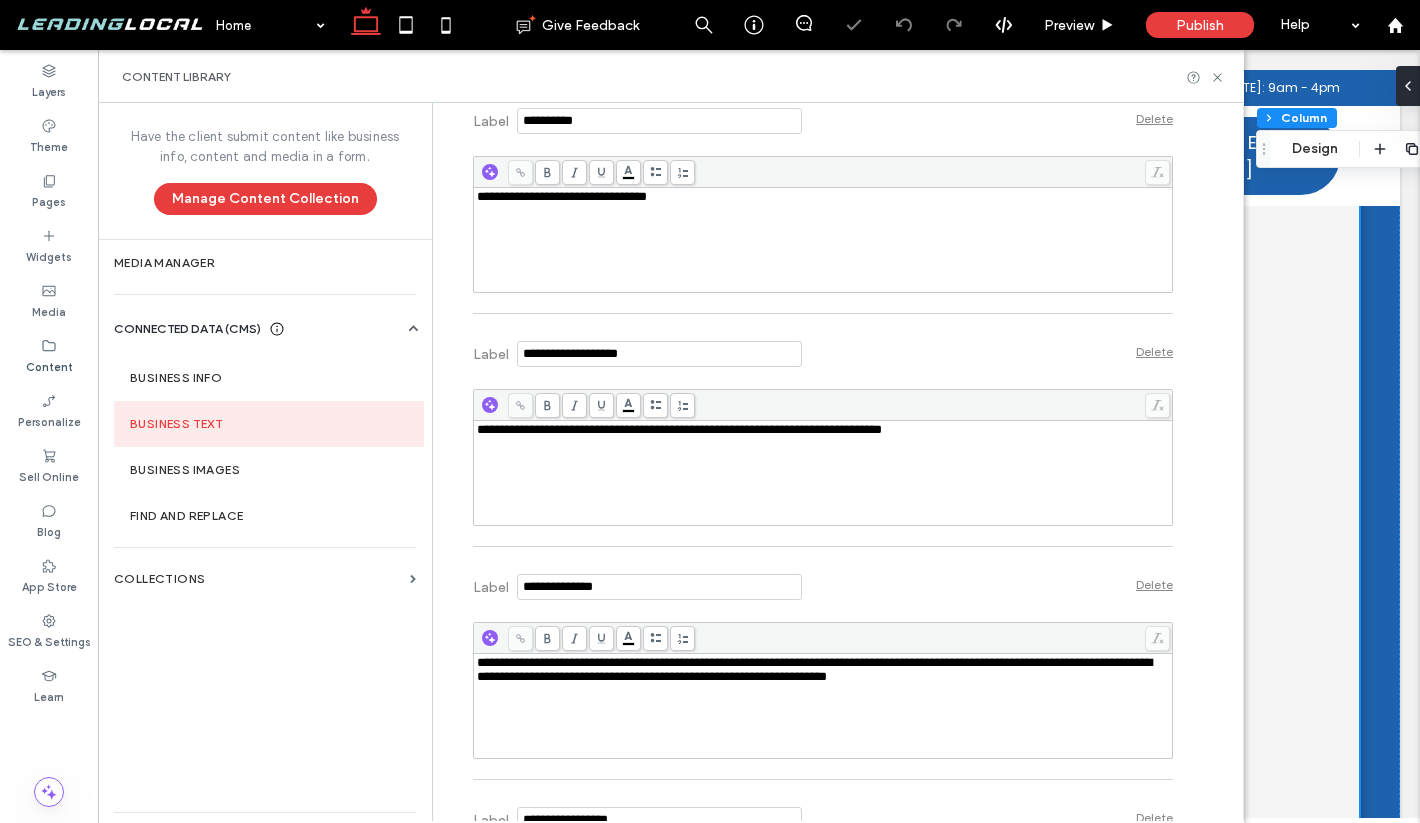 click on "**********" at bounding box center [808, 4102] 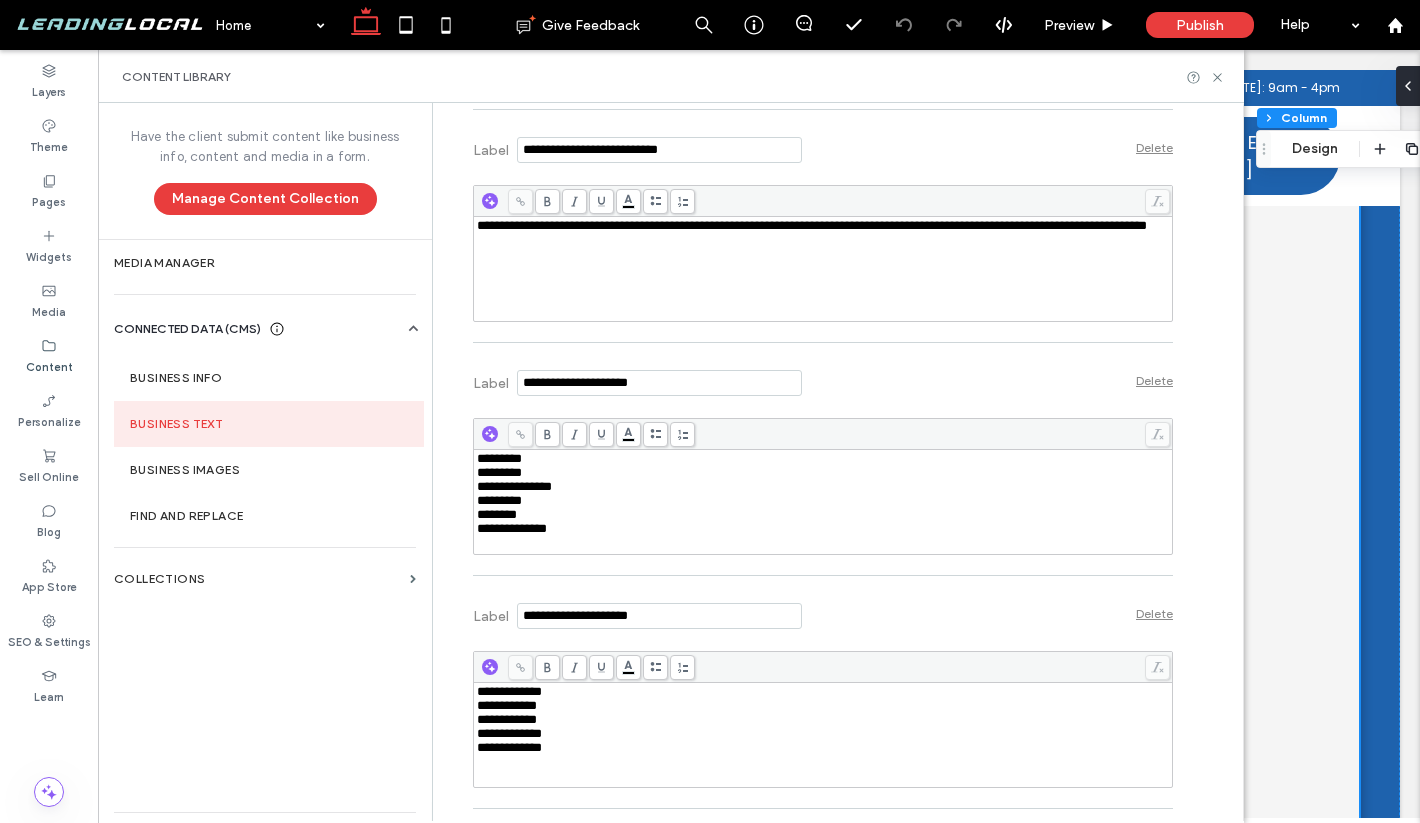 scroll, scrollTop: 9019, scrollLeft: 0, axis: vertical 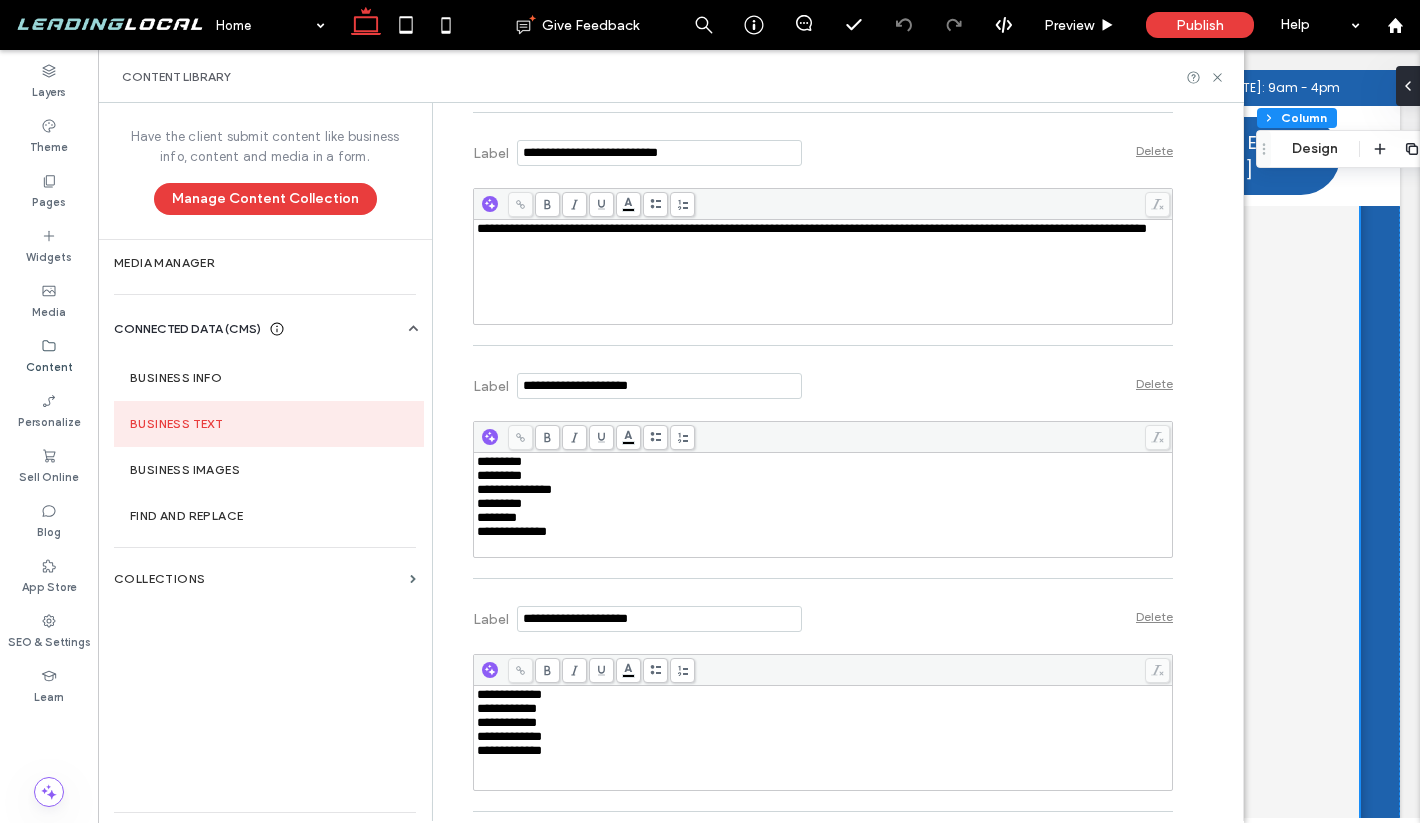click on "*********" at bounding box center (499, 461) 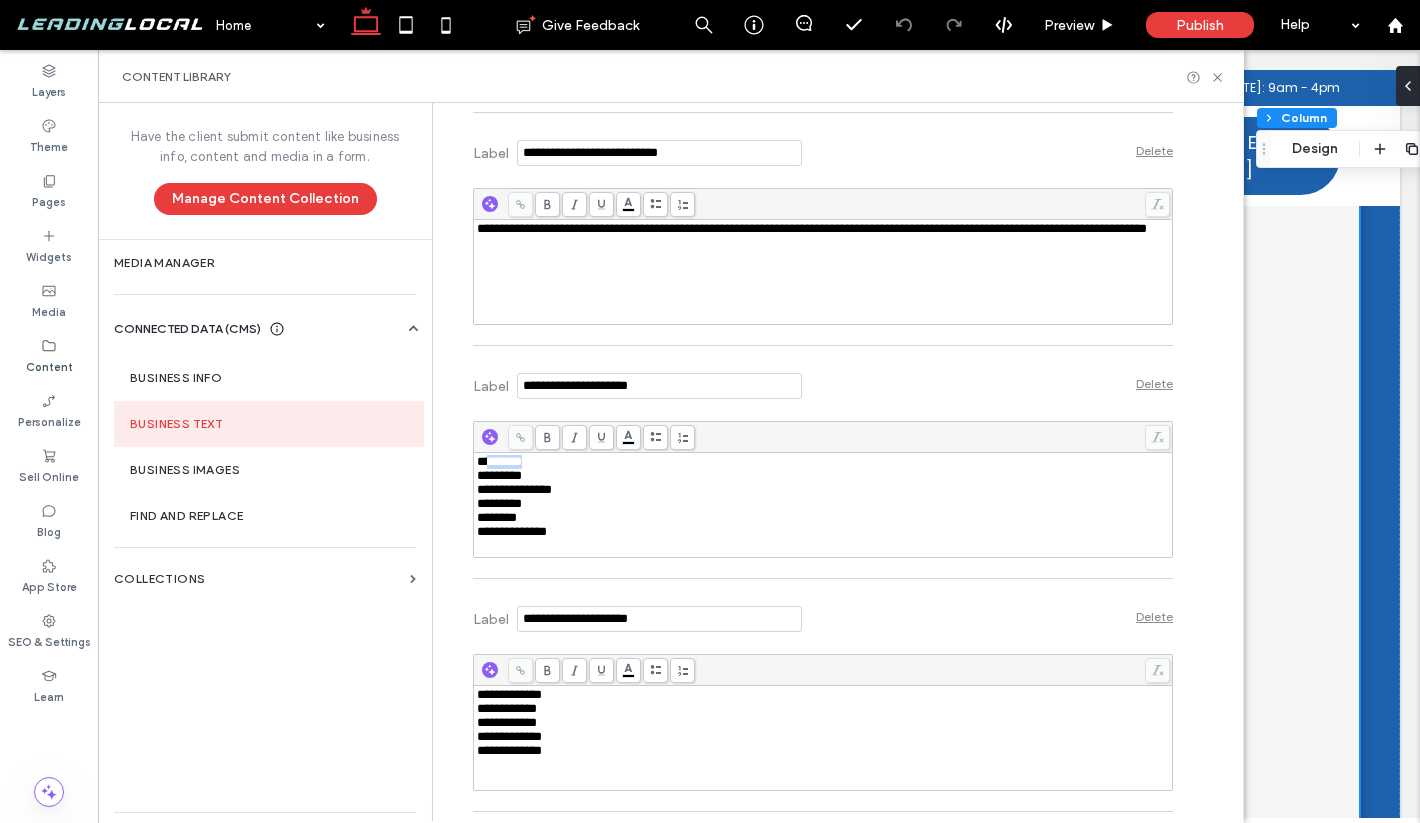 click on "*********" at bounding box center (499, 461) 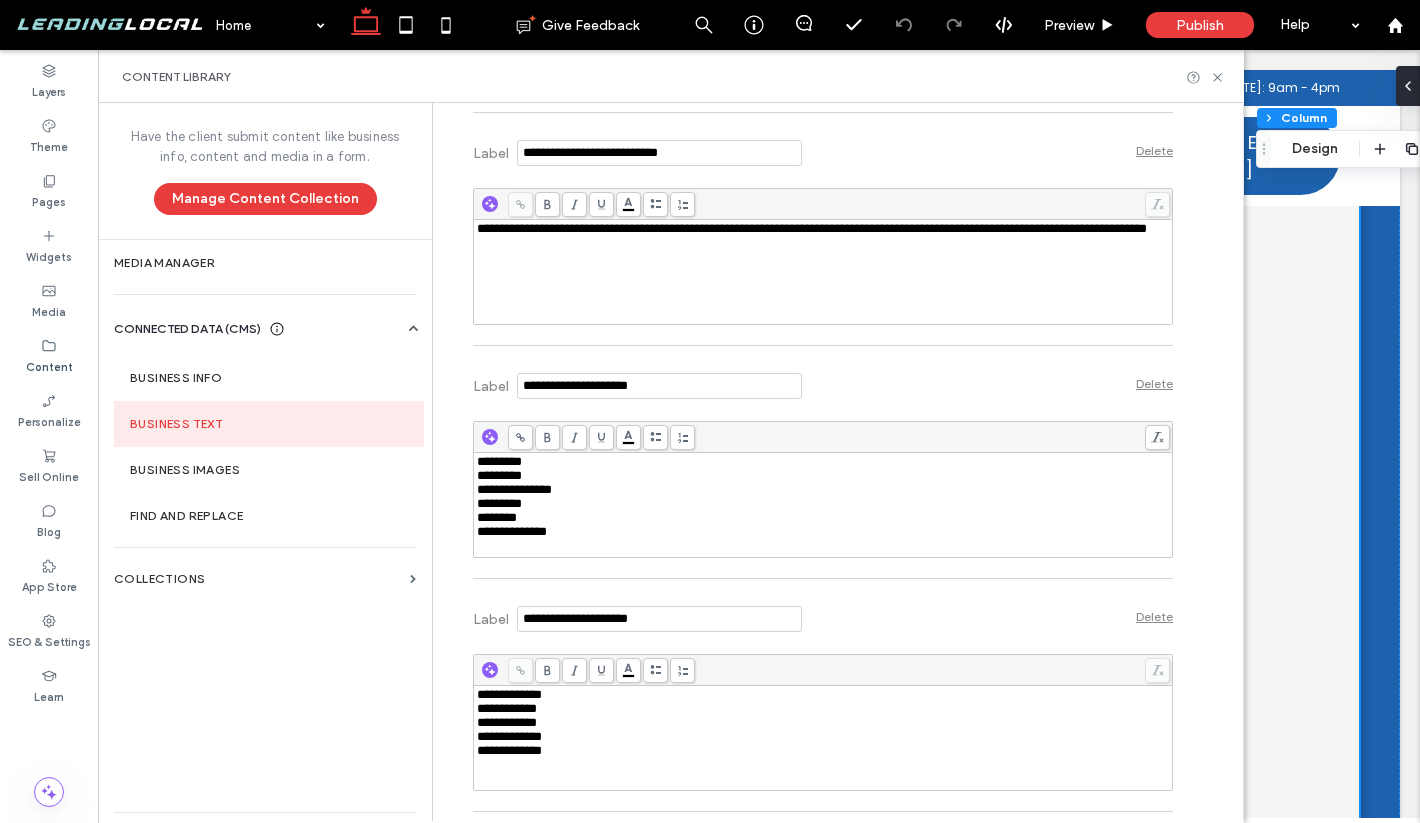 click on "*********" at bounding box center [823, 462] 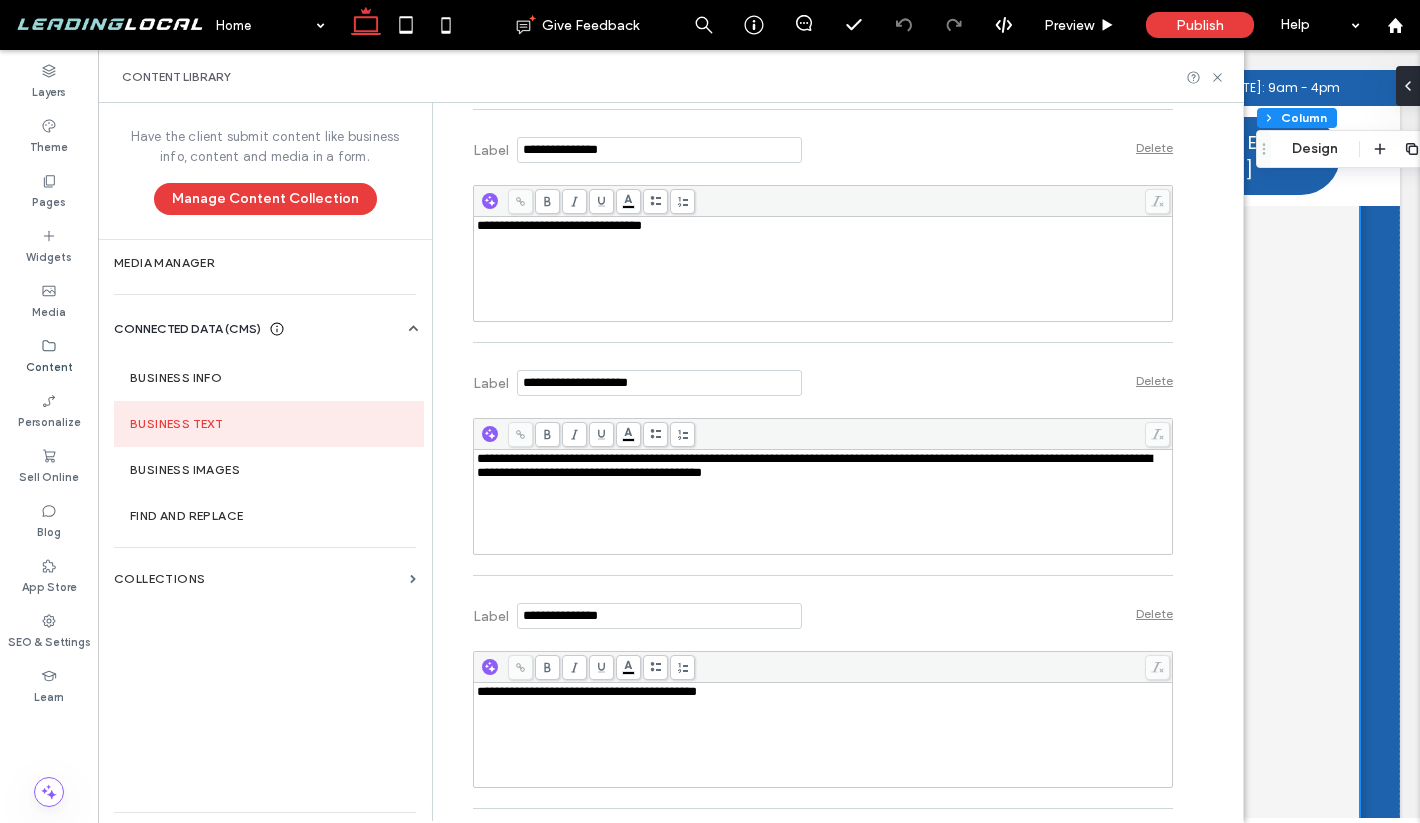 scroll, scrollTop: 11403, scrollLeft: 0, axis: vertical 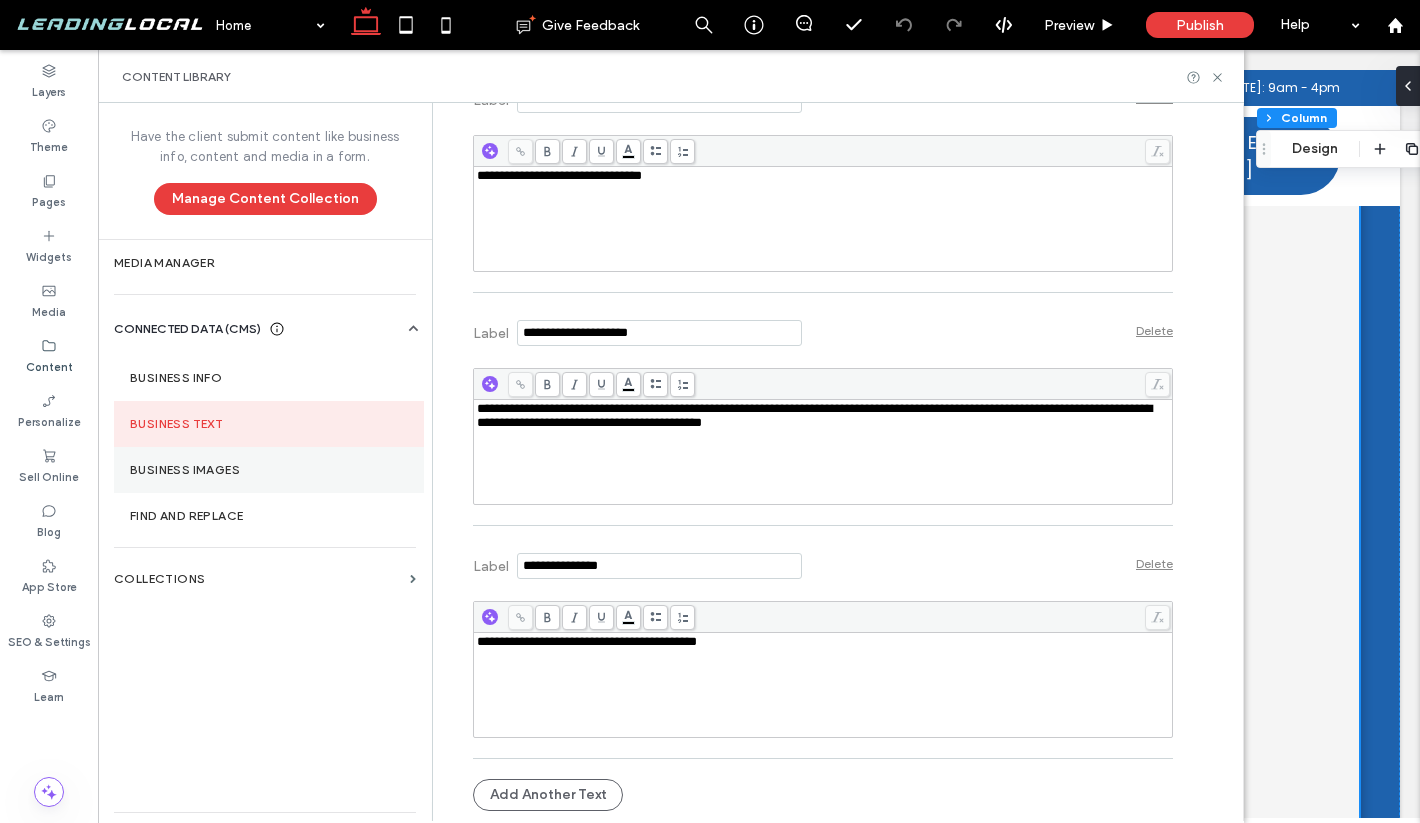 click on "Business Images" at bounding box center (269, 470) 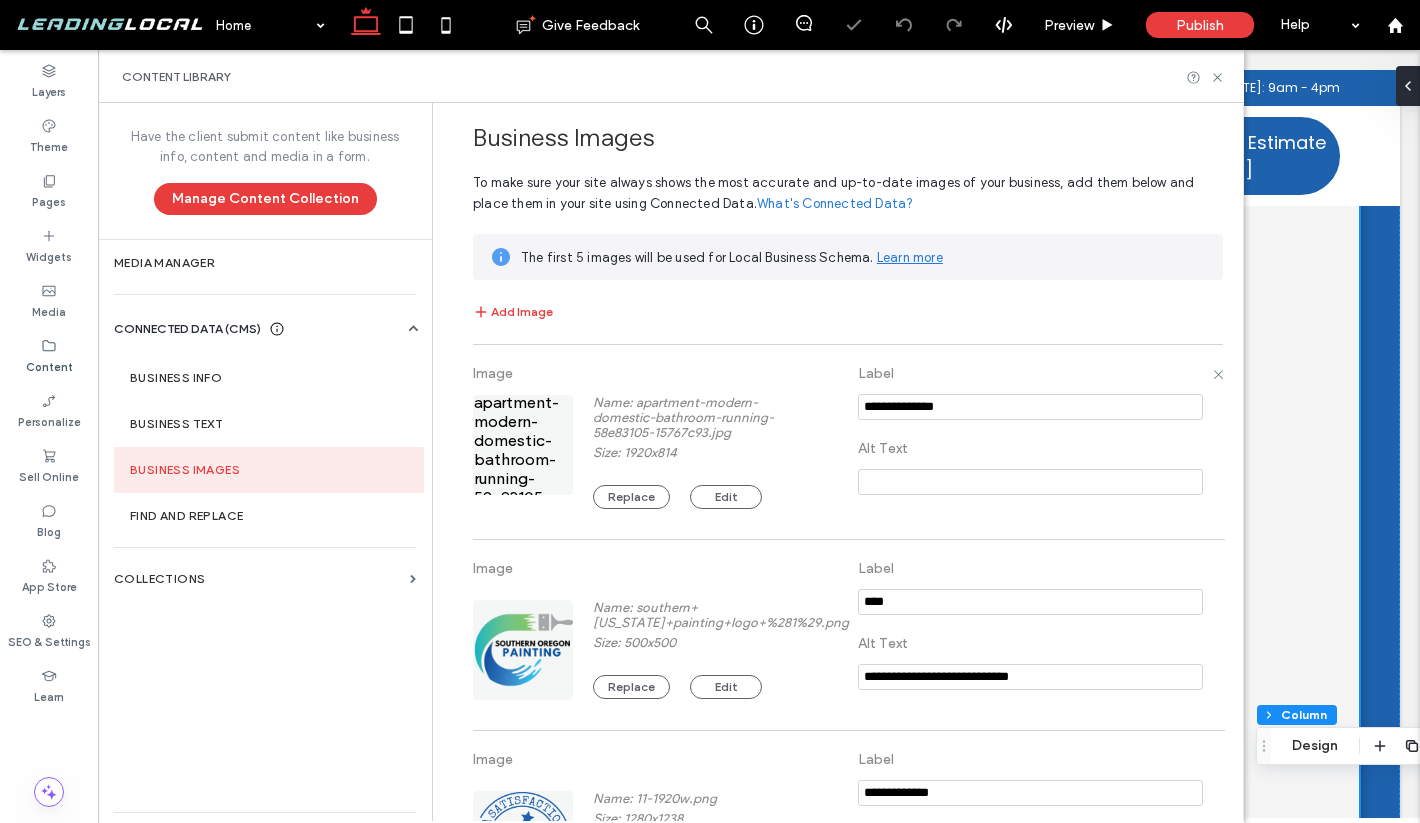 scroll, scrollTop: 50, scrollLeft: 0, axis: vertical 